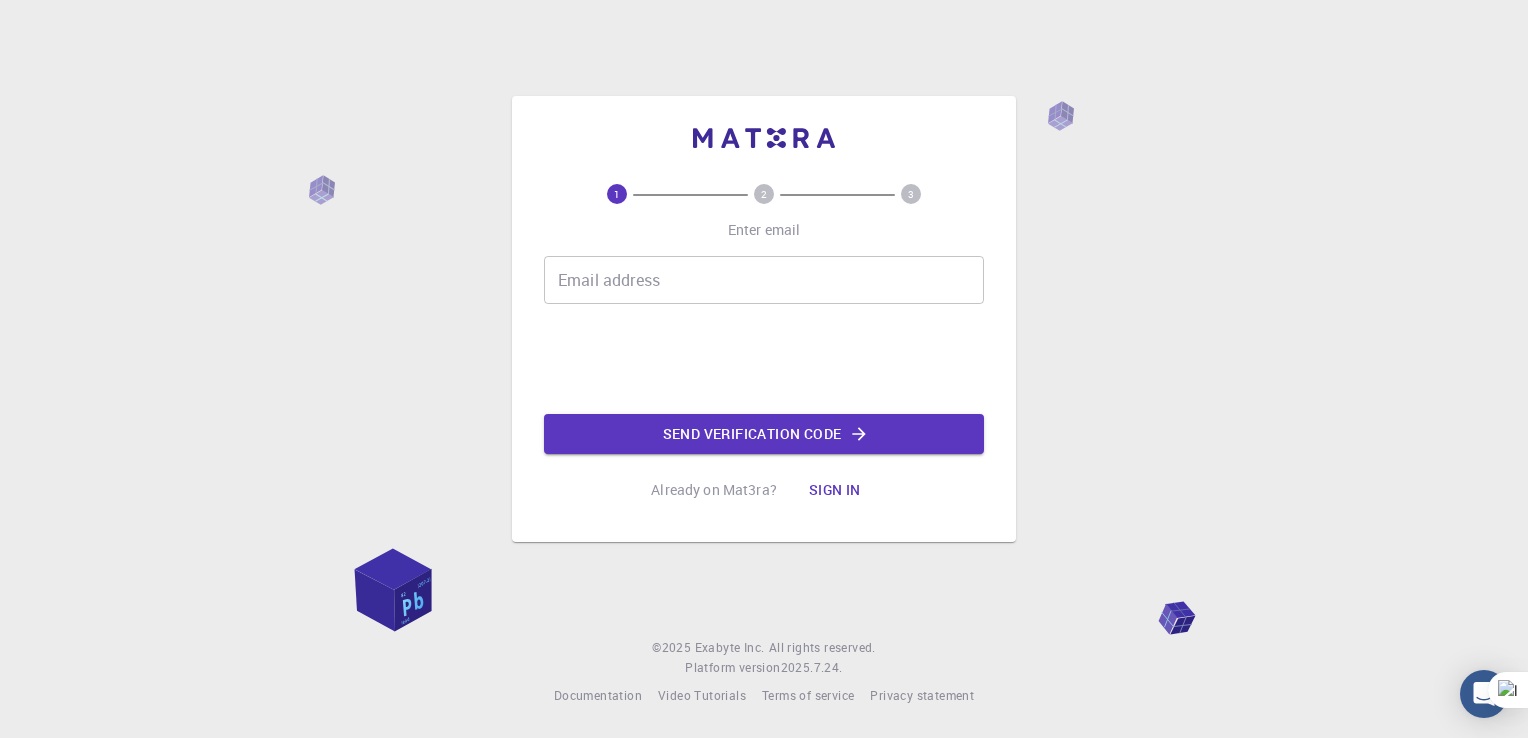 scroll, scrollTop: 0, scrollLeft: 0, axis: both 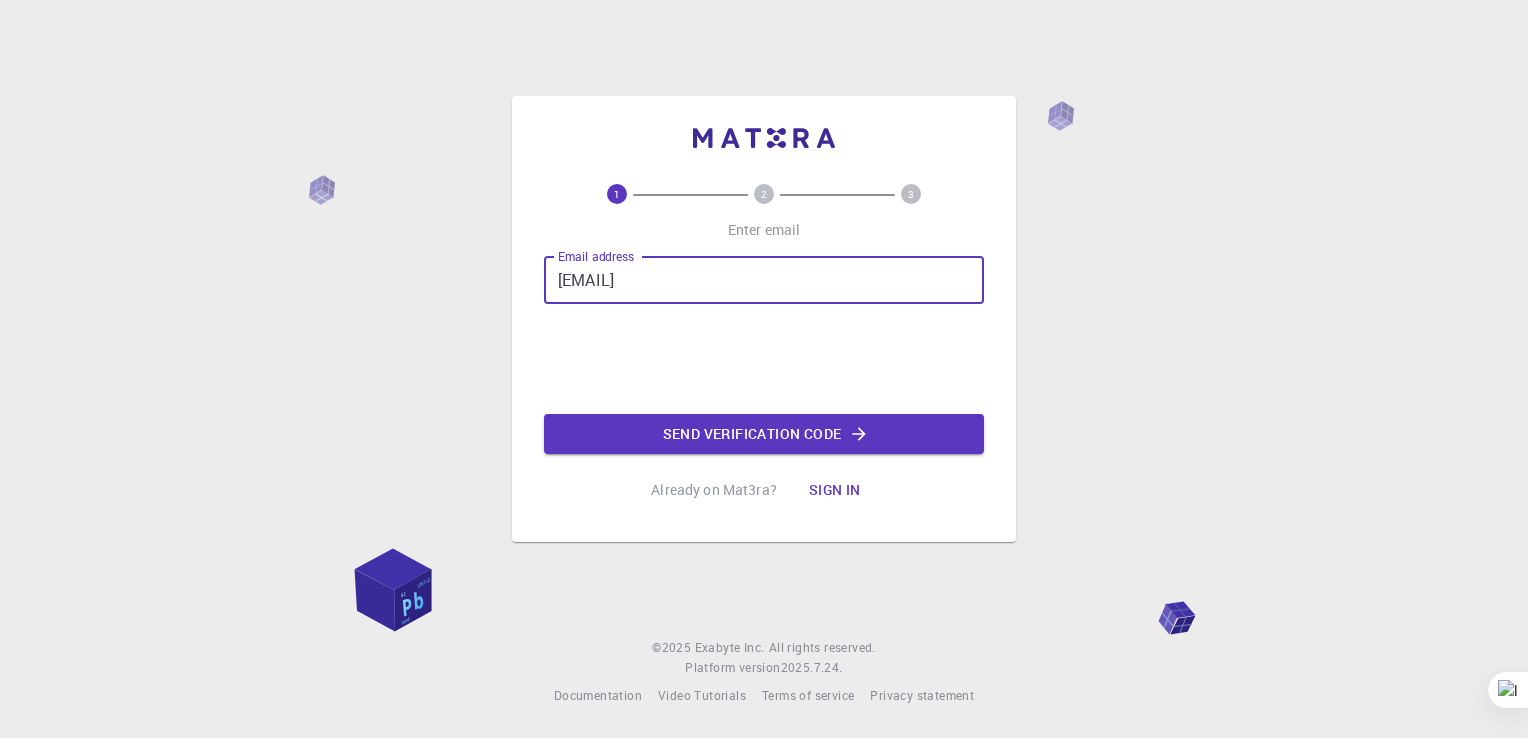 type on "[EMAIL]" 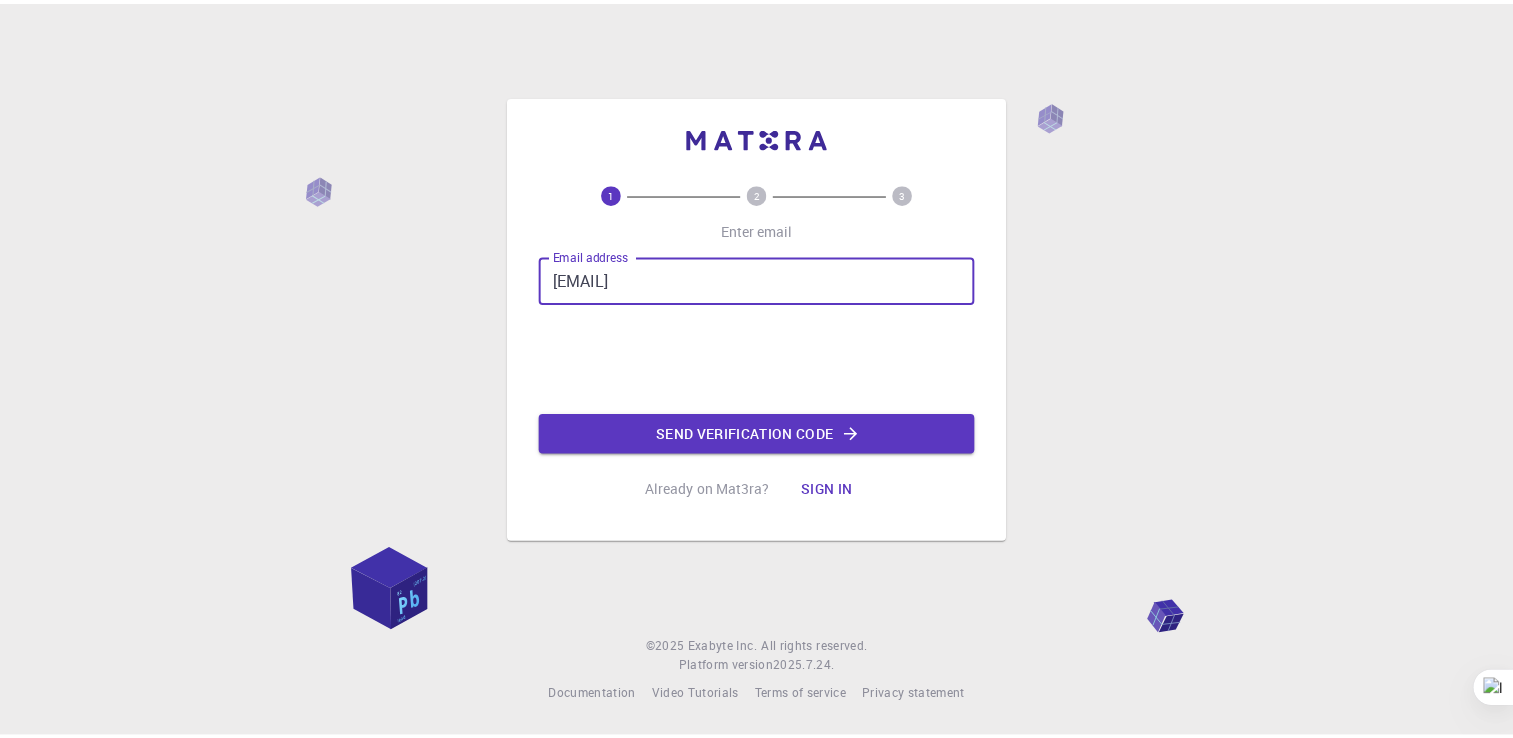 scroll, scrollTop: 0, scrollLeft: 0, axis: both 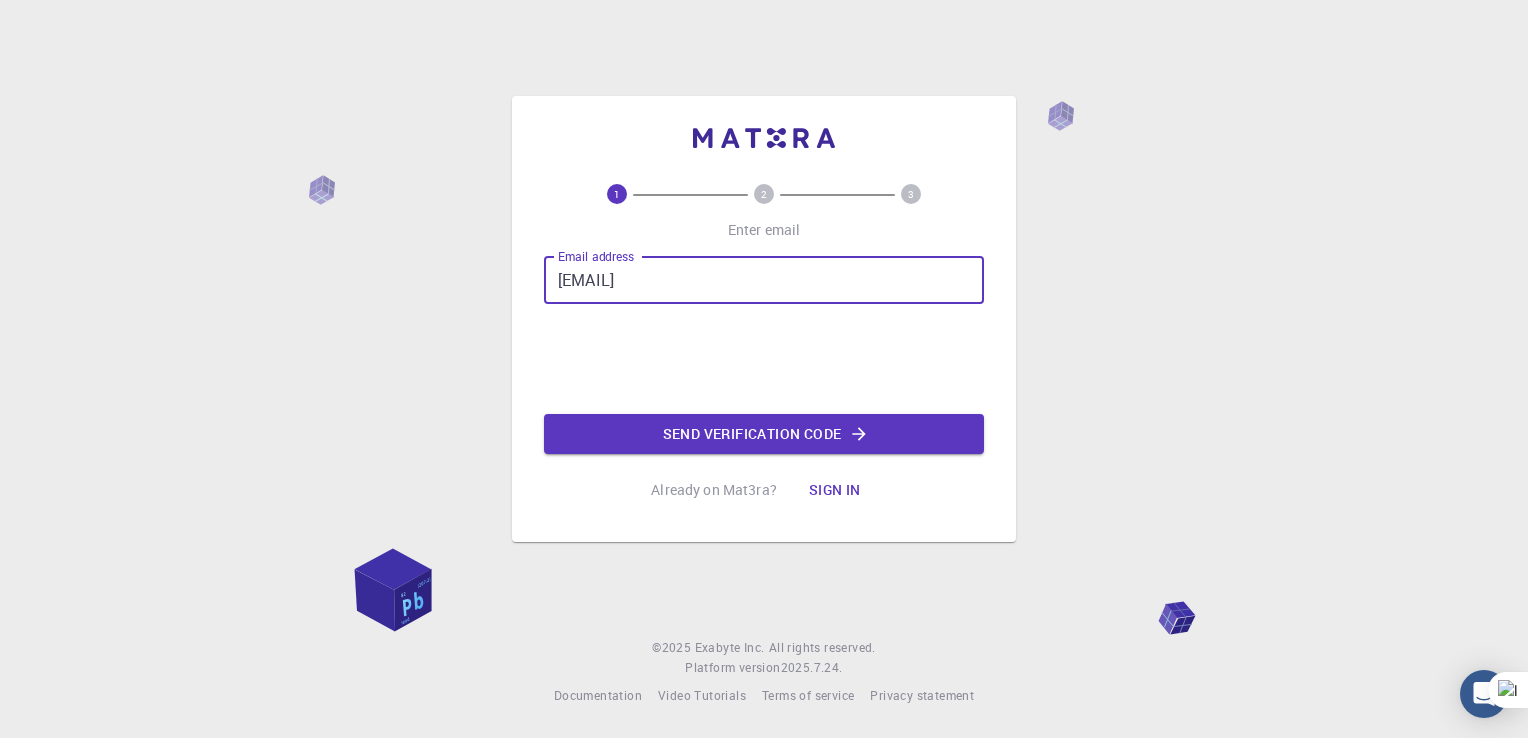 click on "[EMAIL]" at bounding box center [764, 280] 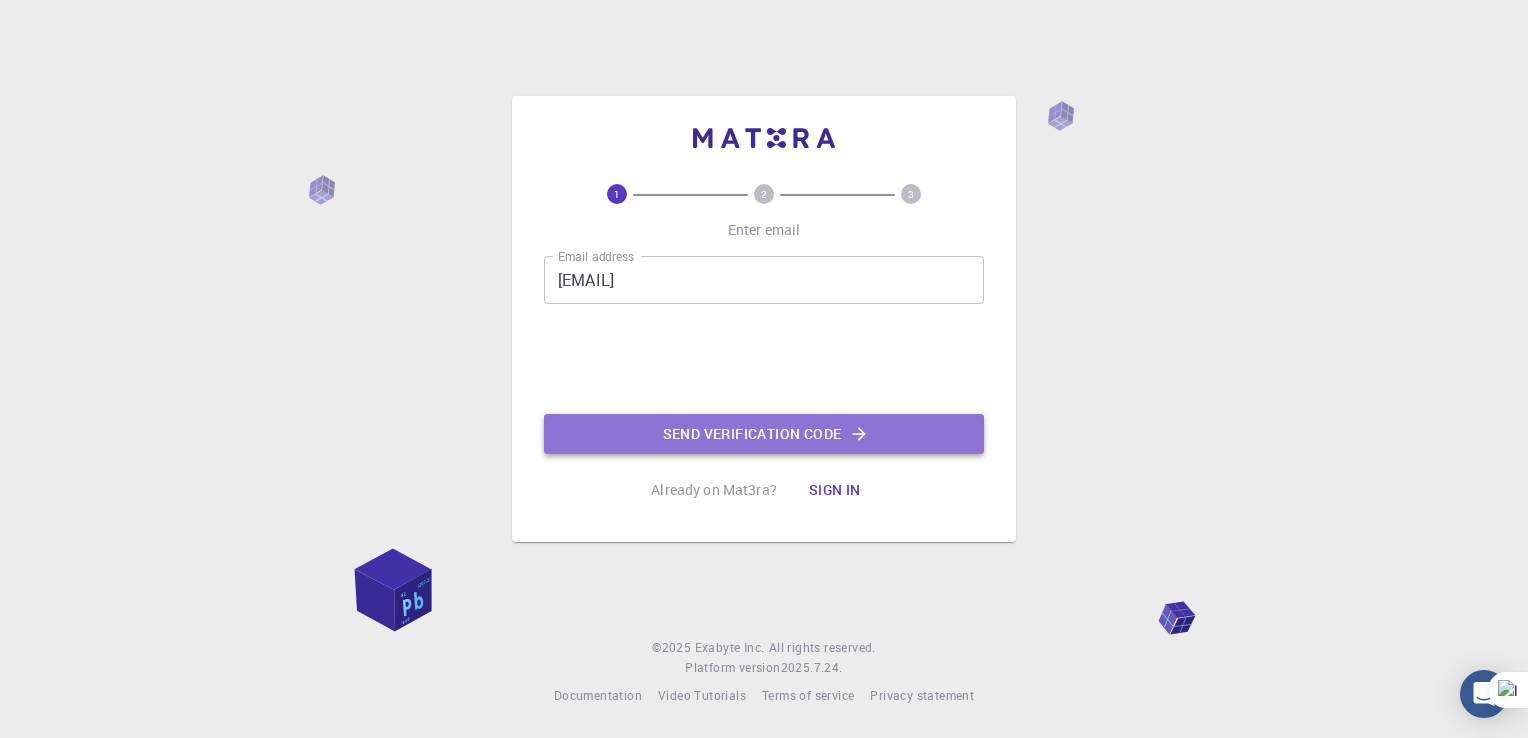 click on "Send verification code" 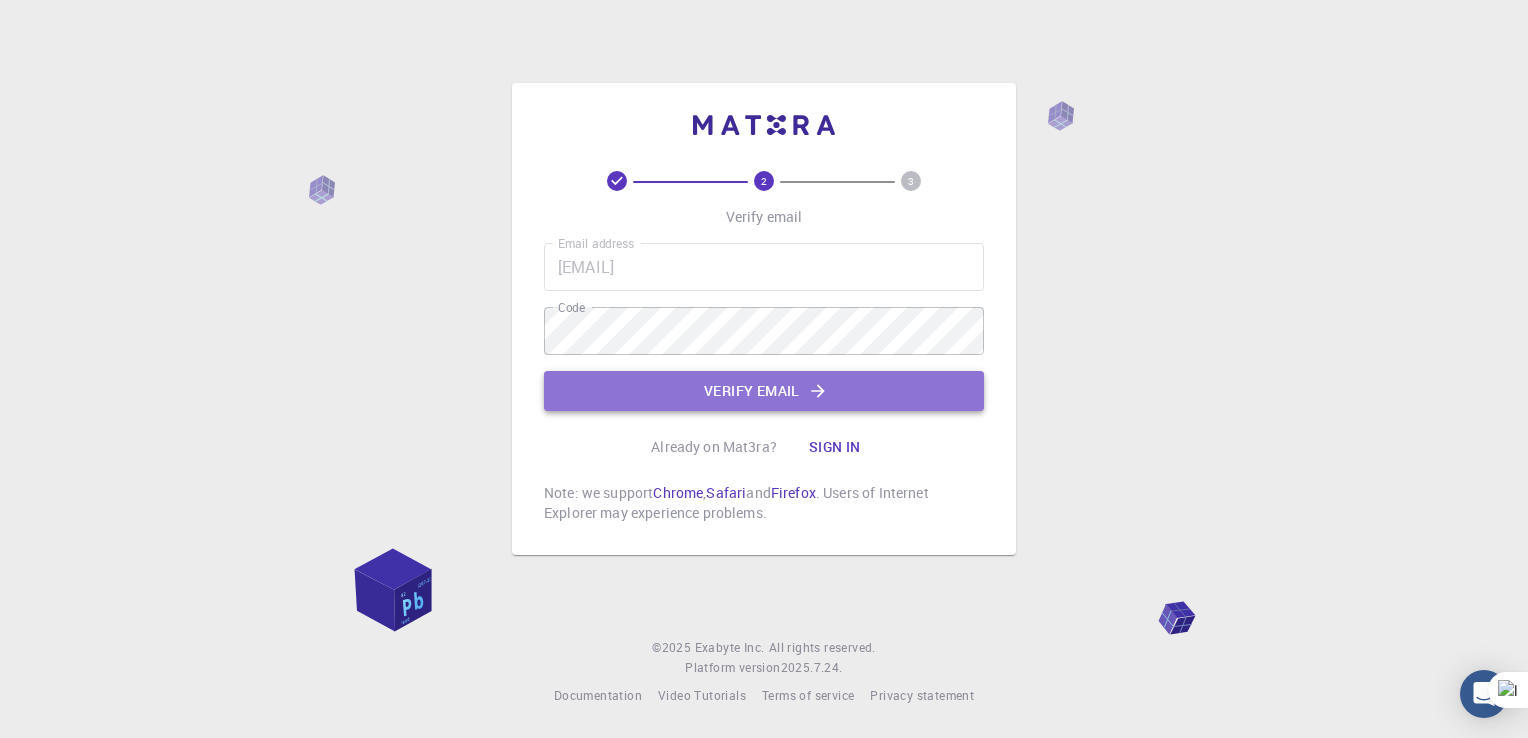 click on "Verify email" 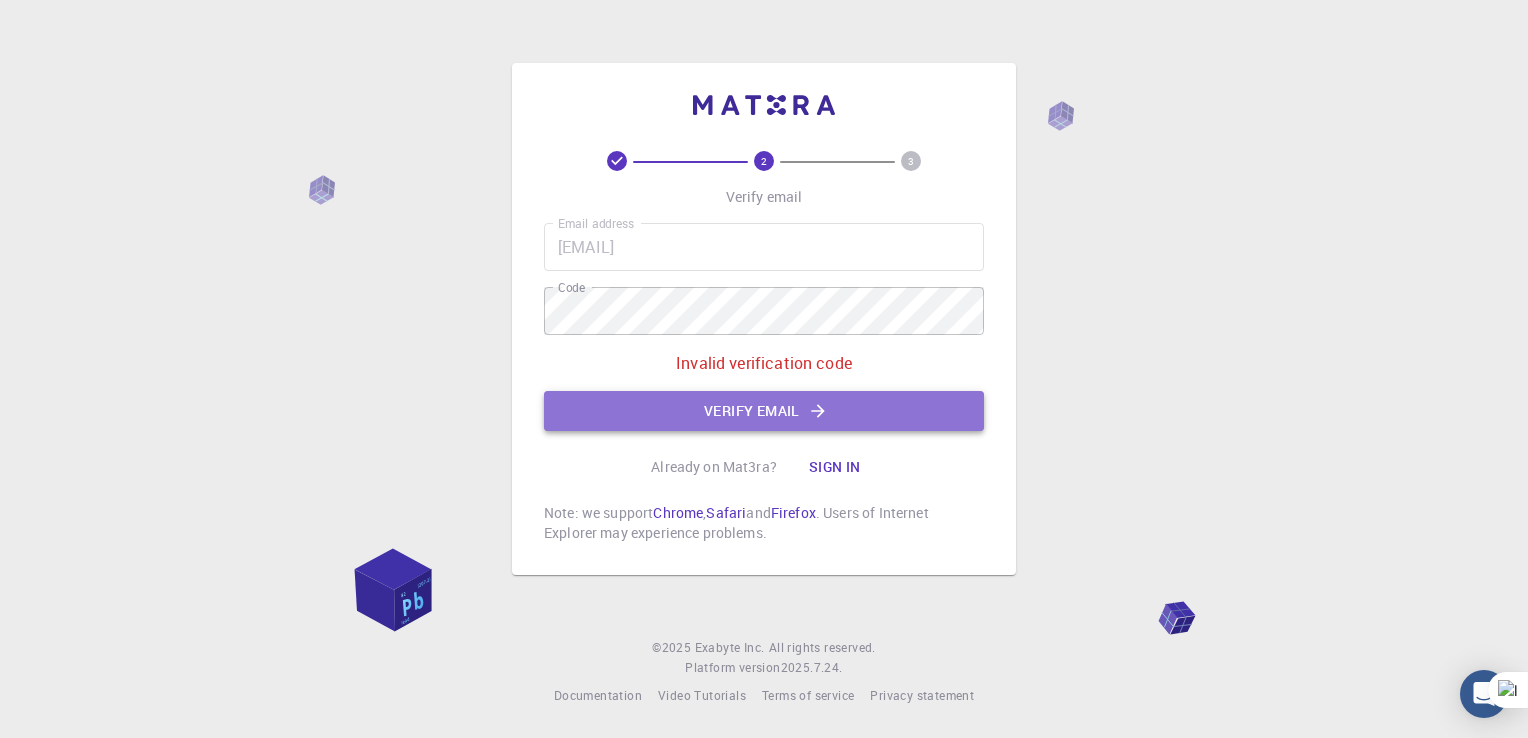 click on "Verify email" at bounding box center (764, 411) 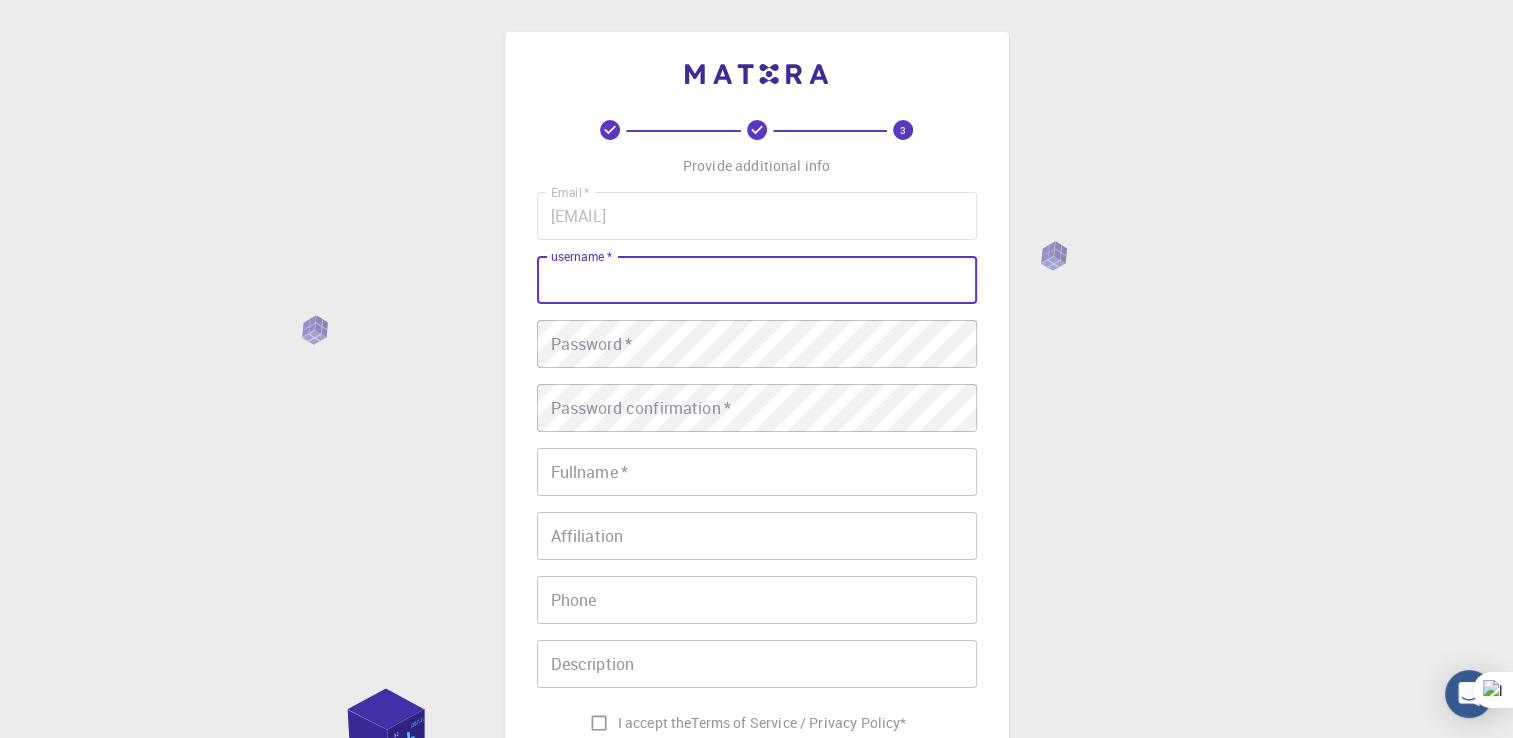 click on "username   *" at bounding box center [757, 280] 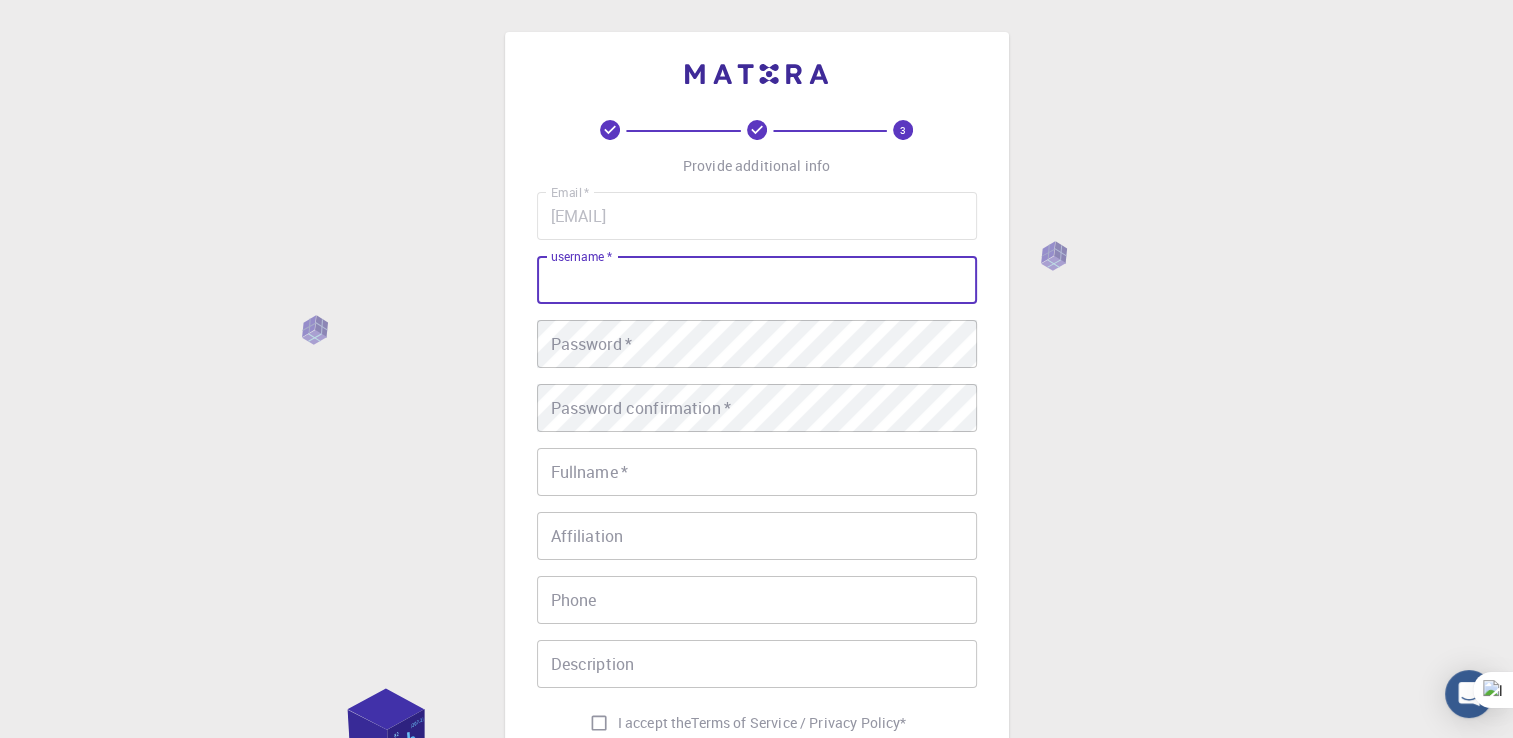type on "[USERNAME]" 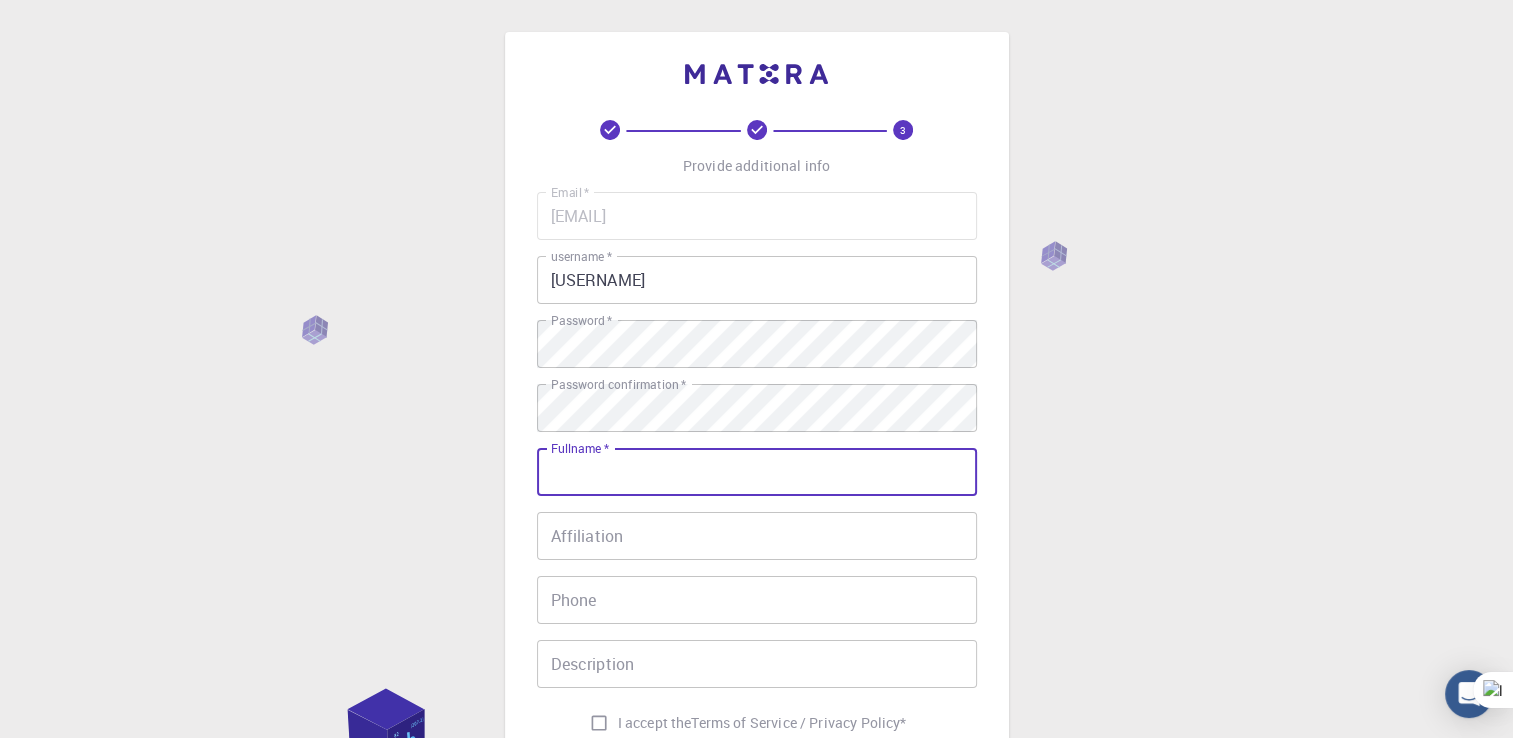 click on "Fullname   *" at bounding box center (757, 472) 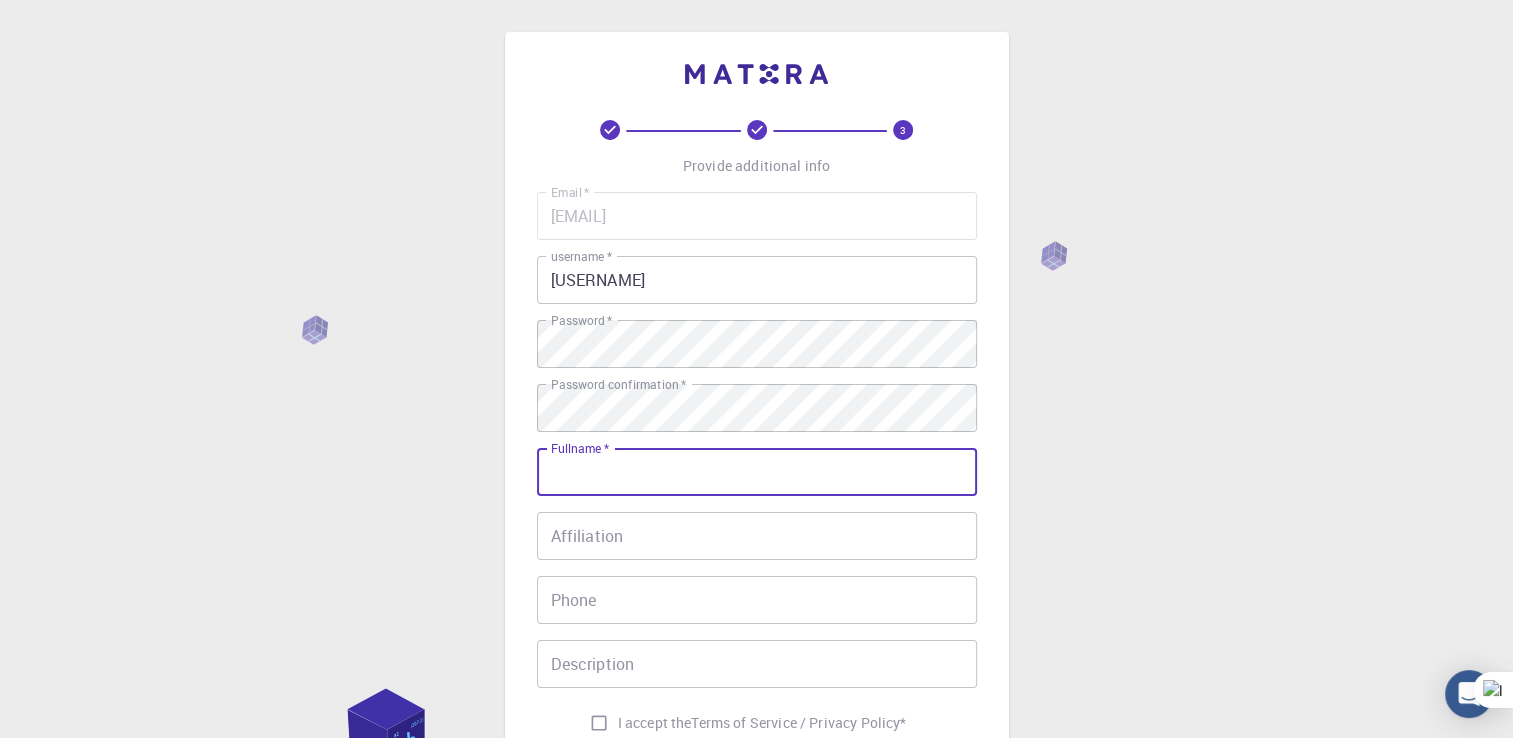 type on "[TITLE] [USERNAME] [LAST_NAME]" 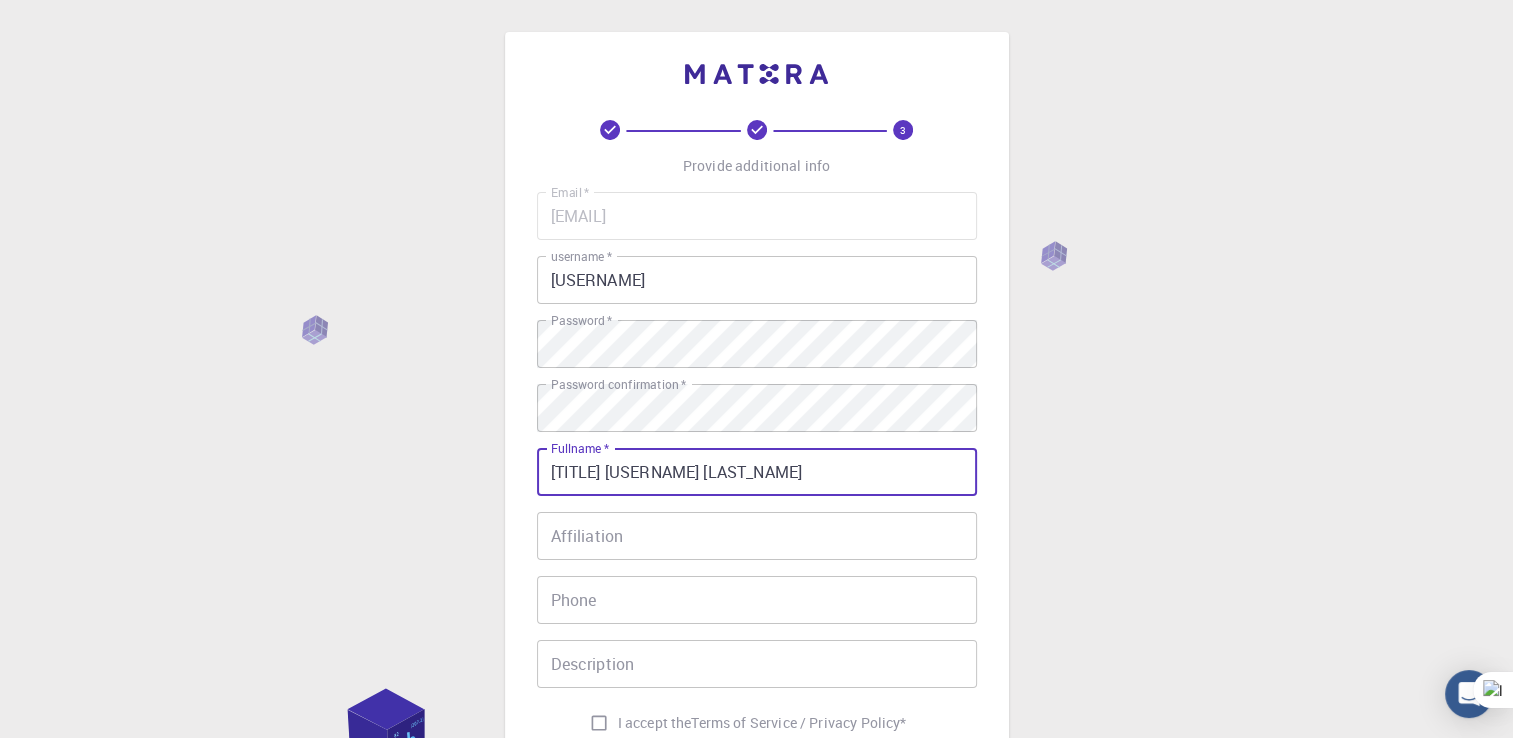 type on "+91[PHONE_NUMBER]" 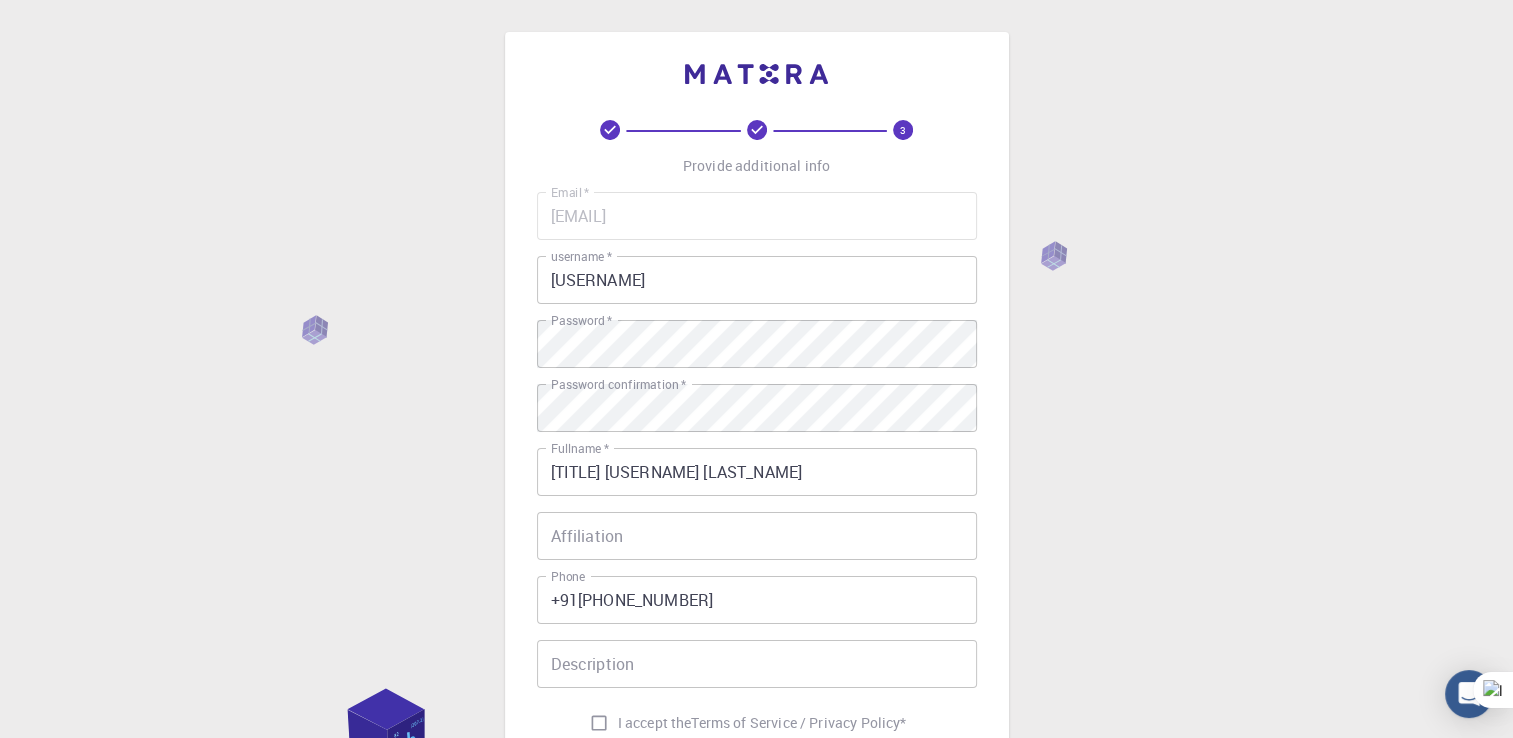 click on "3 Provide additional info Email   * [EMAIL] Email   * username   * [USERNAME] username   * Password   * Password   * Password confirmation   * Password confirmation   * Fullname   * [FULLNAME] Fullname   * Affiliation Affiliation Phone +91[PHONE_NUMBER] Phone Description Description I accept the  Terms of Service / Privacy Policy  * REGISTER Already on Mat3ra? Sign in ©  2025   Exabyte Inc.   All rights reserved. Platform version  2025.7.24 . Documentation Video Tutorials Terms of service Privacy statement" at bounding box center (756, 509) 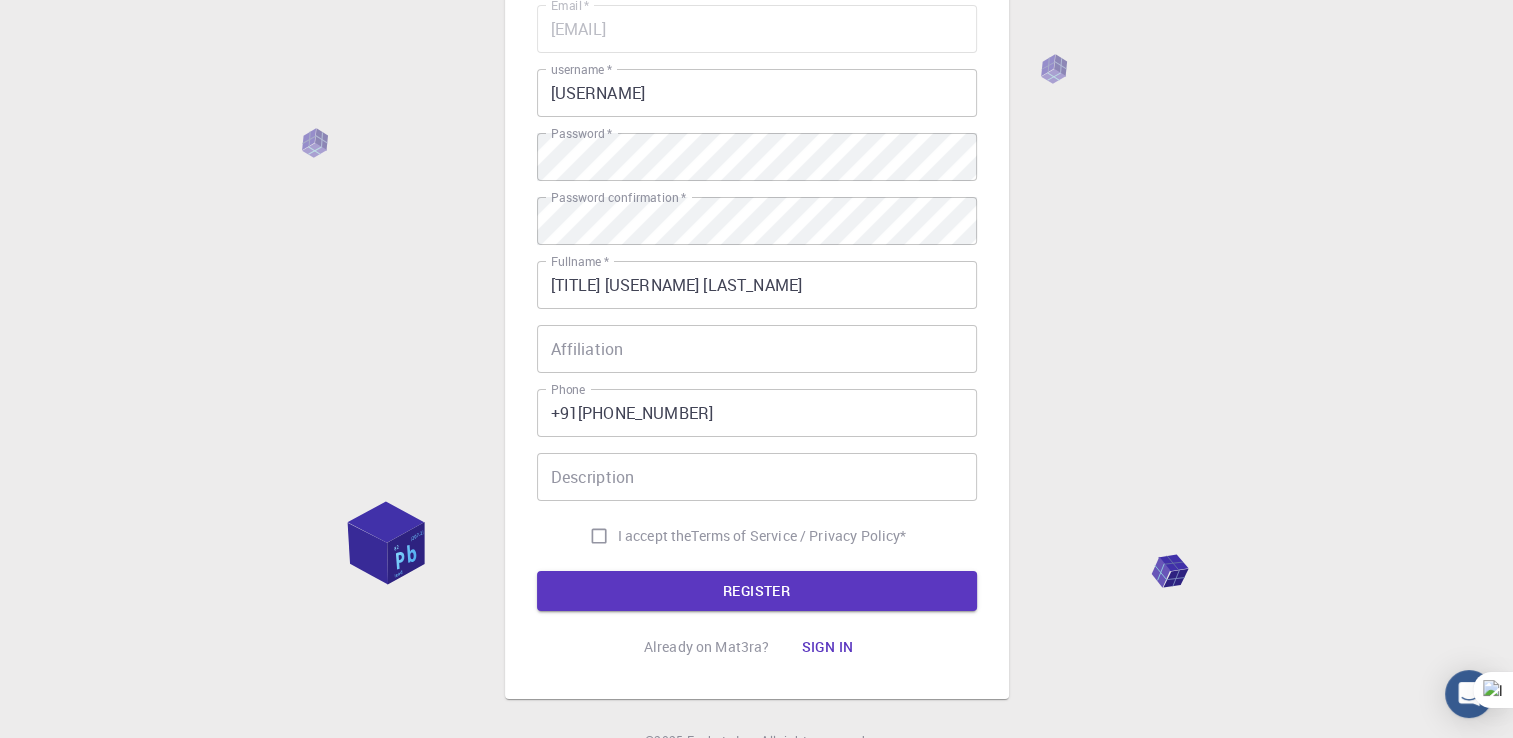 scroll, scrollTop: 188, scrollLeft: 0, axis: vertical 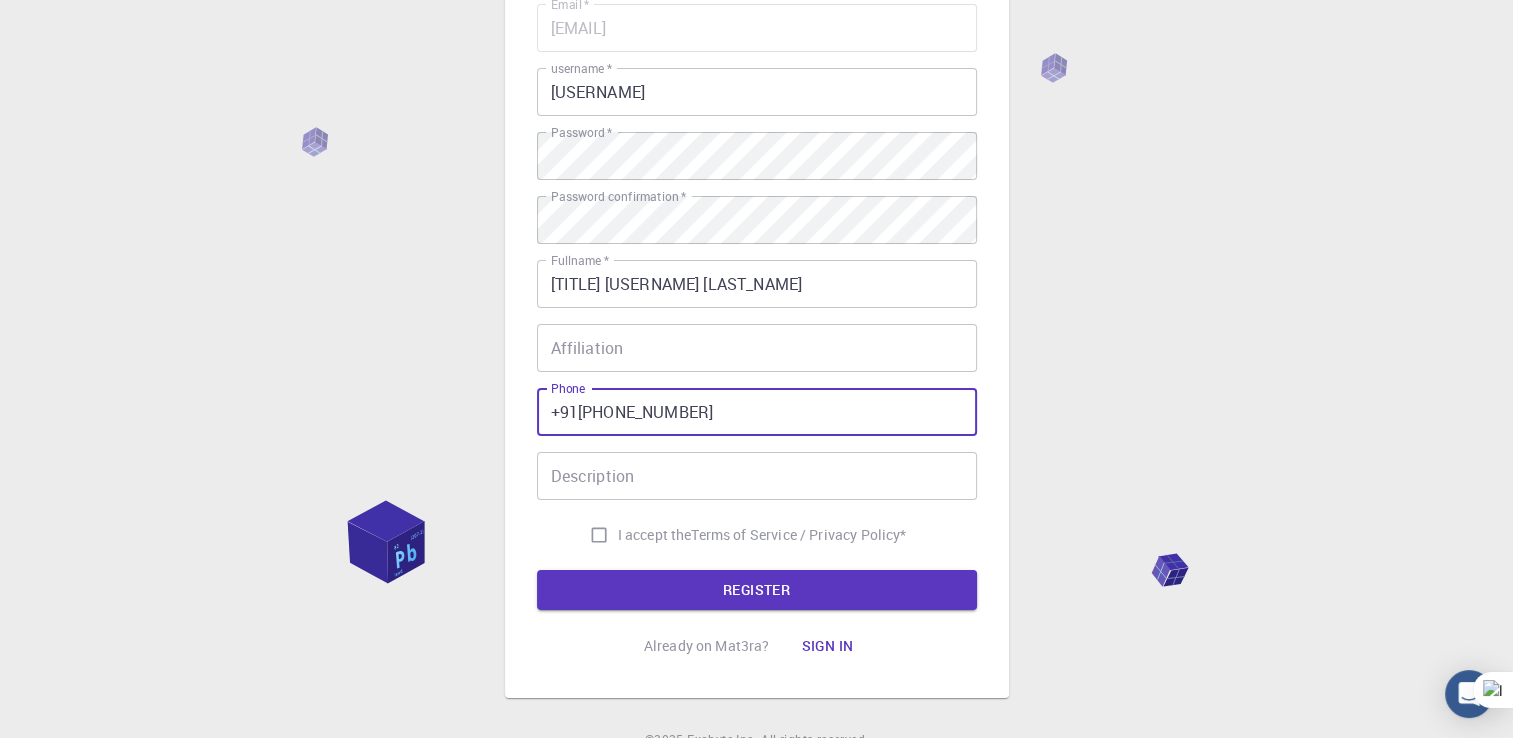 drag, startPoint x: 760, startPoint y: 421, endPoint x: 445, endPoint y: 410, distance: 315.19202 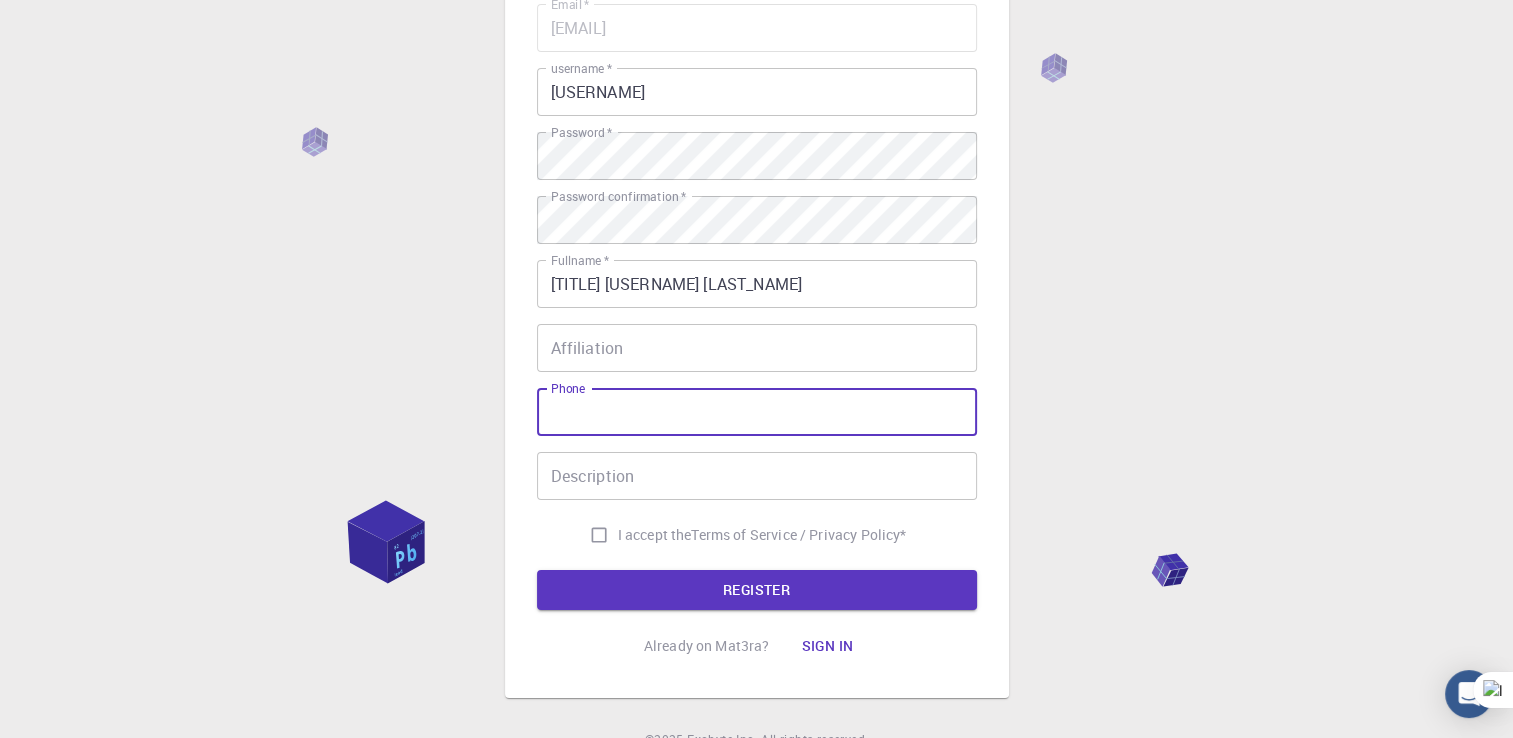 type 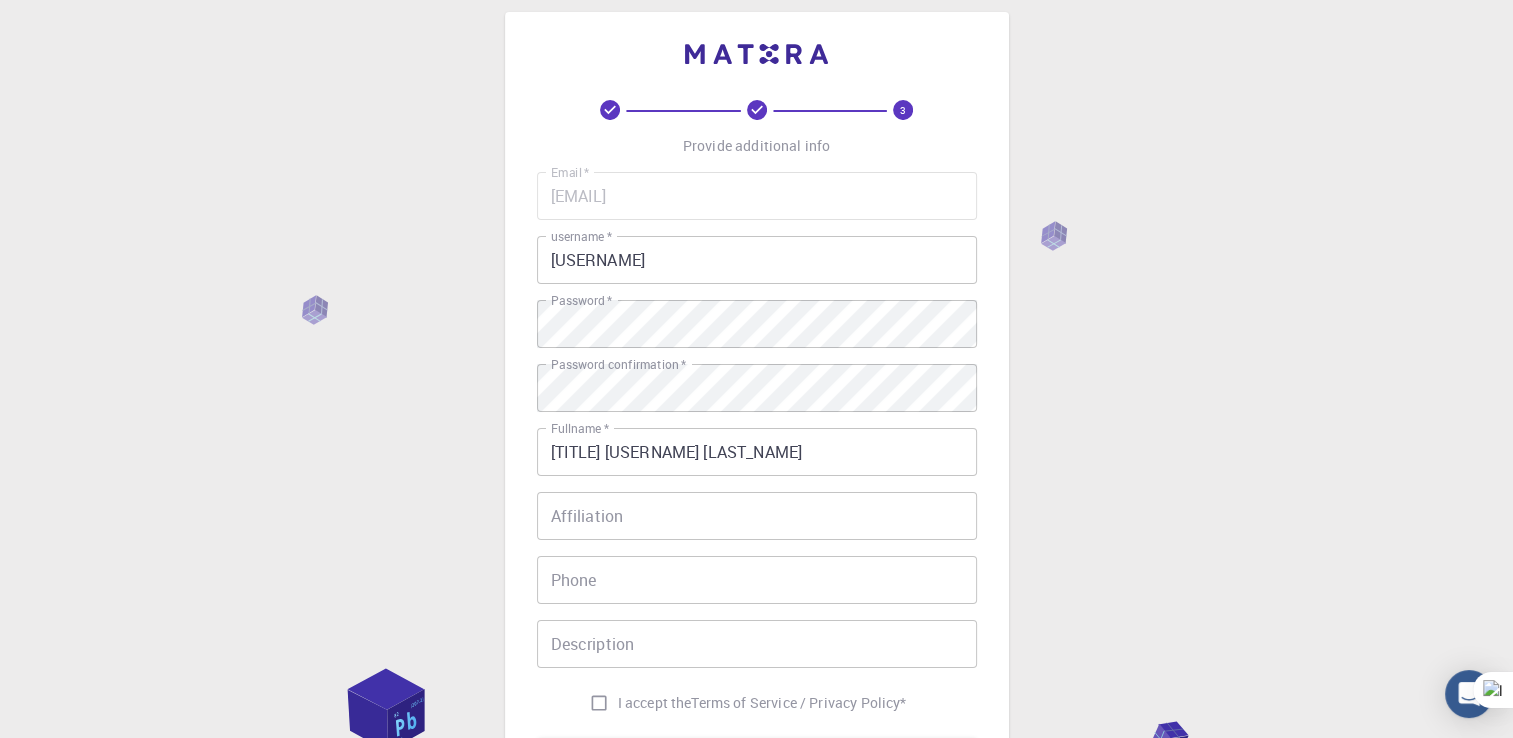 scroll, scrollTop: 279, scrollLeft: 0, axis: vertical 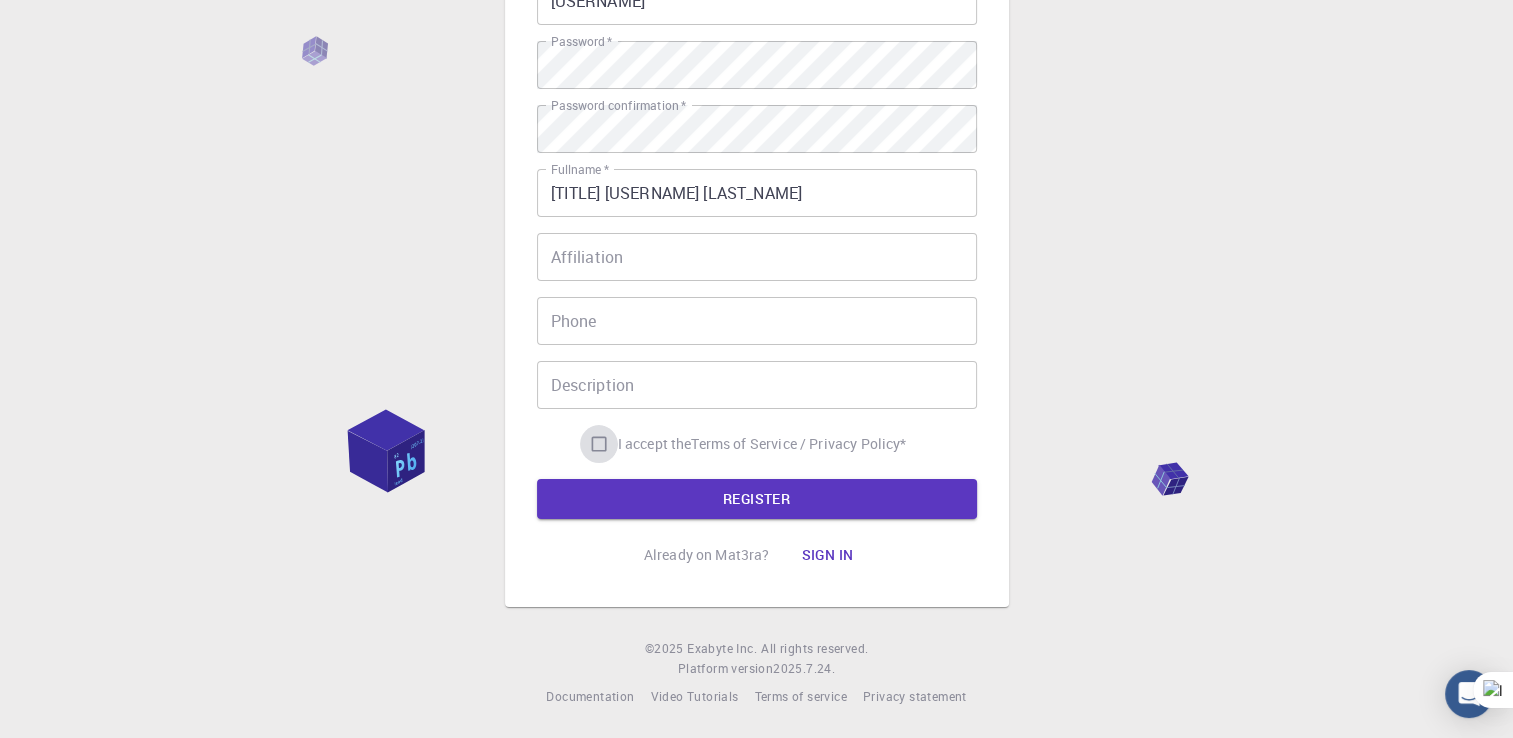 click on "I accept the  Terms of Service / Privacy Policy  *" at bounding box center (599, 444) 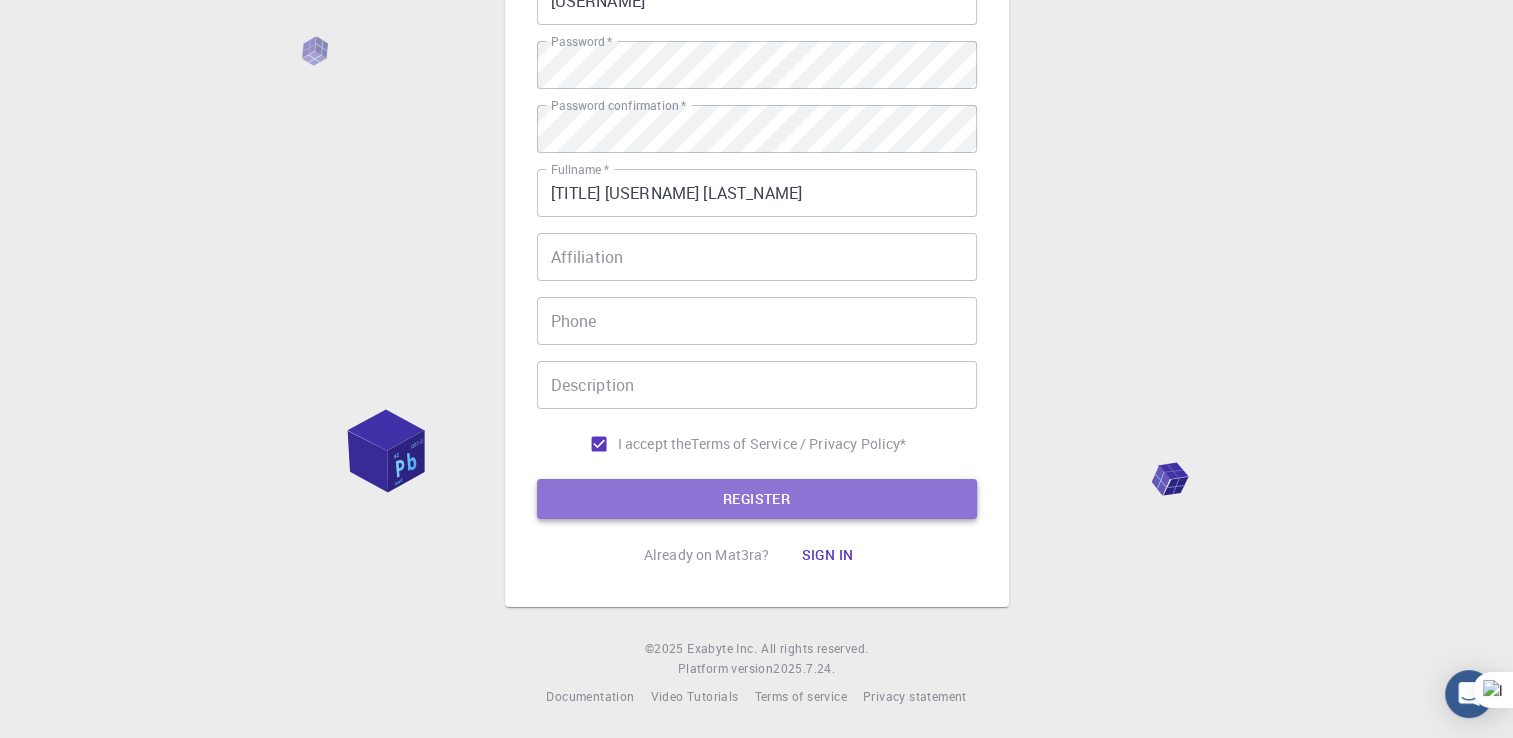 click on "REGISTER" at bounding box center [757, 499] 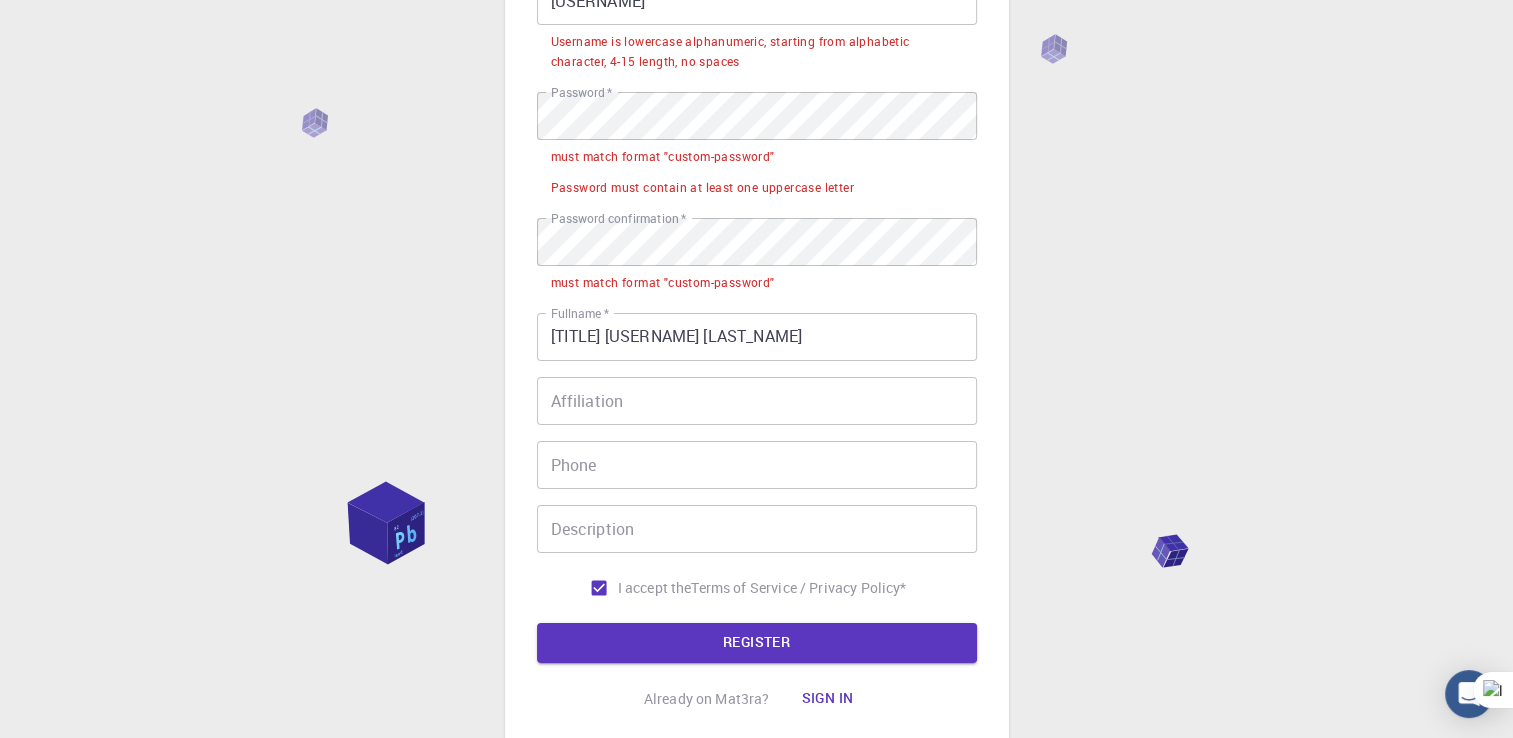 scroll, scrollTop: 149, scrollLeft: 0, axis: vertical 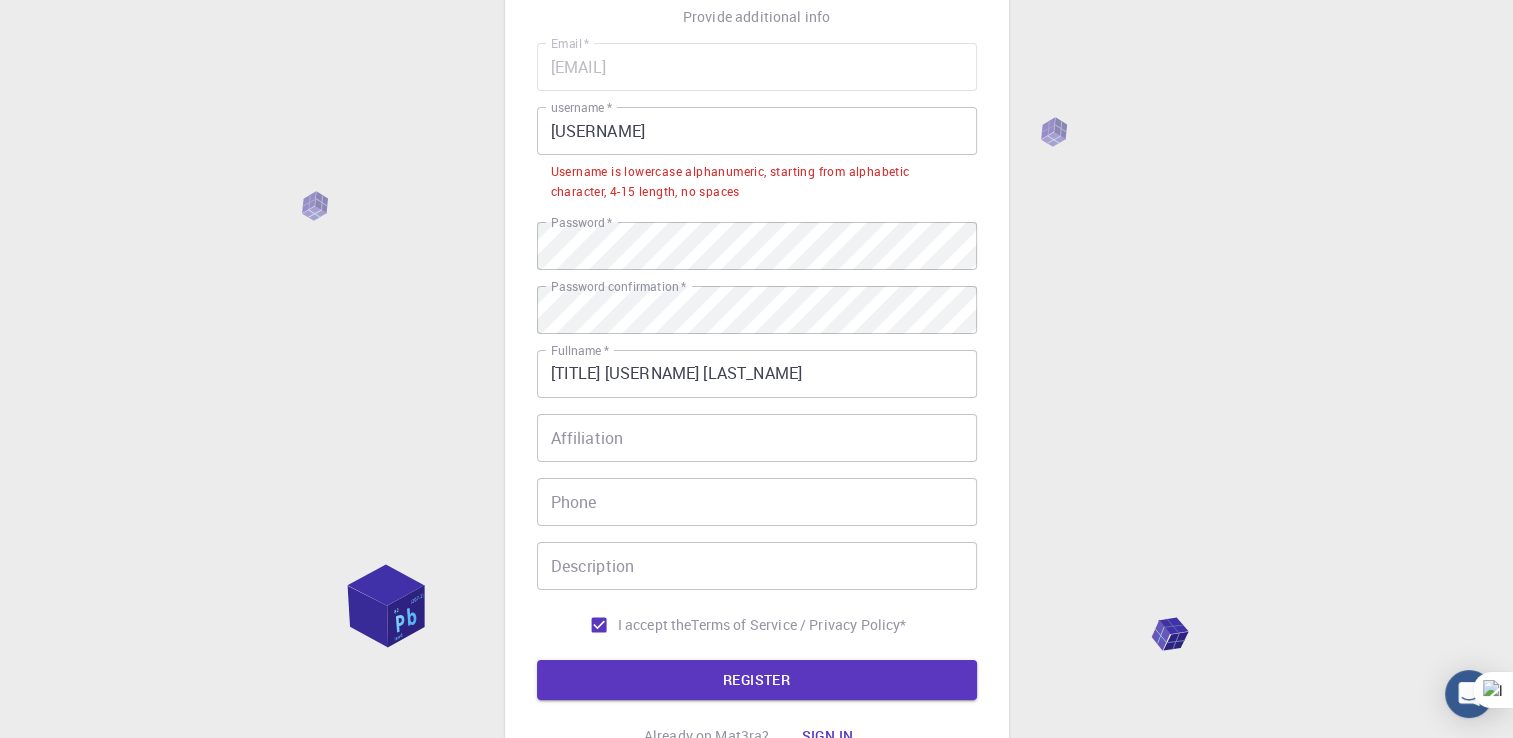 click on "3 Provide additional info Email   * [EMAIL] Email   * username   * [USERNAME] username   * Username is lowercase alphanumeric, starting from alphabetic character, 4-15 length, no spaces Password   * Password   * should be equal to the value of "passwordConfirmation" Password and password confirmation do not match. Password confirmation   * Password confirmation   * should be equal to the value of "password" Password and password confirmation do not match. Fullname   * [FULLNAME] Fullname   * Affiliation Affiliation Phone Phone Description Description I accept the  Terms of Service / Privacy Policy  * REGISTER Already on Mat3ra? Sign in ©  2025   Exabyte Inc.   All rights reserved. Platform version  2025.7.24 . Documentation Video Tutorials Terms of service Privacy statement" at bounding box center (756, 385) 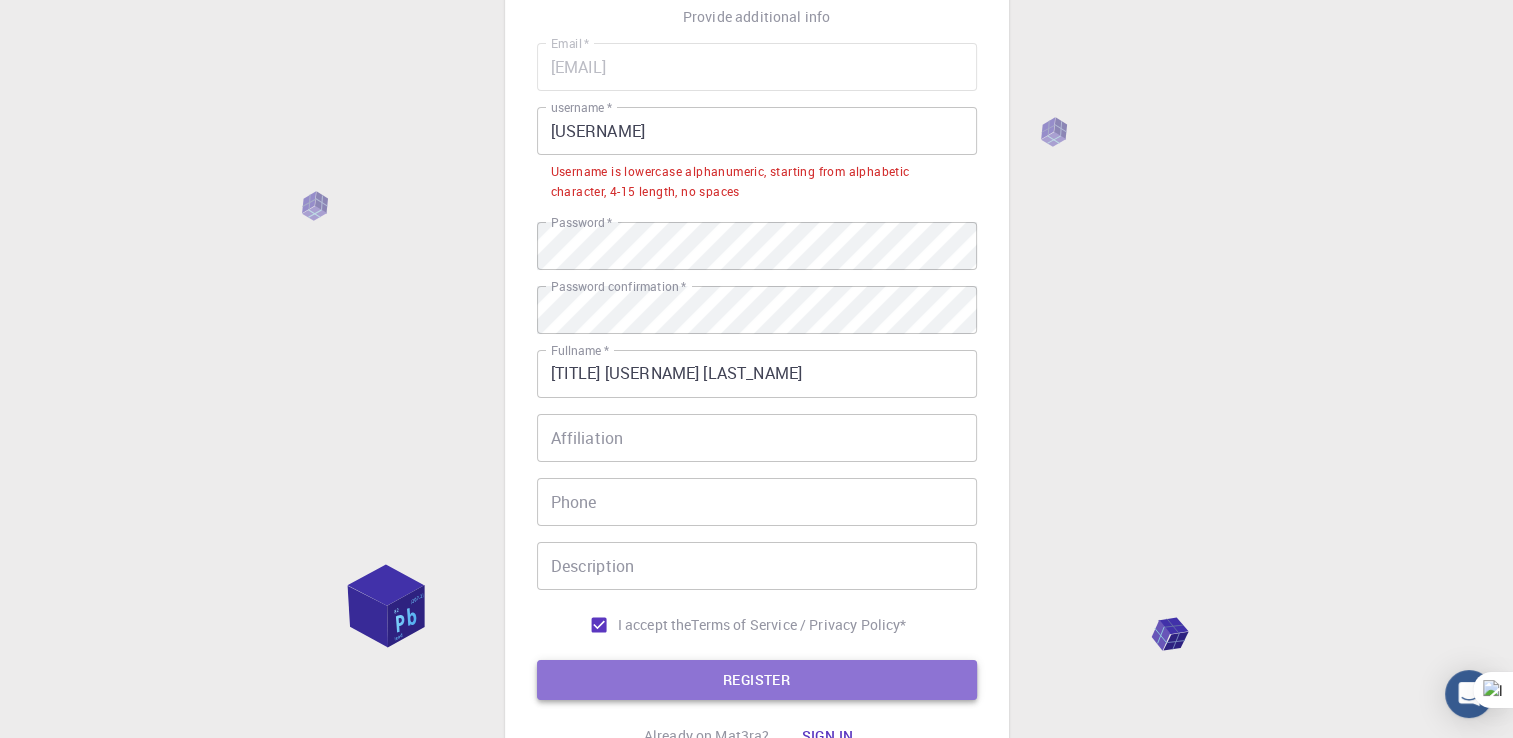 click on "REGISTER" at bounding box center [757, 680] 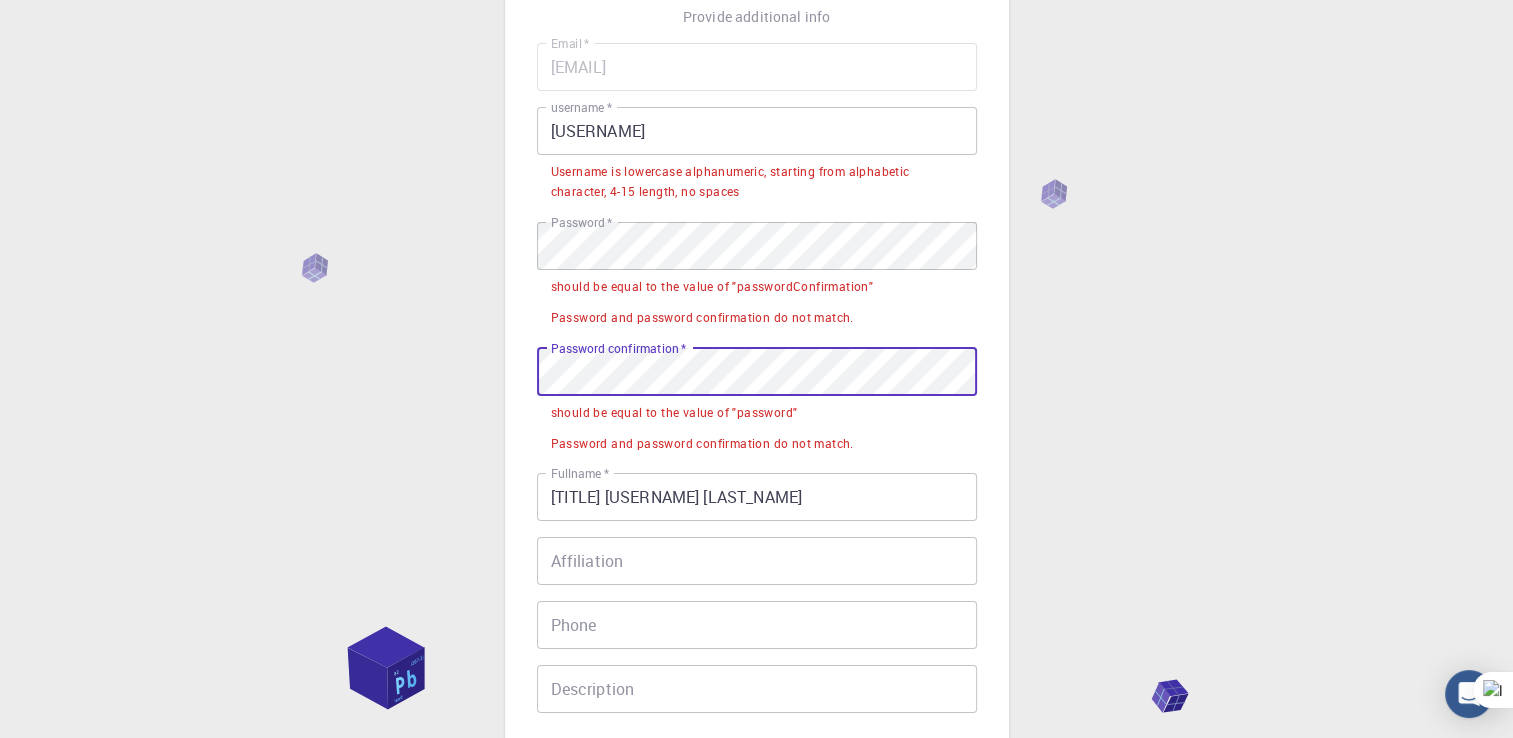 click on "3 Provide additional info Email   * [EMAIL] Email   * username   * [USERNAME] username   * Password   * Password   * should be equal to the value of "passwordConfirmation" Password and password confirmation do not match. Password confirmation   * Password confirmation   * should be equal to the value of "password" Password and password confirmation do not match. Fullname   * [FULLNAME] Fullname   * Affiliation Affiliation Phone Phone Description Description I accept the  Terms of Service / Privacy Policy  * REGISTER Already on Mat3ra? Sign in ©  2025   Exabyte Inc.   All rights reserved. Platform version  2025.7.24 . Documentation Video Tutorials Terms of service Privacy statement" at bounding box center (756, 447) 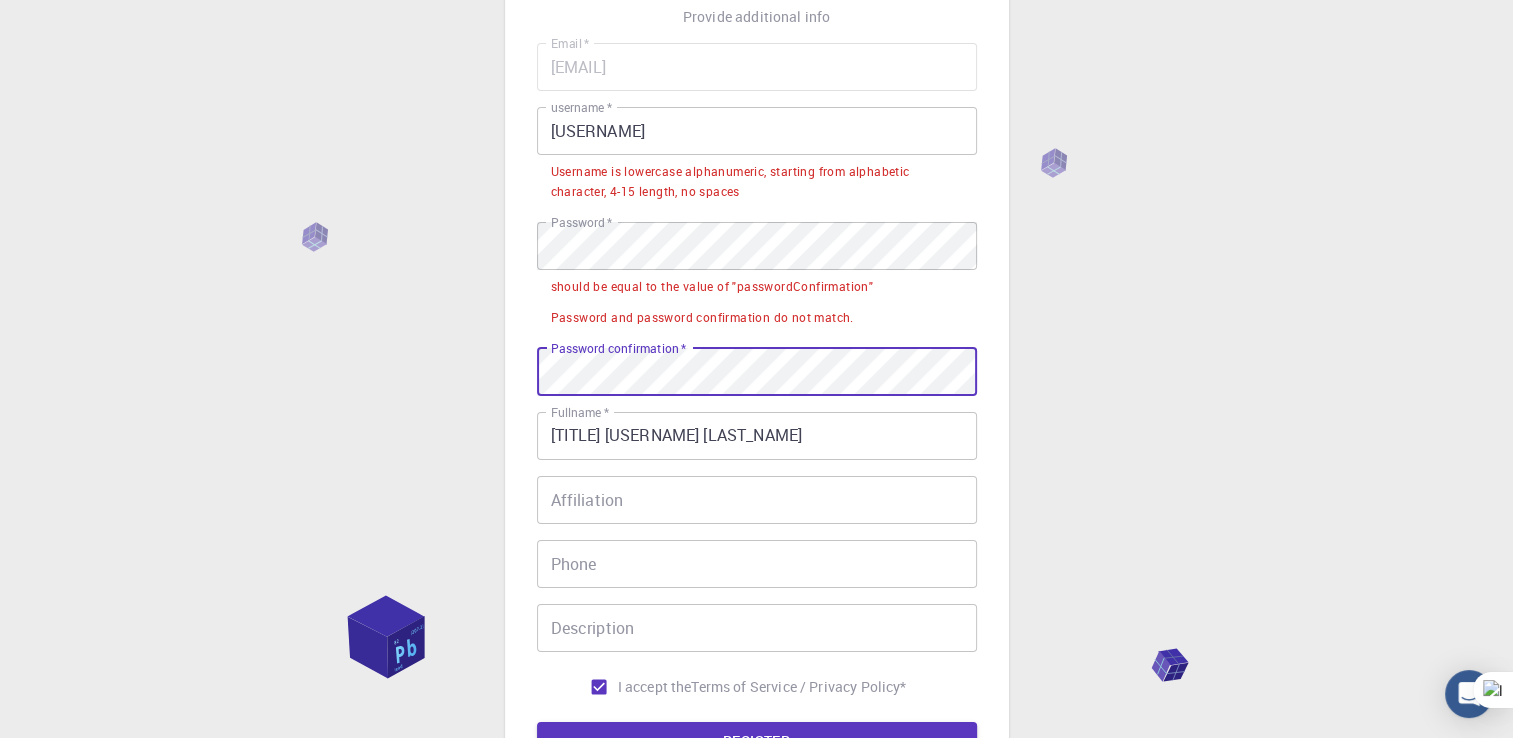 scroll, scrollTop: 203, scrollLeft: 0, axis: vertical 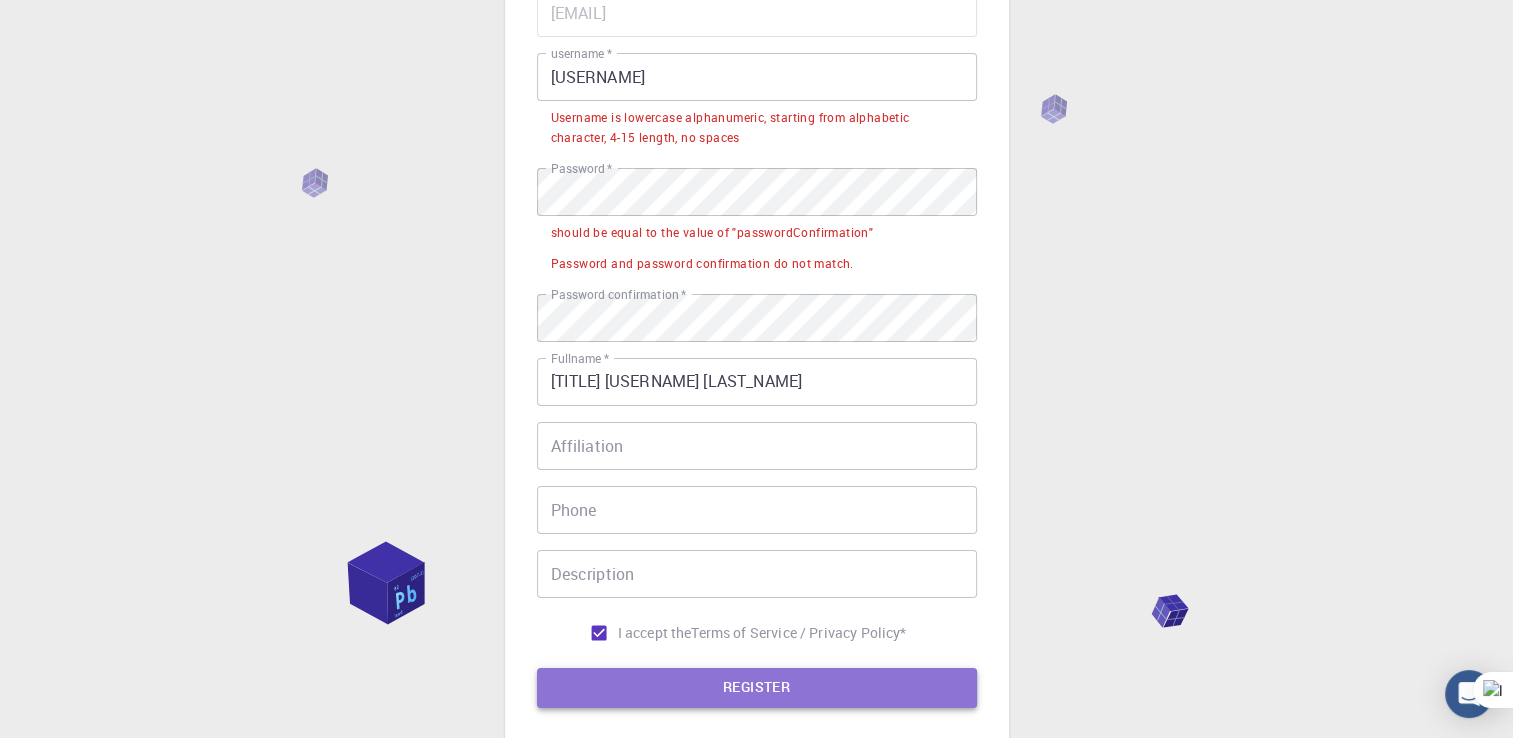 click on "REGISTER" at bounding box center [757, 688] 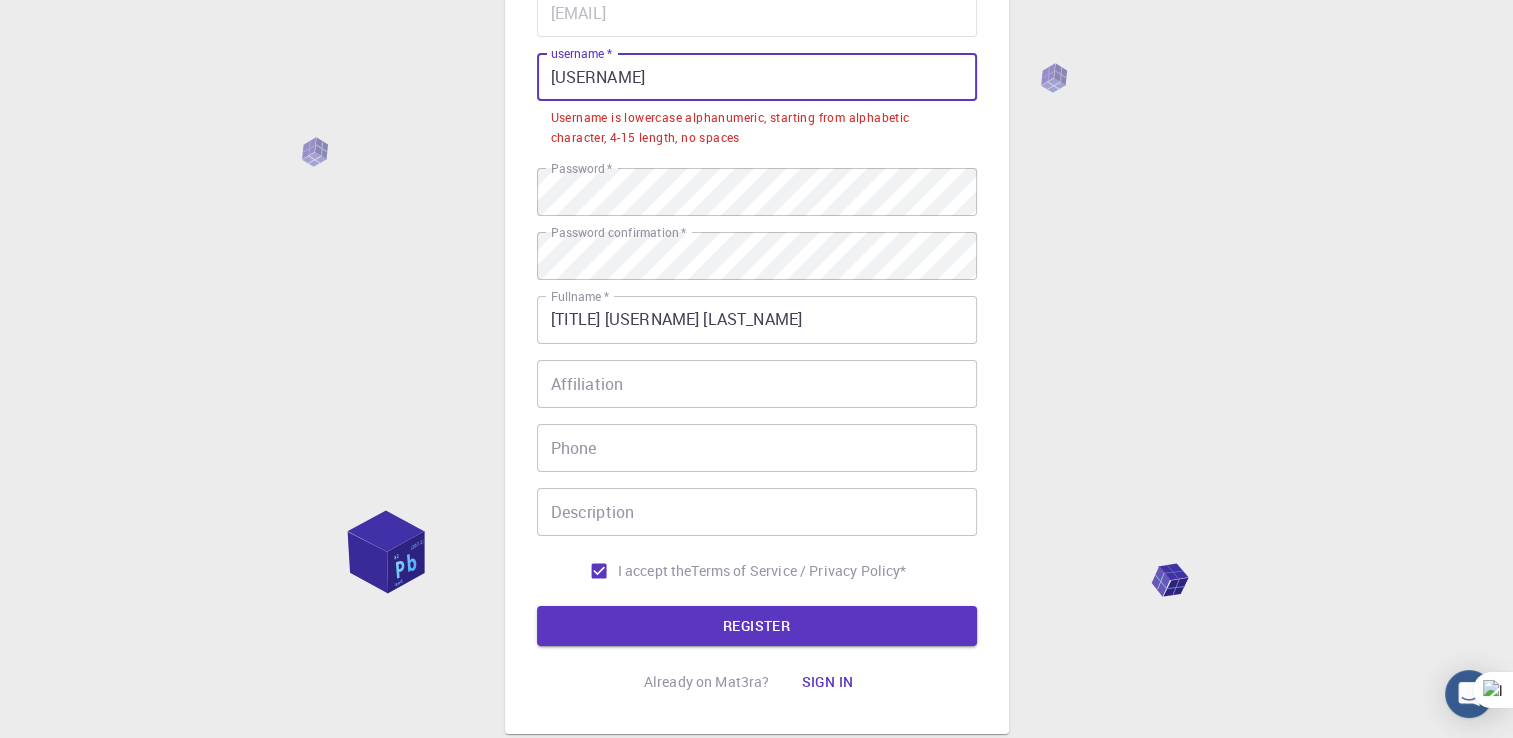 click on "[USERNAME]" at bounding box center [757, 77] 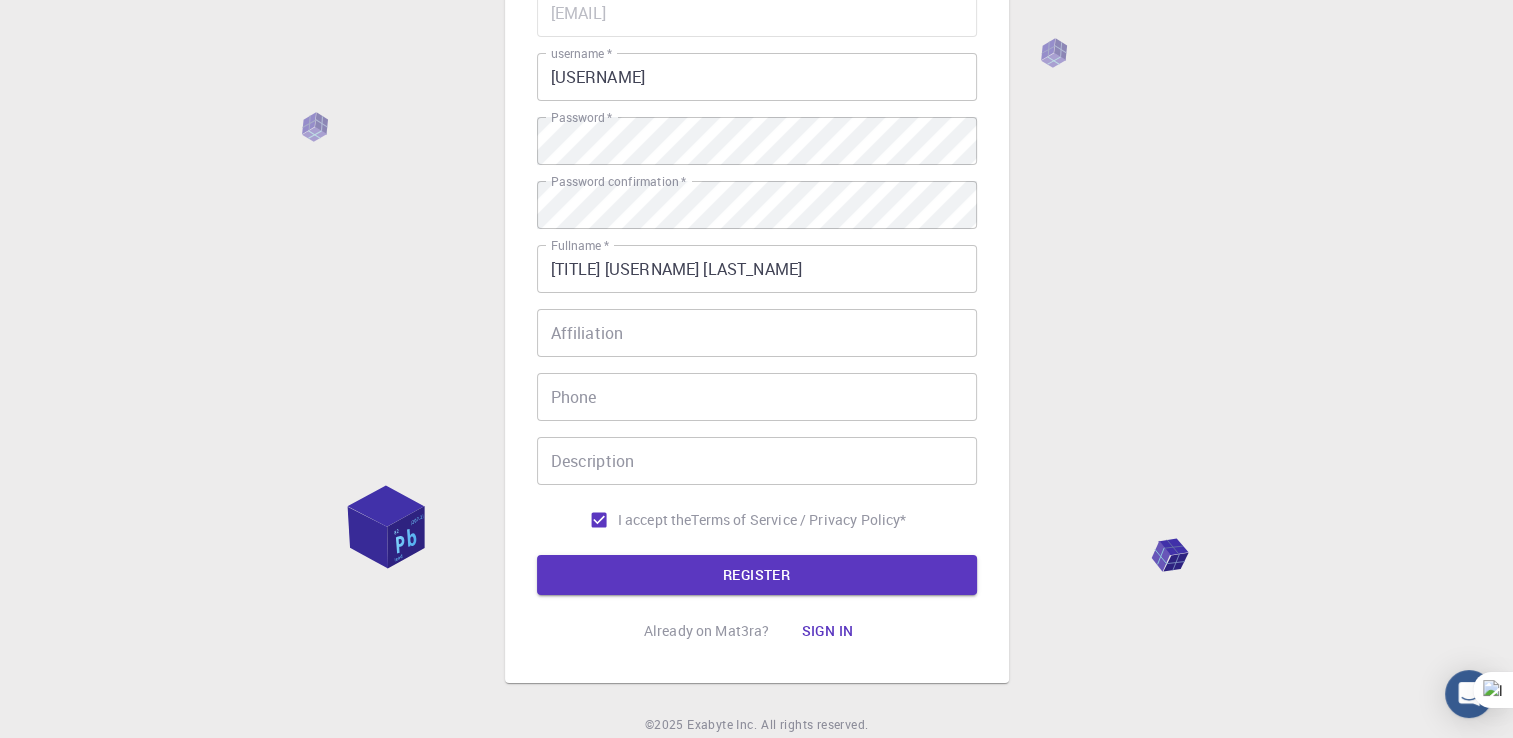 click on "3 Provide additional info Email   * [EMAIL] Email   * username   * [USERNAME] username   * Password   * Password   * Password confirmation   * Password confirmation   * Fullname   * [FULLNAME] Fullname   * Affiliation Affiliation Phone Phone Description Description I accept the  Terms of Service / Privacy Policy  * REGISTER Already on Mat3ra? Sign in ©  2025   Exabyte Inc.   All rights reserved. Platform version  2025.7.24 . Documentation Video Tutorials Terms of service Privacy statement" at bounding box center (756, 306) 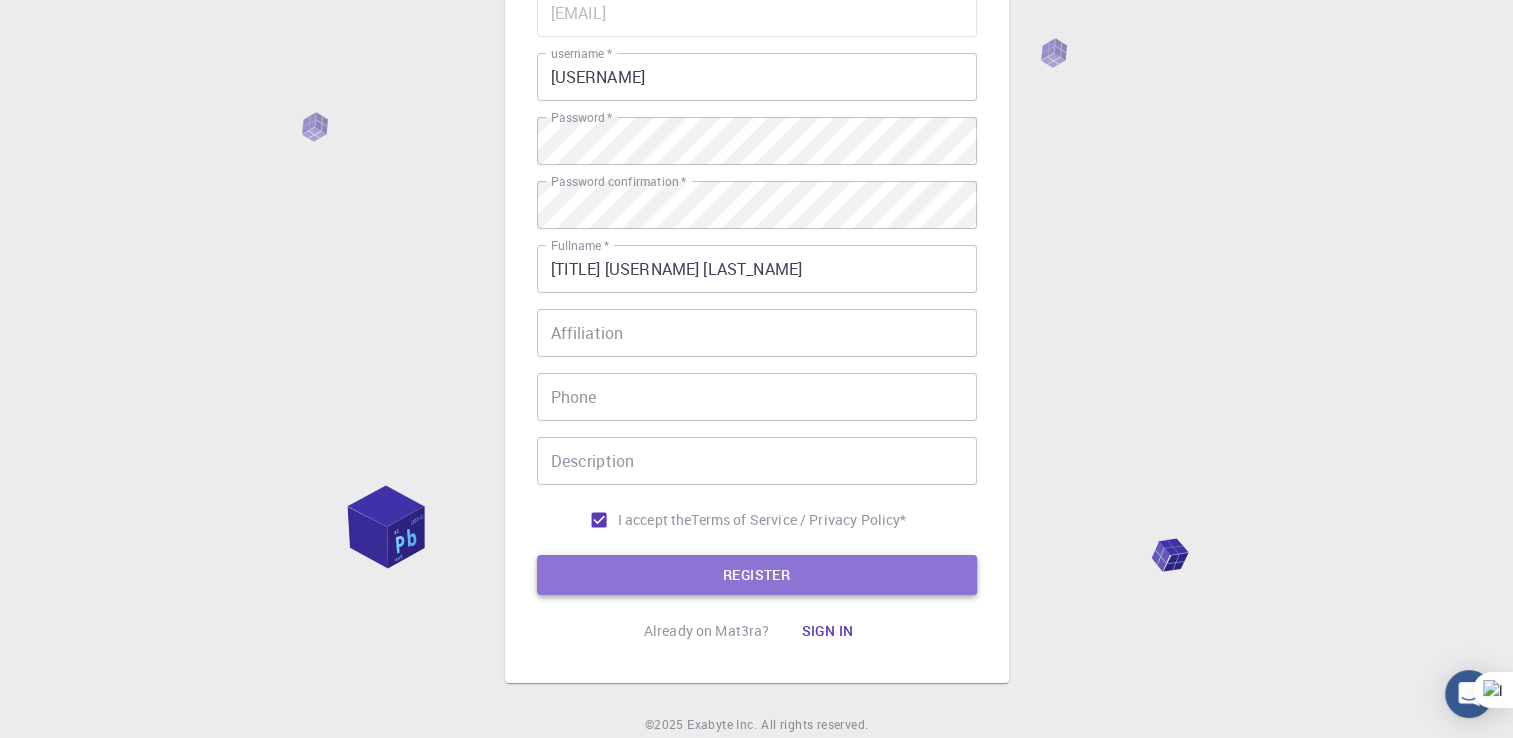 click on "REGISTER" at bounding box center [757, 575] 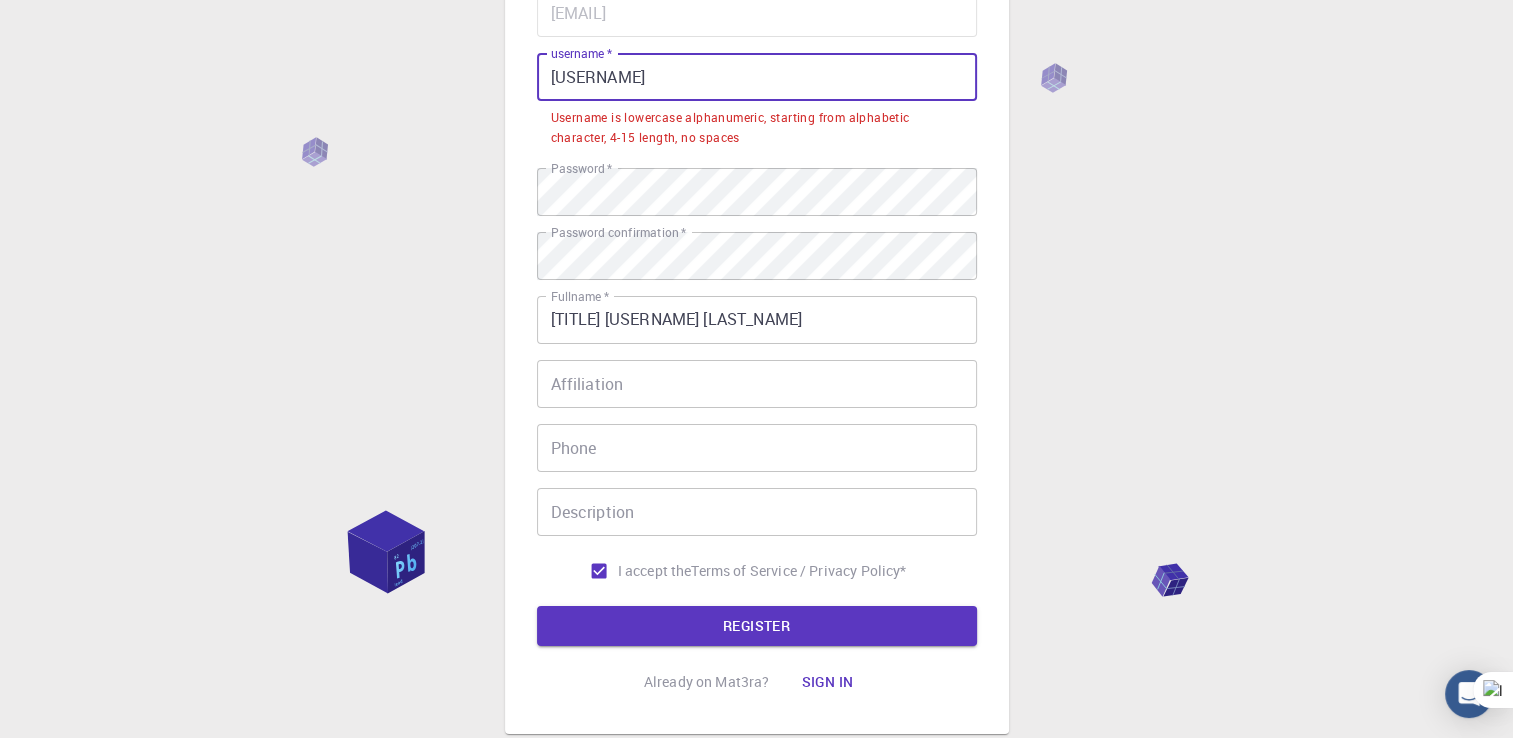 click on "[USERNAME]" at bounding box center (757, 77) 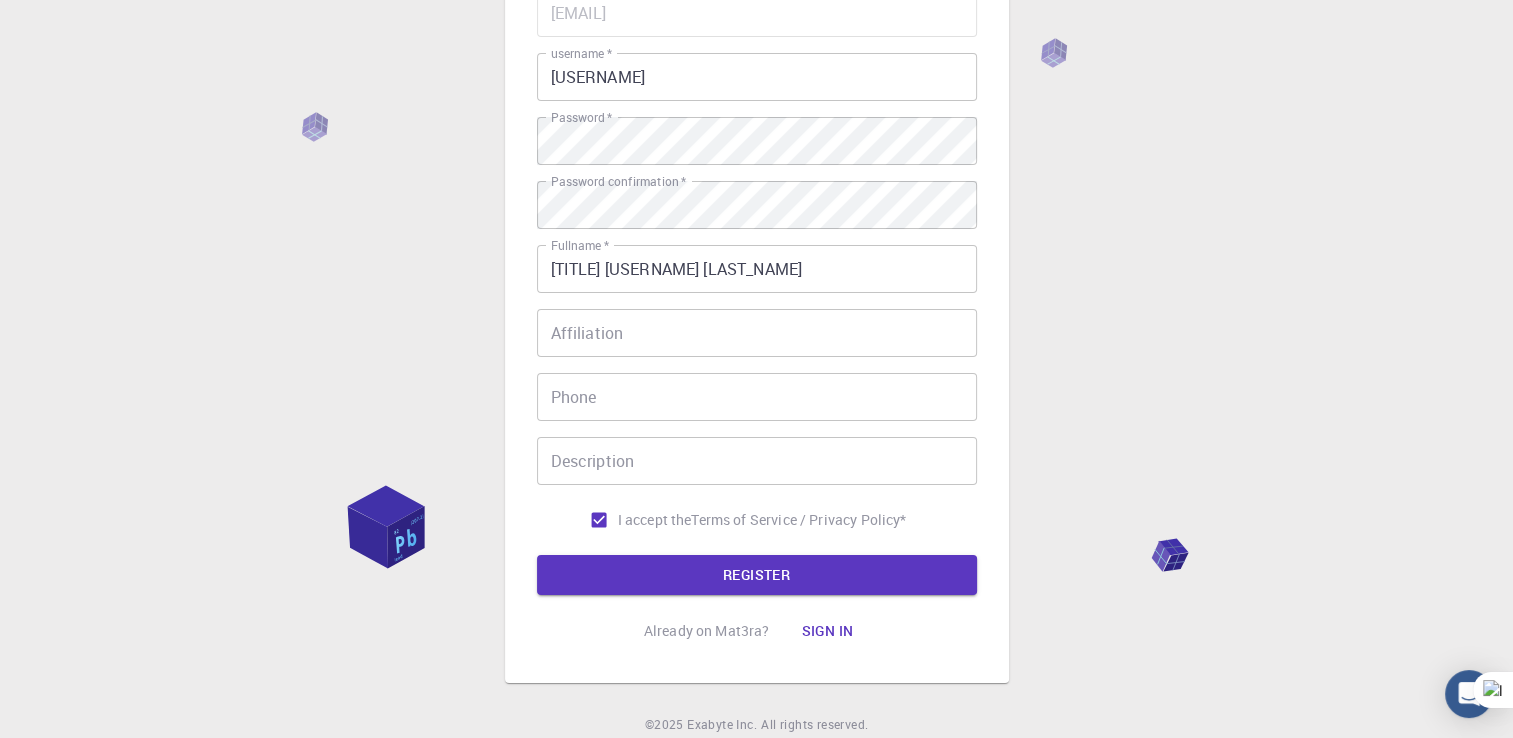 click on "3 Provide additional info Email   * [EMAIL] Email   * username   * [USERNAME] username   * Password   * Password   * Password confirmation   * Password confirmation   * Fullname   * [FULLNAME] Fullname   * Affiliation Affiliation Phone Phone Description Description I accept the  Terms of Service / Privacy Policy  * REGISTER Already on Mat3ra? Sign in ©  2025   Exabyte Inc.   All rights reserved. Platform version  2025.7.24 . Documentation Video Tutorials Terms of service Privacy statement" at bounding box center (756, 306) 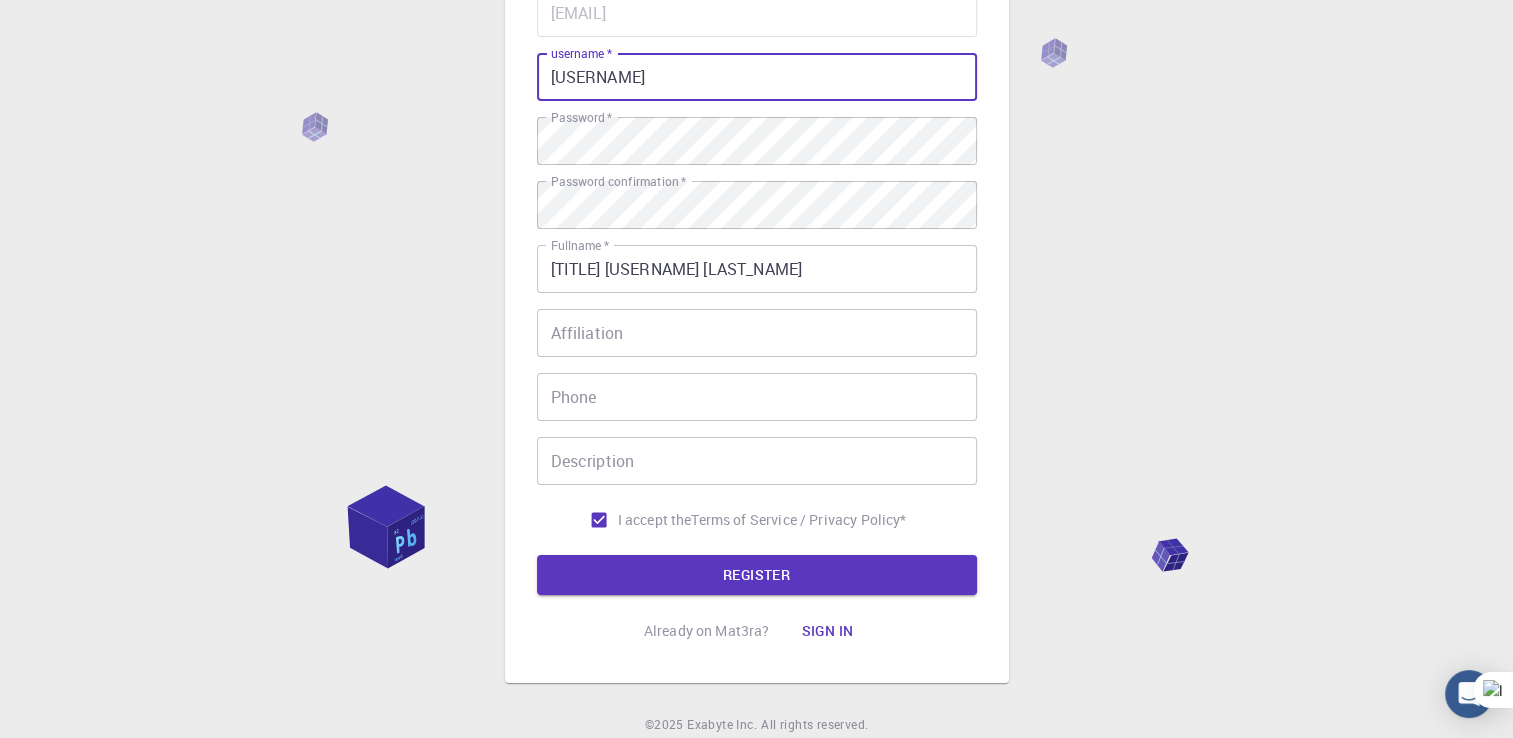 click on "[USERNAME]" at bounding box center (757, 77) 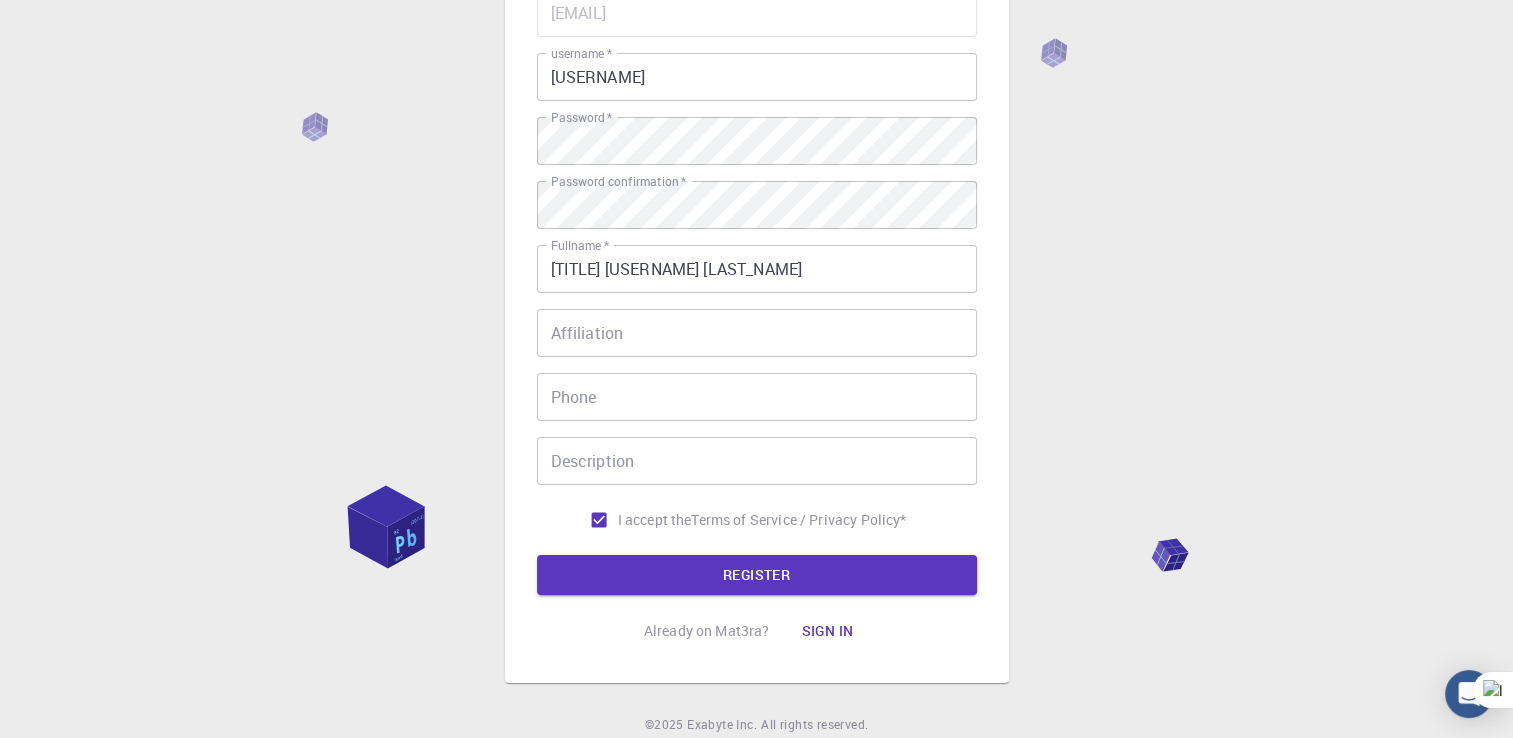 click on "3 Provide additional info Email   * [EMAIL] Email   * username   * [USERNAME] username   * Password   * Password   * Password confirmation   * Password confirmation   * Fullname   * [FULLNAME] Fullname   * Affiliation Affiliation Phone Phone Description Description I accept the  Terms of Service / Privacy Policy  * REGISTER Already on Mat3ra? Sign in ©  2025   Exabyte Inc.   All rights reserved. Platform version  2025.7.24 . Documentation Video Tutorials Terms of service Privacy statement" at bounding box center (756, 306) 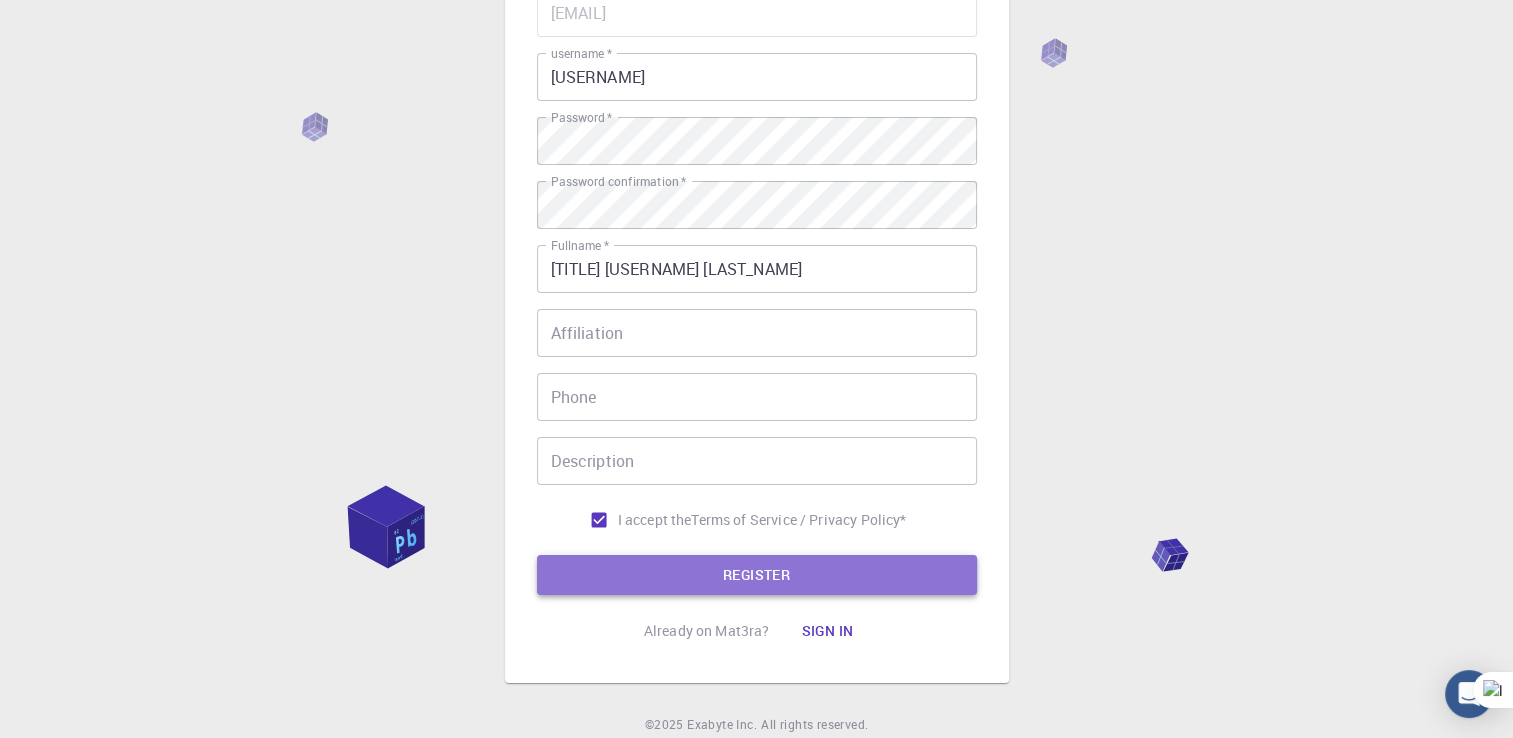 click on "REGISTER" at bounding box center (757, 575) 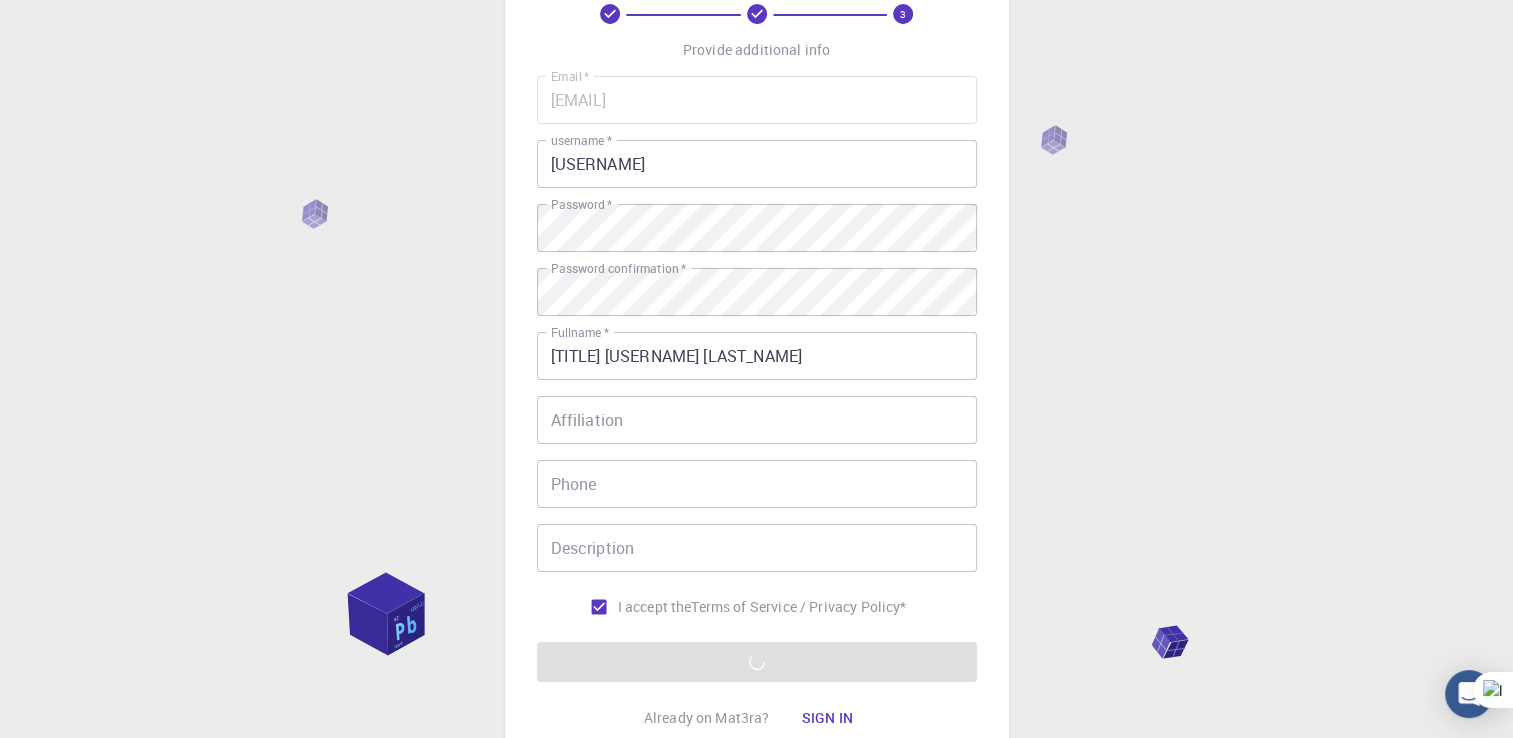 scroll, scrollTop: 115, scrollLeft: 0, axis: vertical 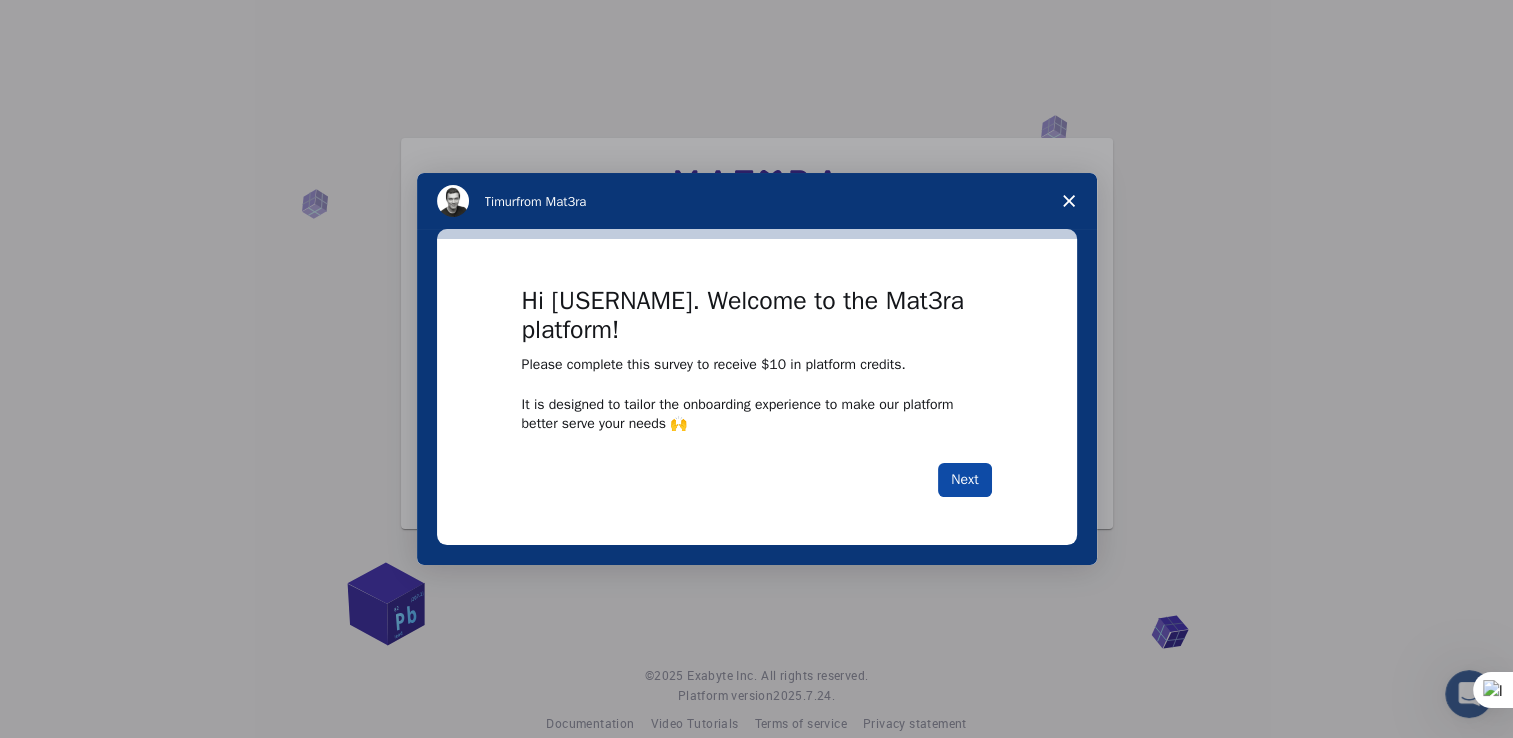 click on "Next" at bounding box center (964, 480) 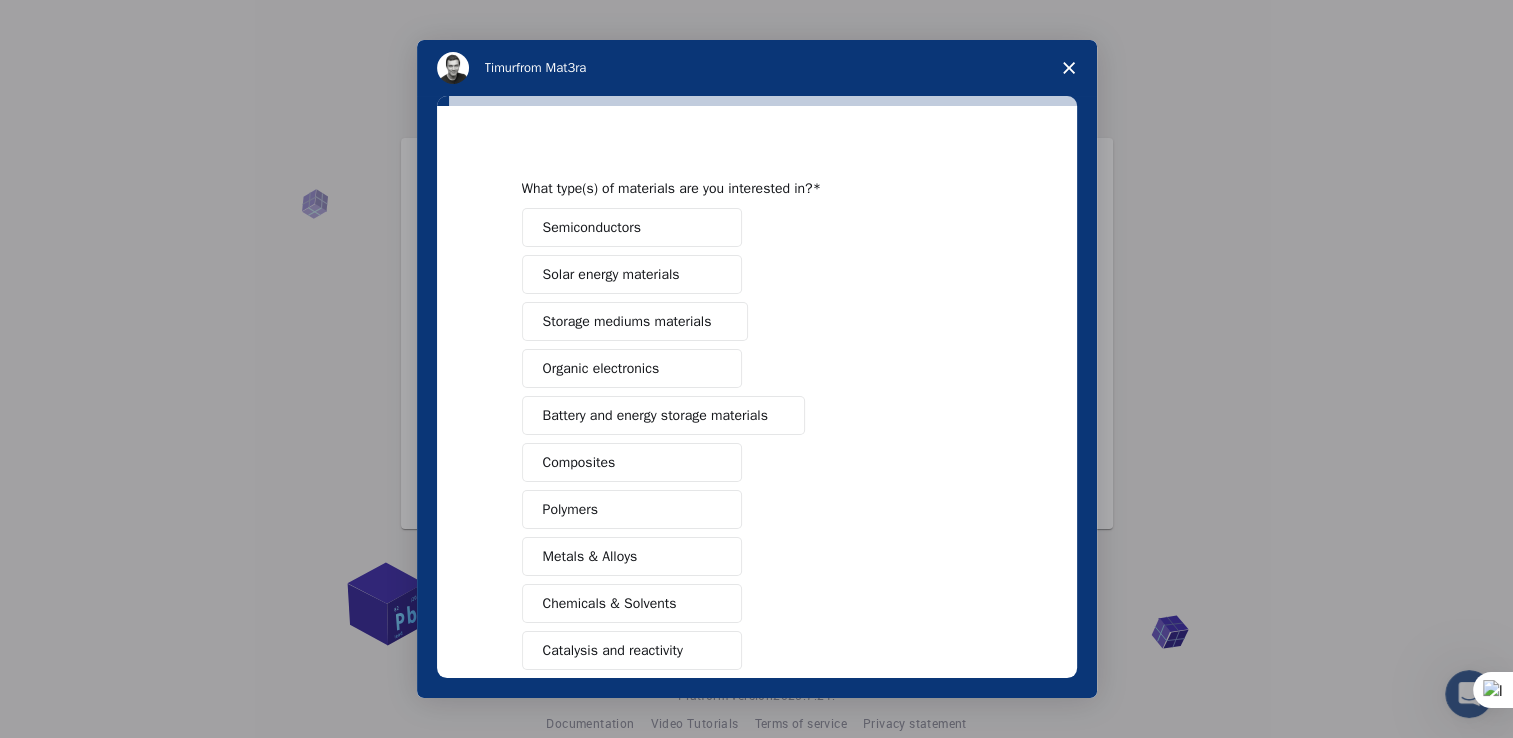scroll, scrollTop: 24, scrollLeft: 0, axis: vertical 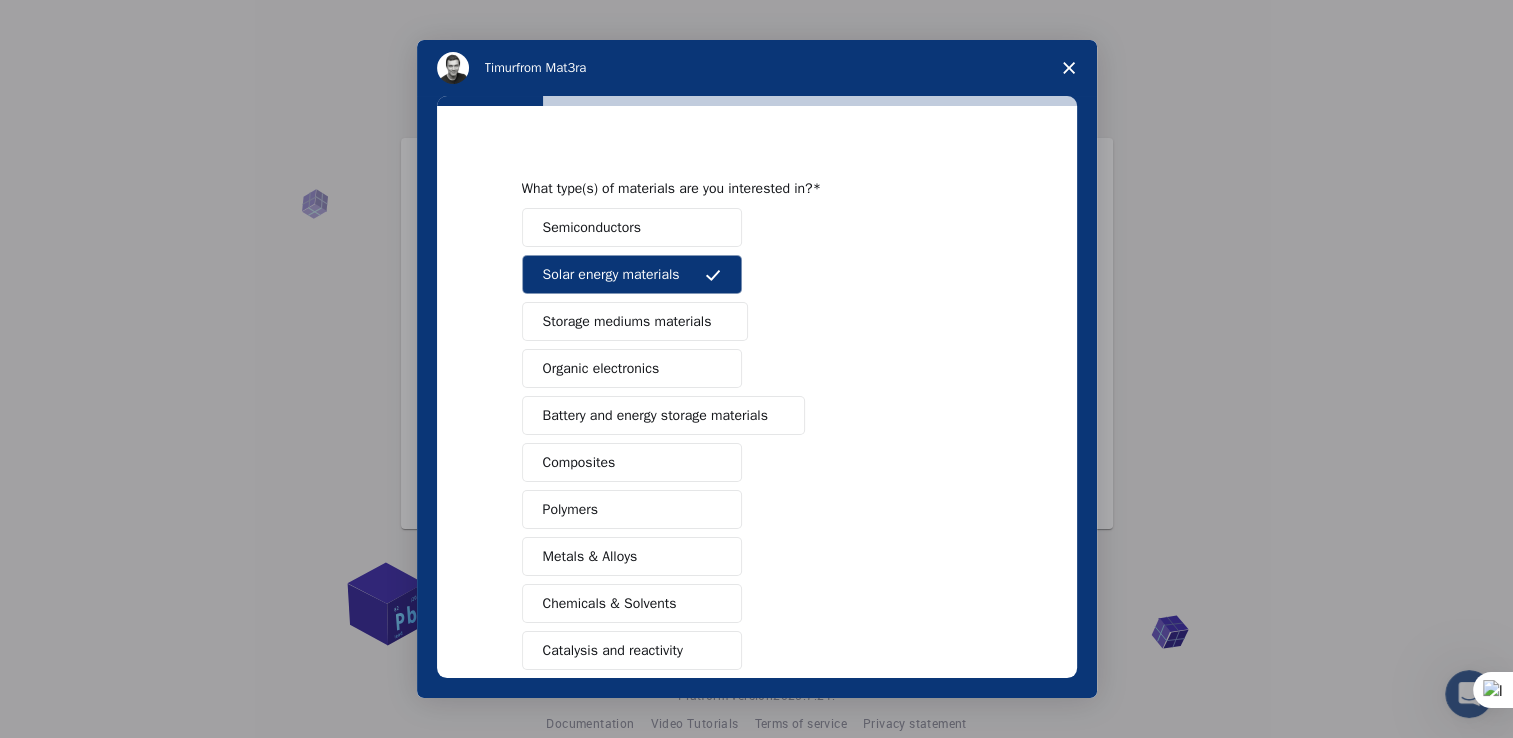 click on "Storage mediums materials" at bounding box center [627, 321] 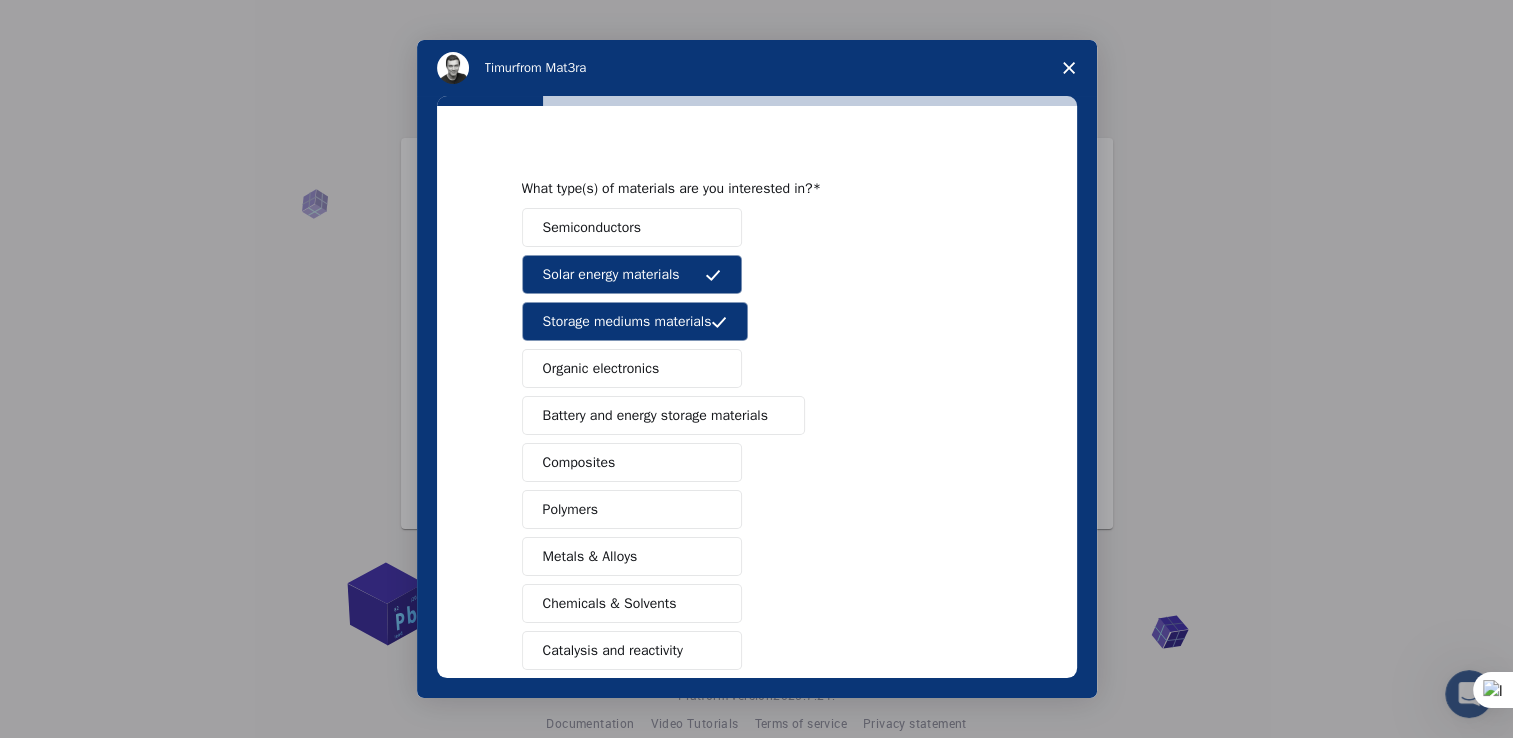 click on "Semiconductors" at bounding box center [632, 227] 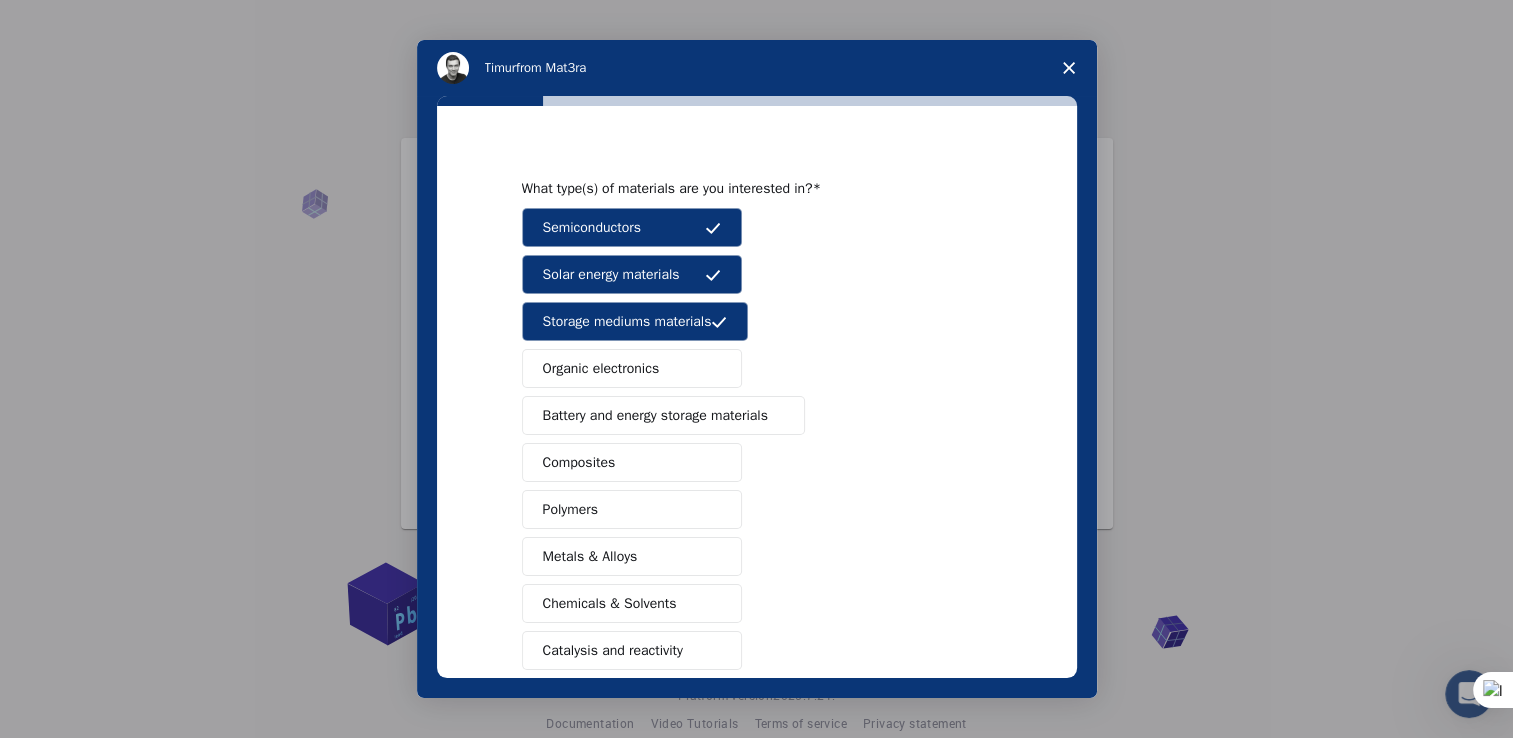 click on "Battery and energy storage materials" at bounding box center [655, 415] 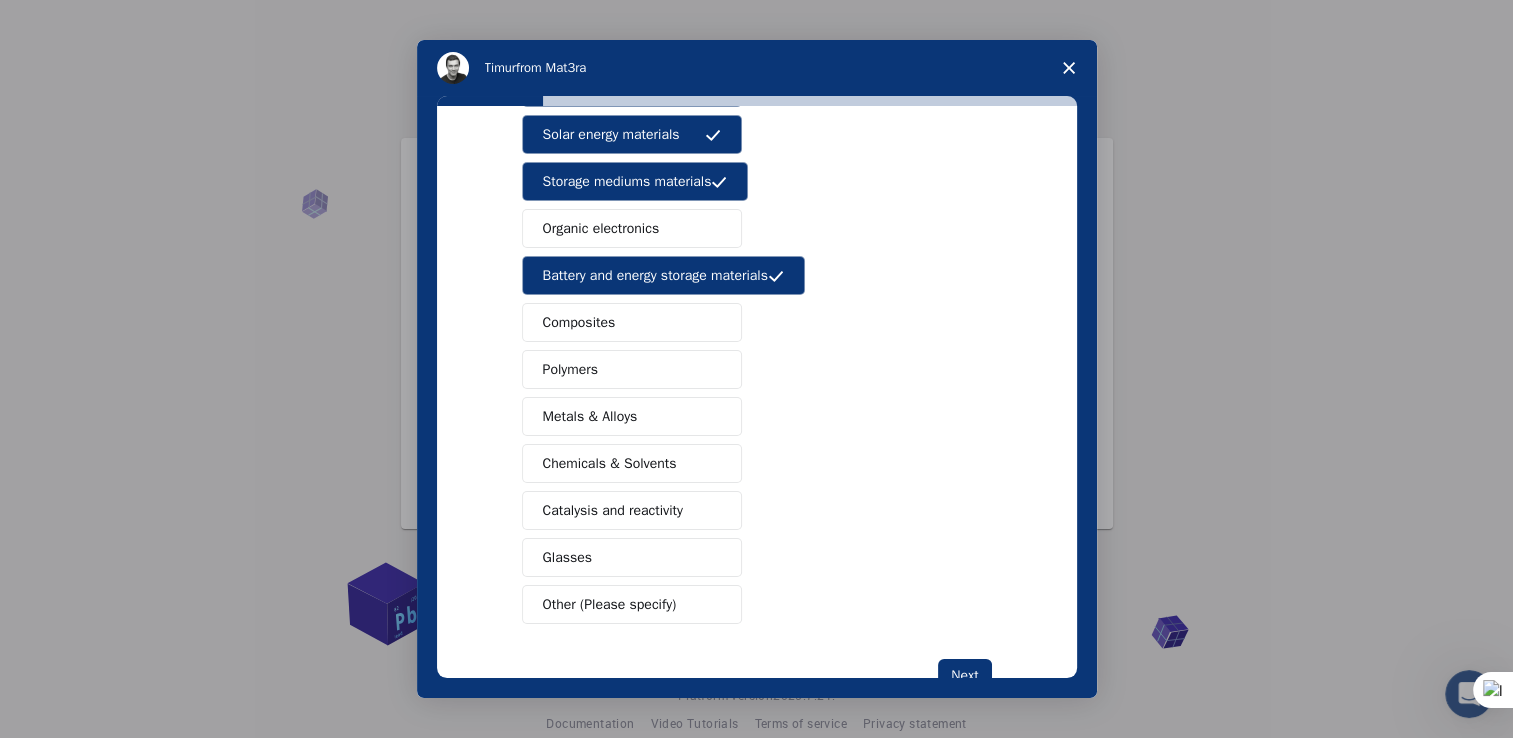 scroll, scrollTop: 176, scrollLeft: 0, axis: vertical 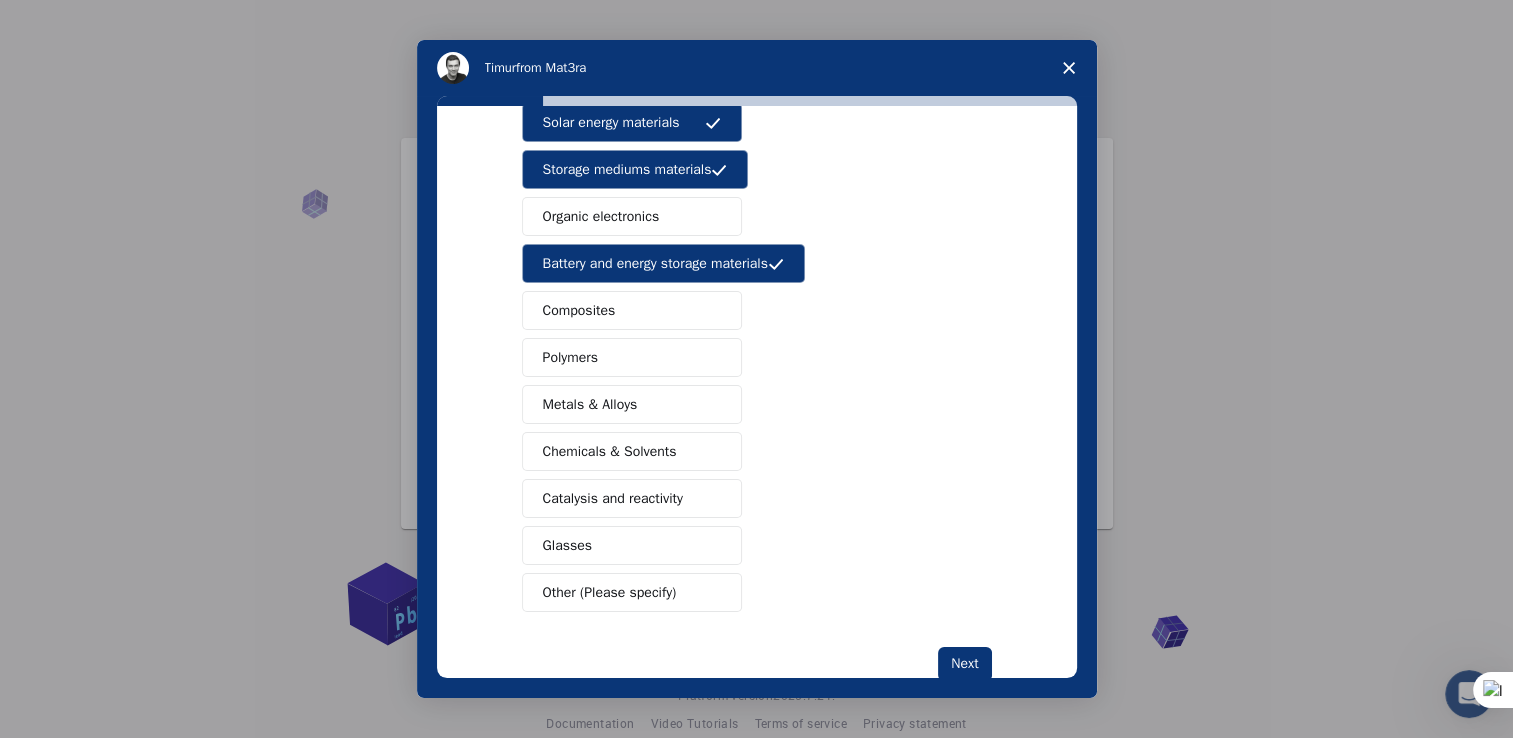 click on "Catalysis and reactivity" at bounding box center [613, 498] 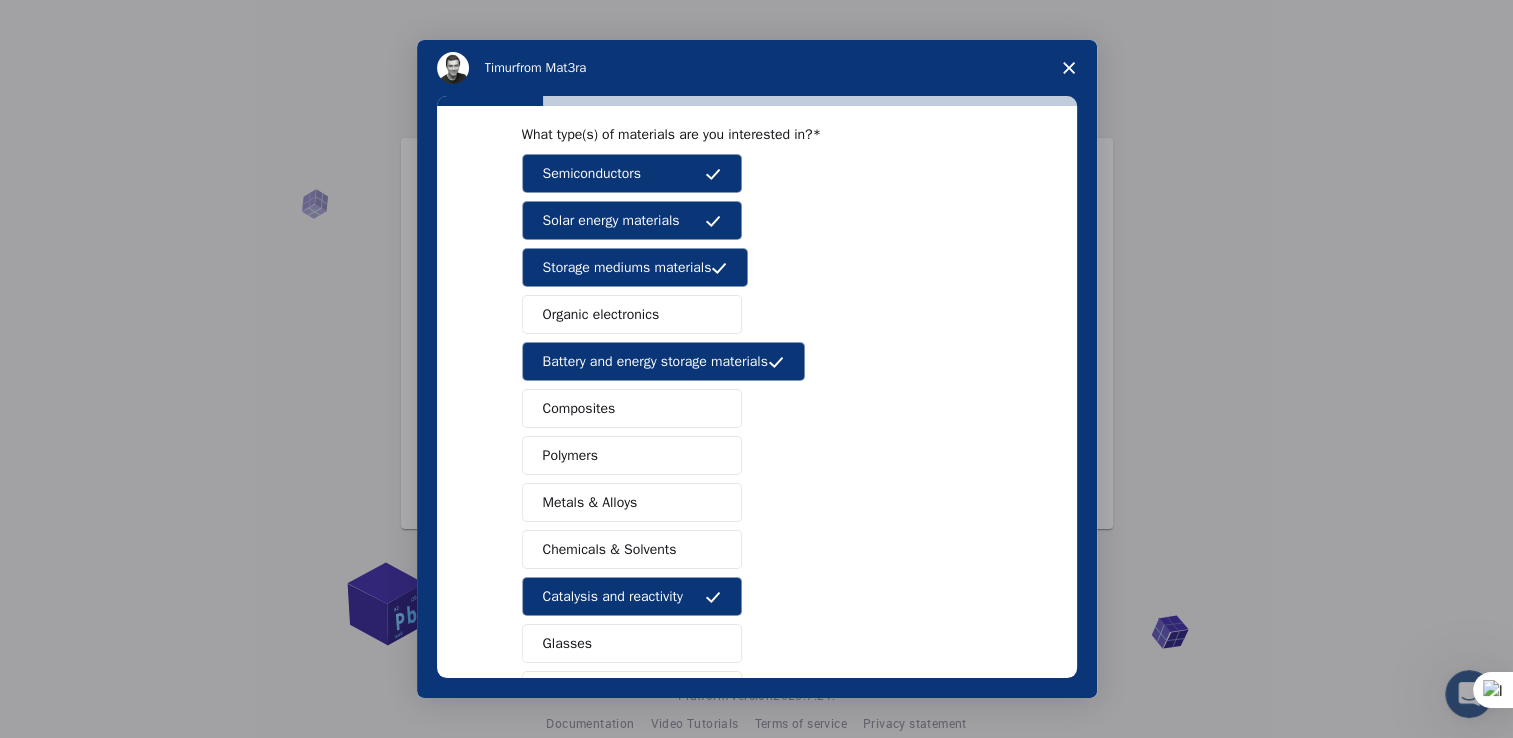 scroll, scrollTop: 221, scrollLeft: 0, axis: vertical 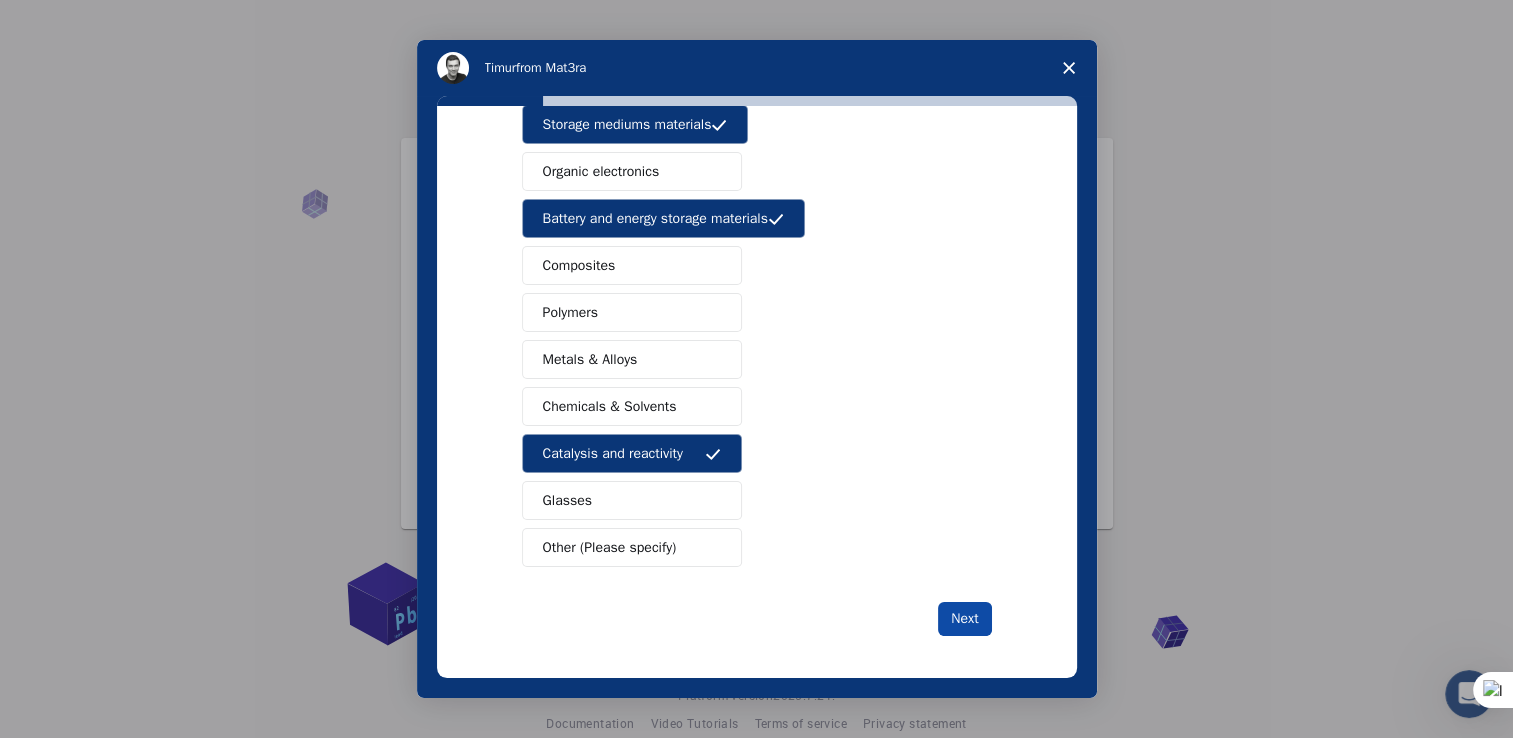 click on "Next" at bounding box center (964, 619) 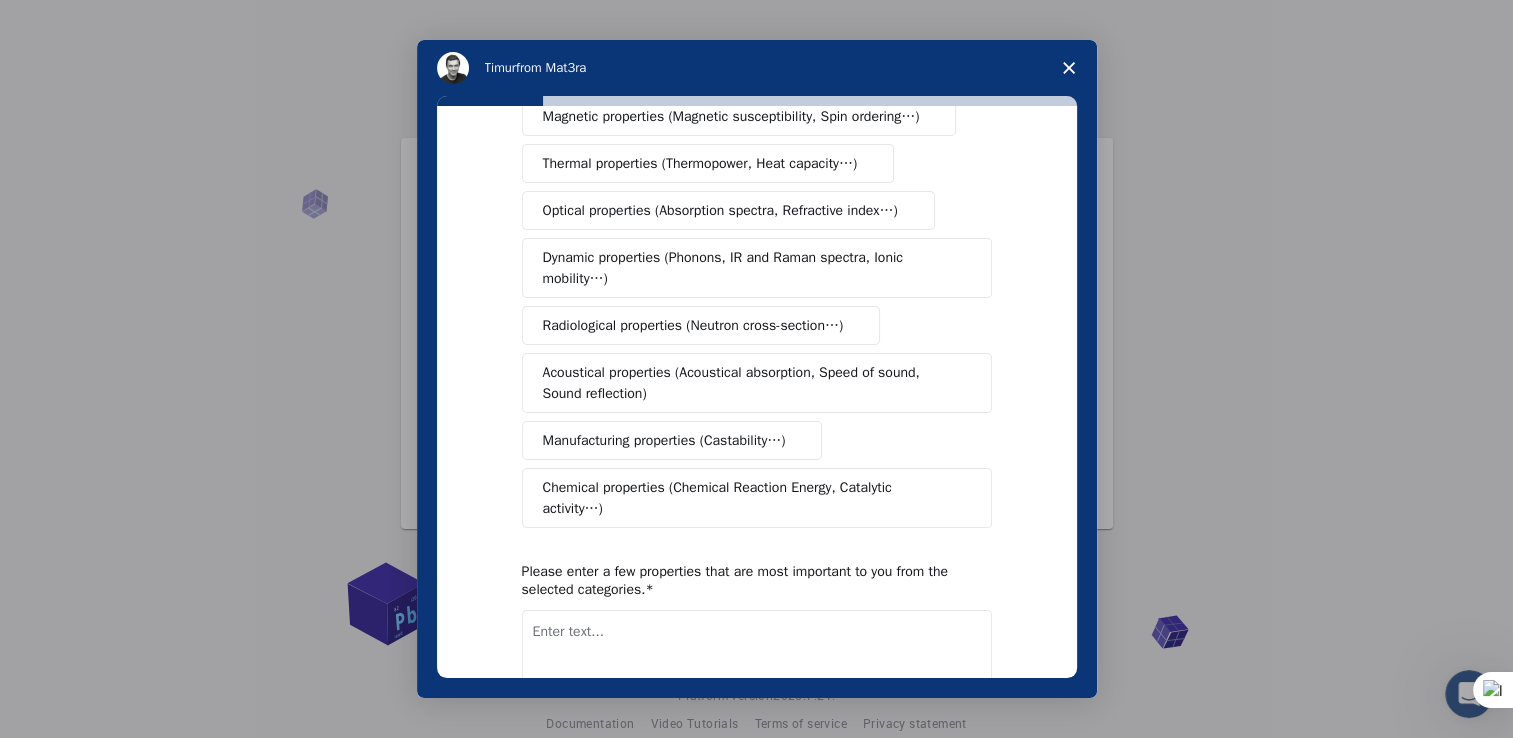 scroll, scrollTop: 0, scrollLeft: 0, axis: both 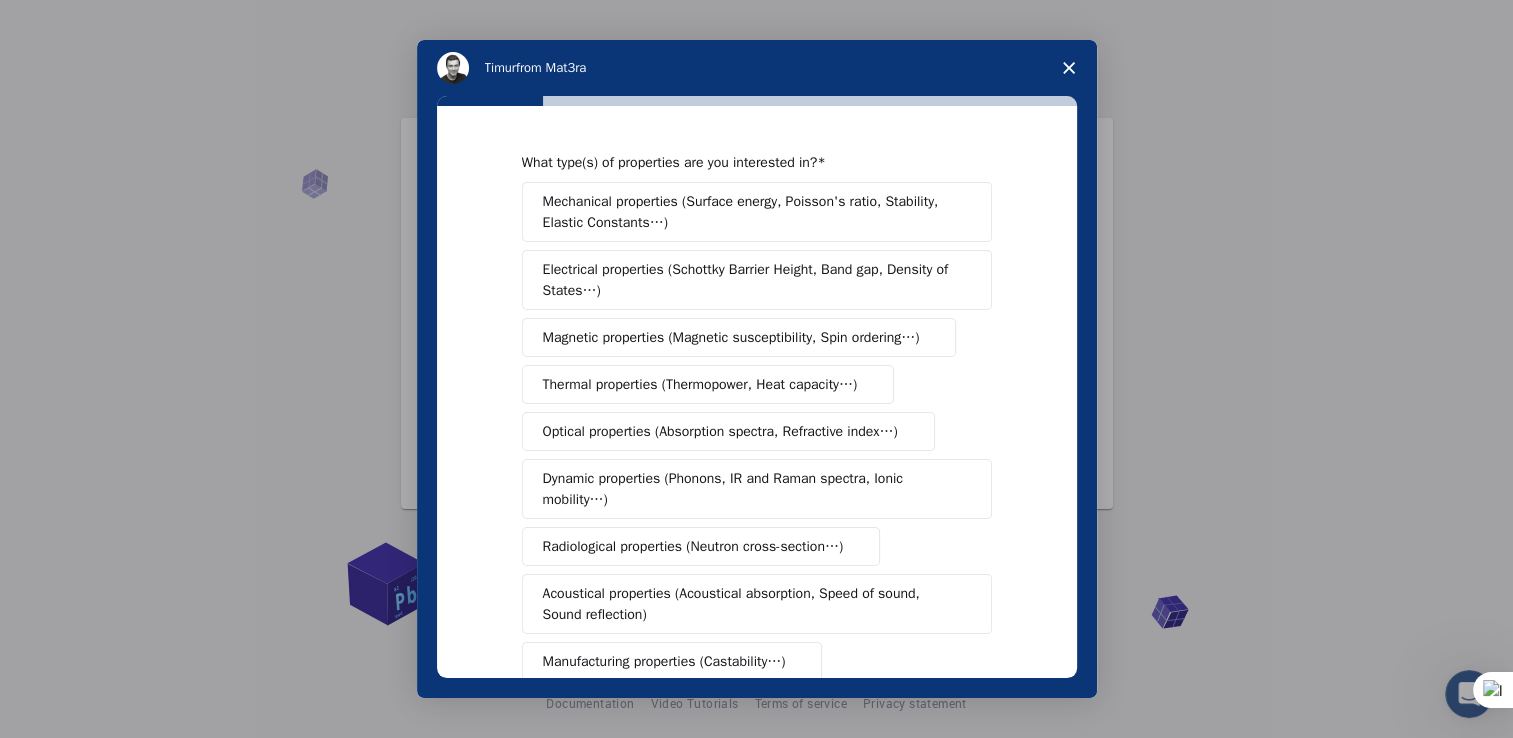 click on "Mechanical properties (Surface energy, Poisson's ratio, Stability, Elastic Constants…)" at bounding box center [750, 212] 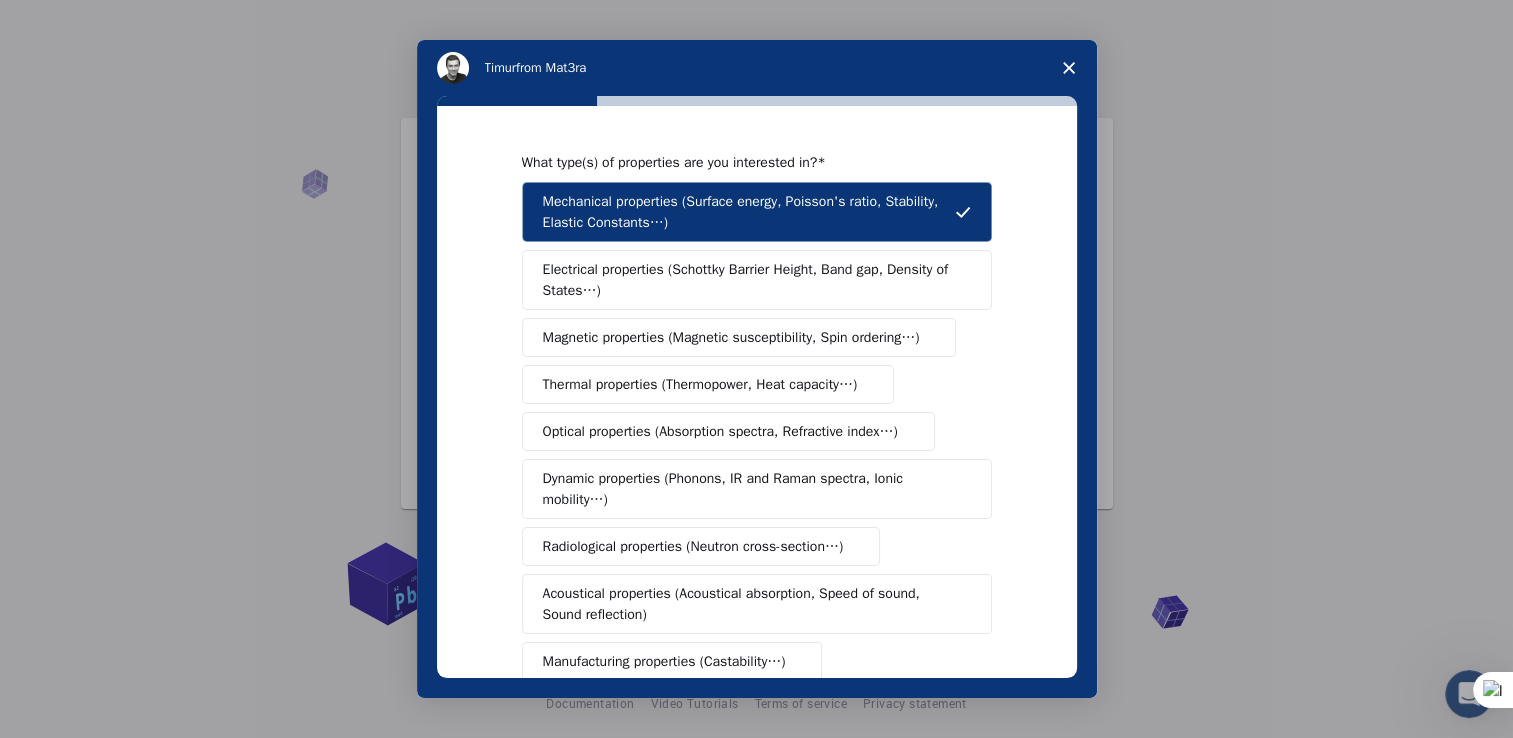click on "Electrical properties (Schottky Barrier Height, Band gap, Density of States…)" at bounding box center [750, 280] 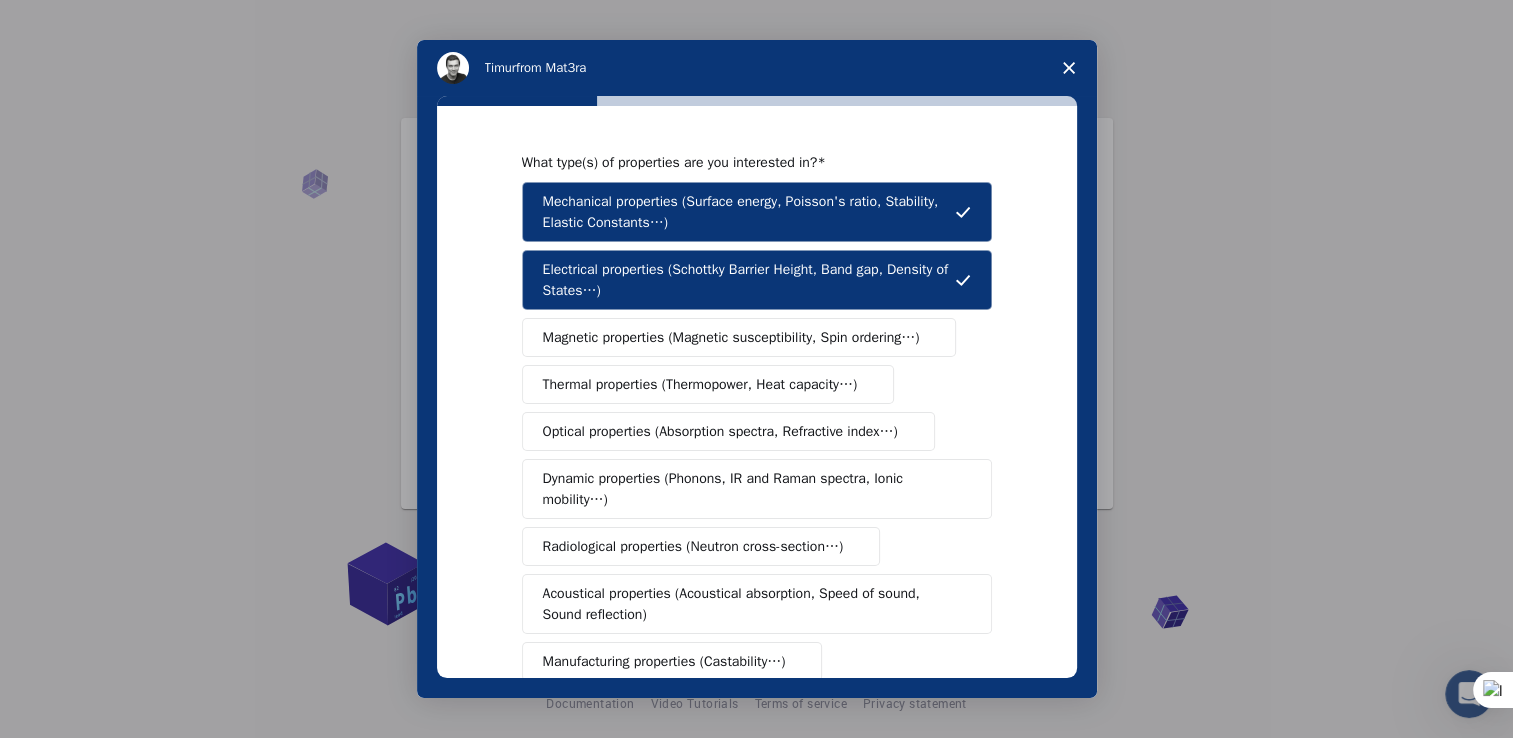 click on "Thermal properties (Thermopower, Heat capacity…)" at bounding box center (708, 384) 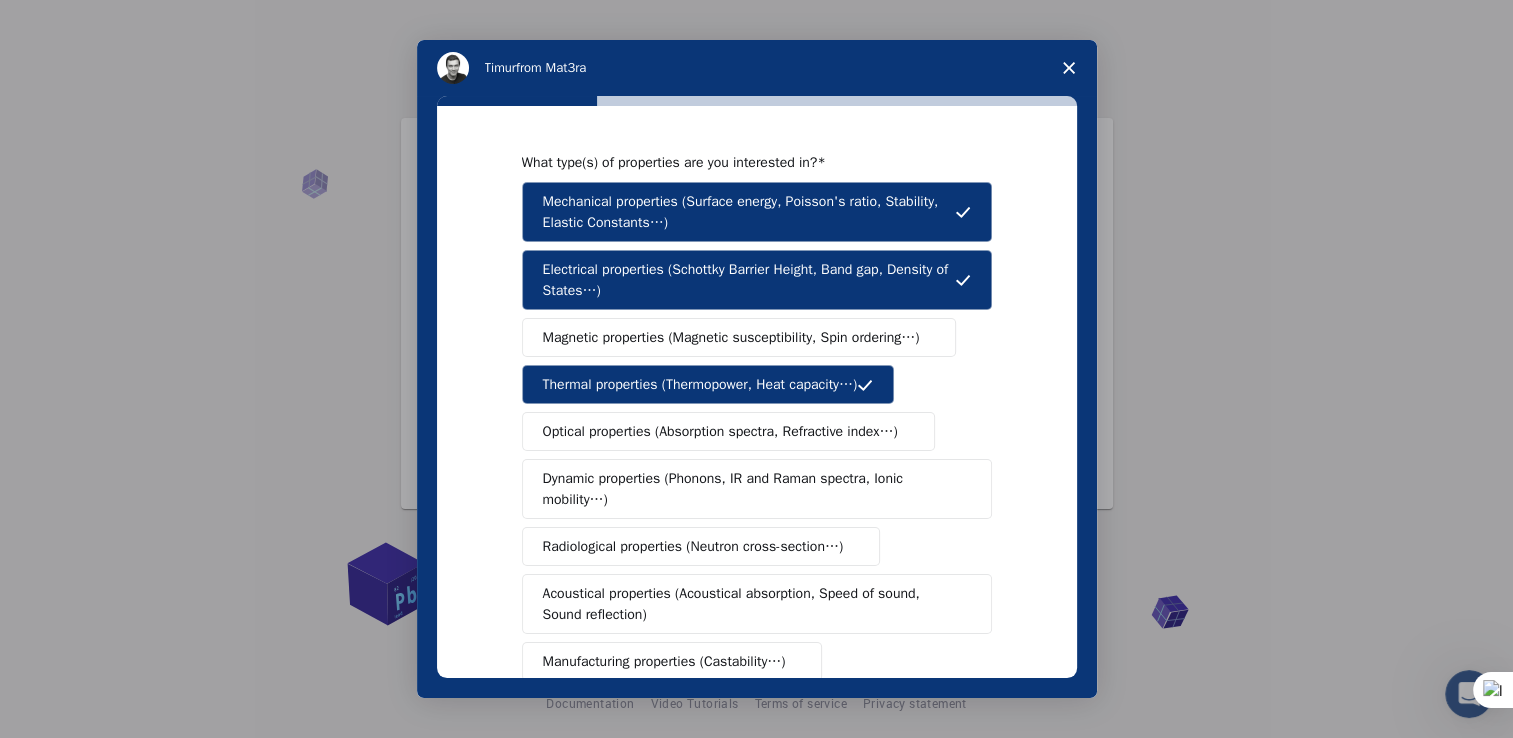 click on "Optical properties (Absorption spectra, Refractive index…)" at bounding box center [720, 431] 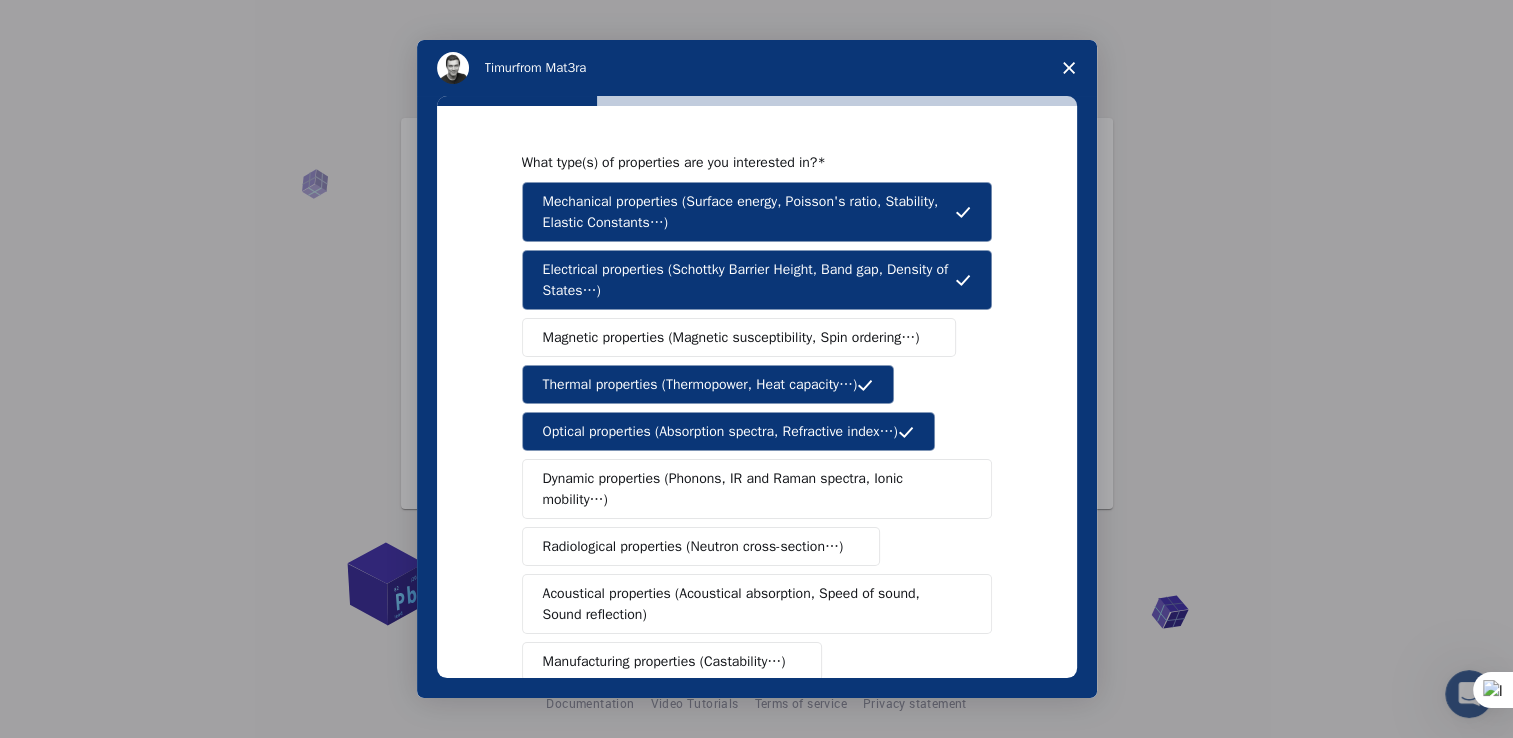 click on "Dynamic properties (Phonons, IR and Raman spectra, Ionic mobility…)" at bounding box center (749, 489) 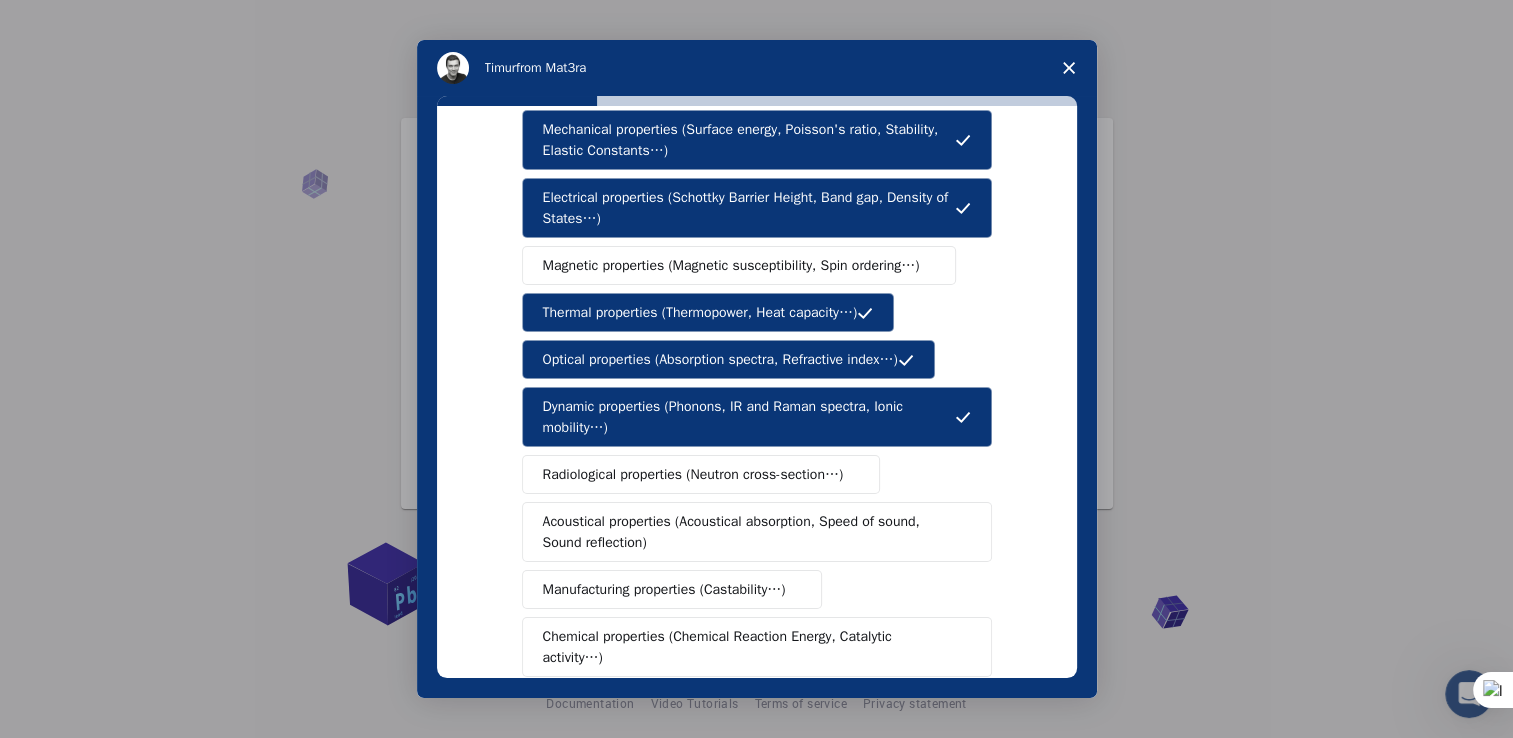 scroll, scrollTop: 116, scrollLeft: 0, axis: vertical 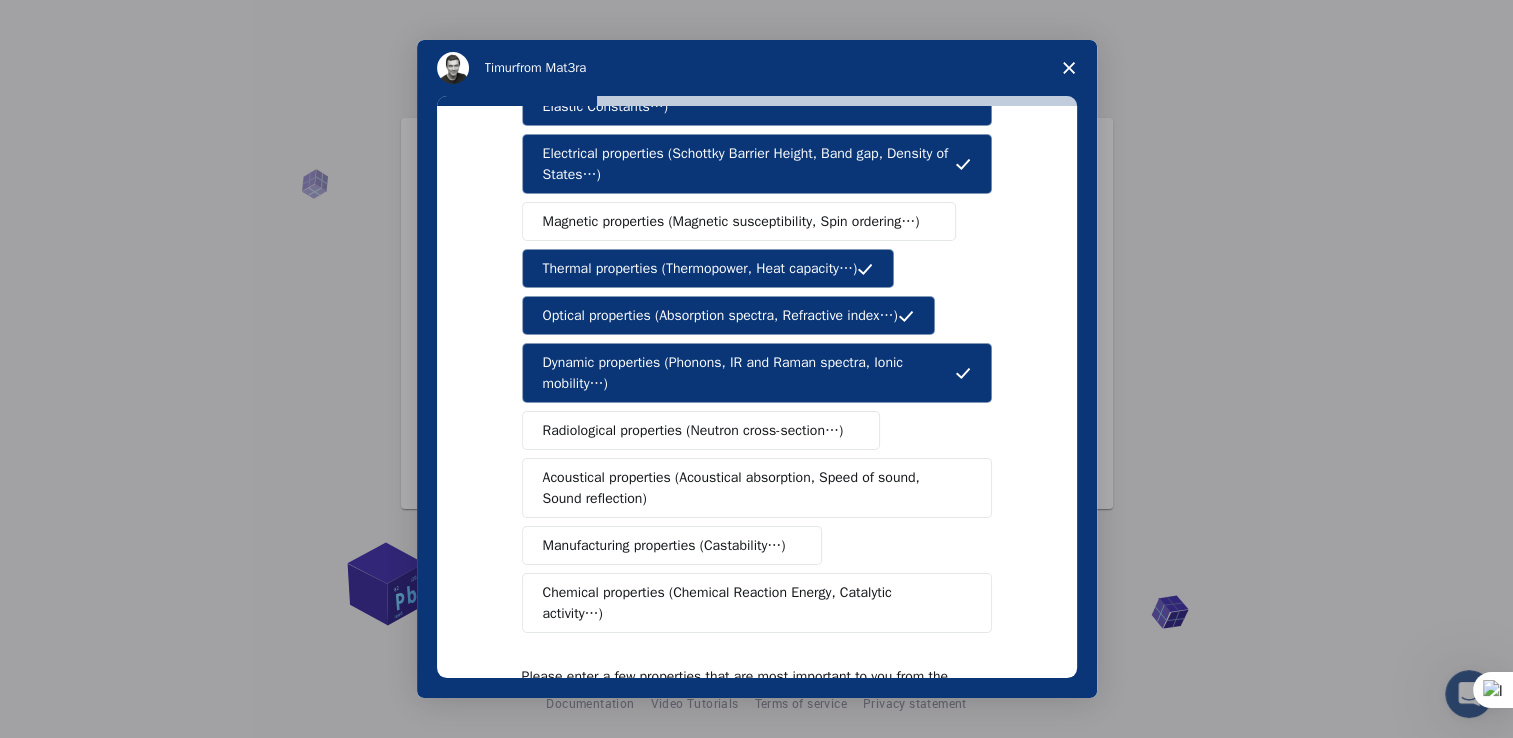 click on "Radiological properties (Neutron cross-section…)" at bounding box center [693, 430] 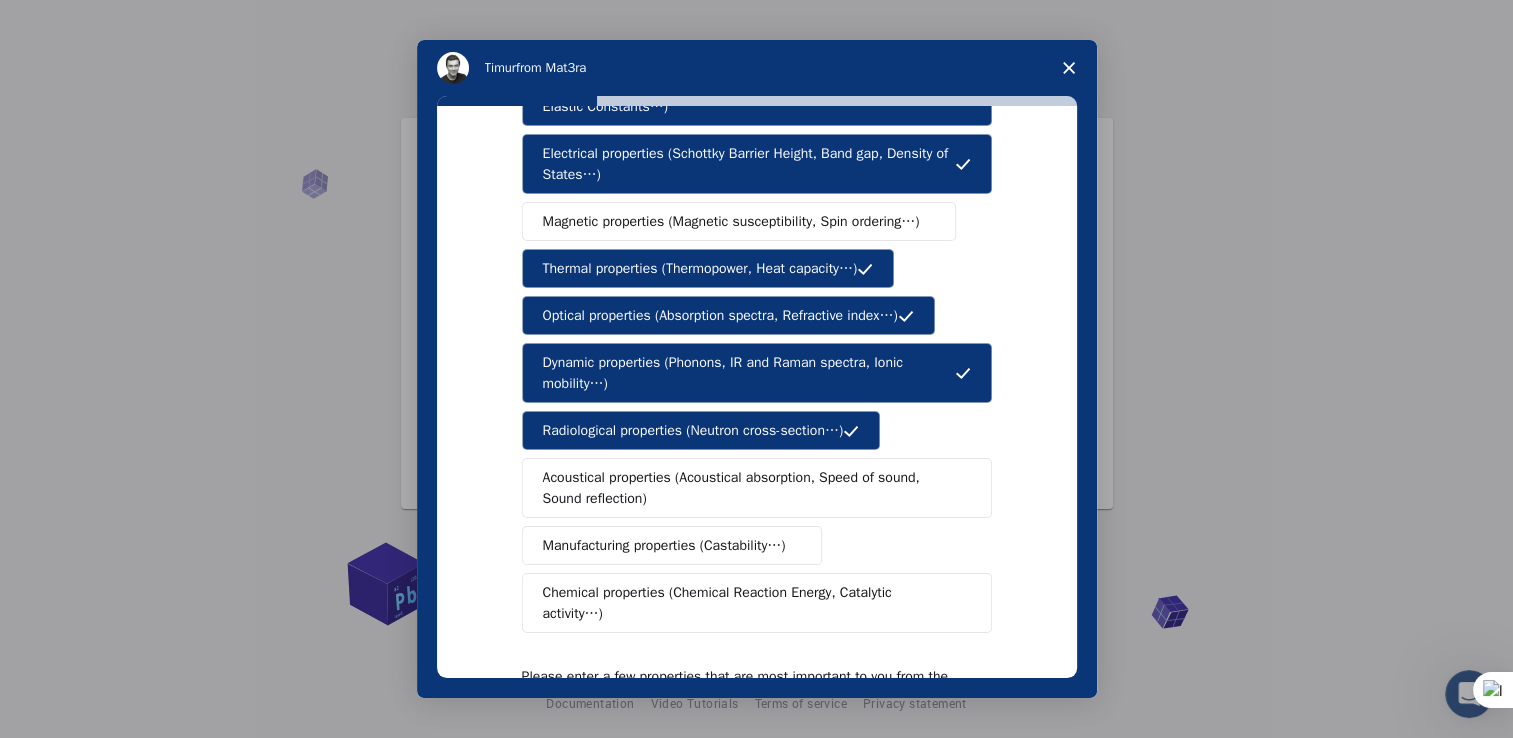 click on "Radiological properties (Neutron cross-section…)" at bounding box center (693, 430) 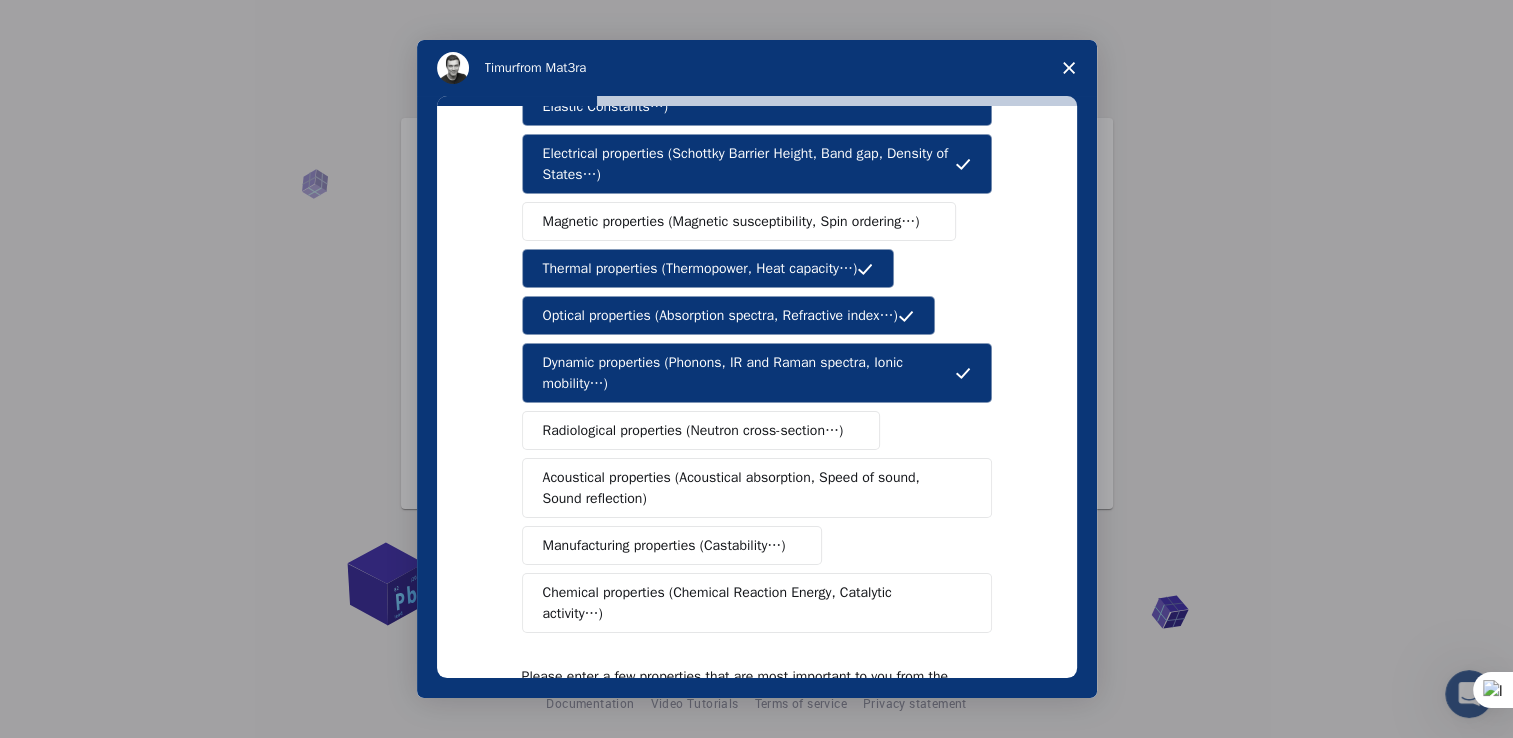 scroll, scrollTop: 240, scrollLeft: 0, axis: vertical 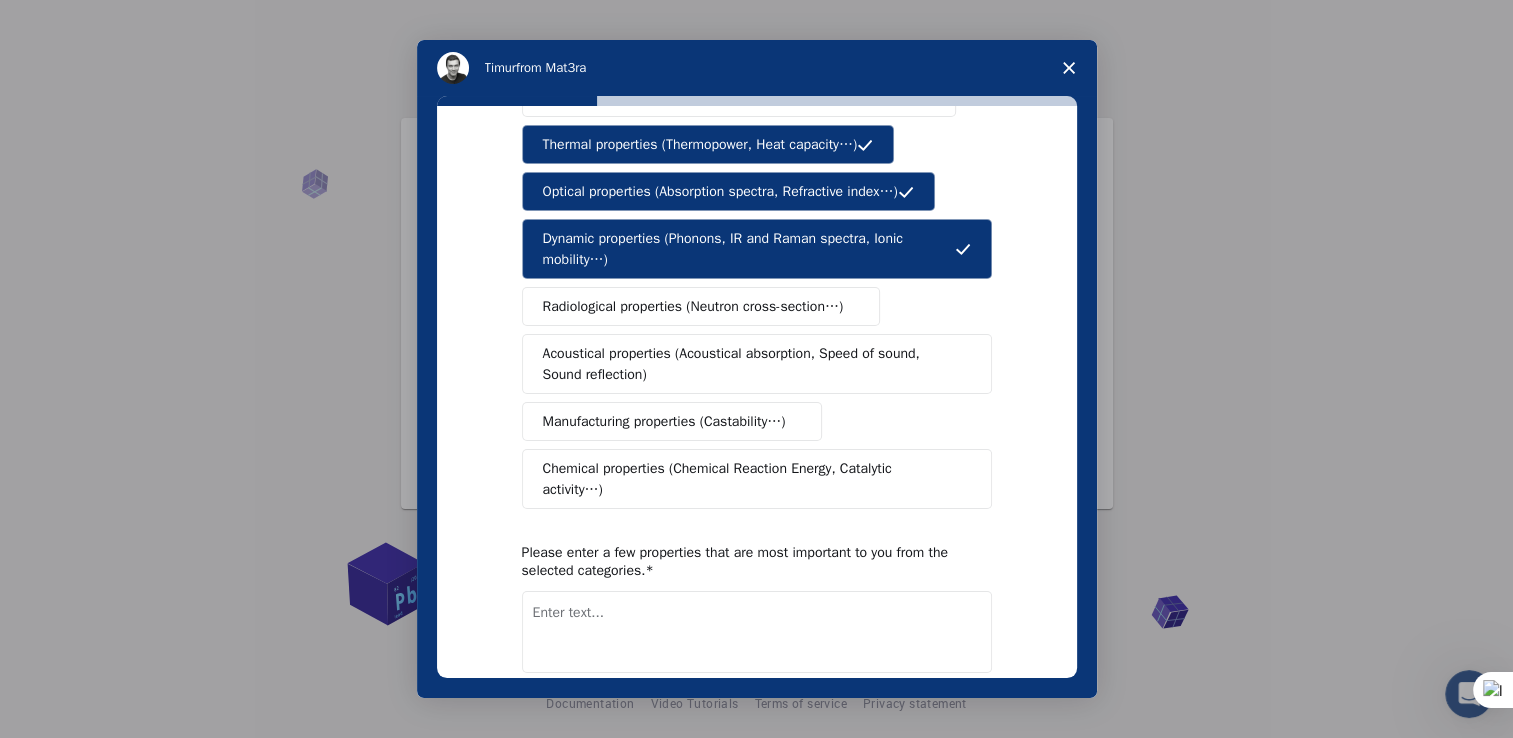 click on "Chemical properties (Chemical Reaction Energy, Catalytic activity…)" at bounding box center (749, 479) 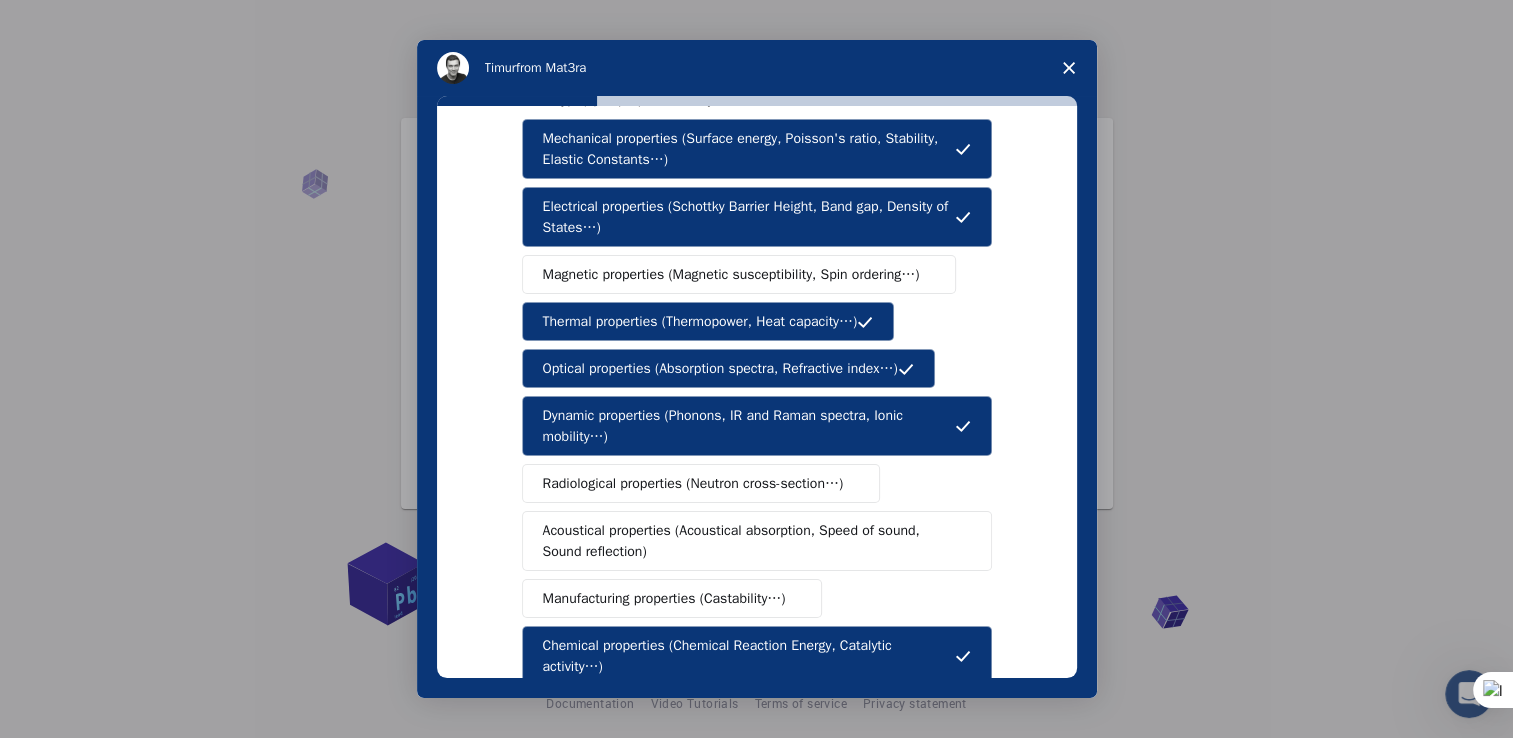 scroll, scrollTop: 0, scrollLeft: 0, axis: both 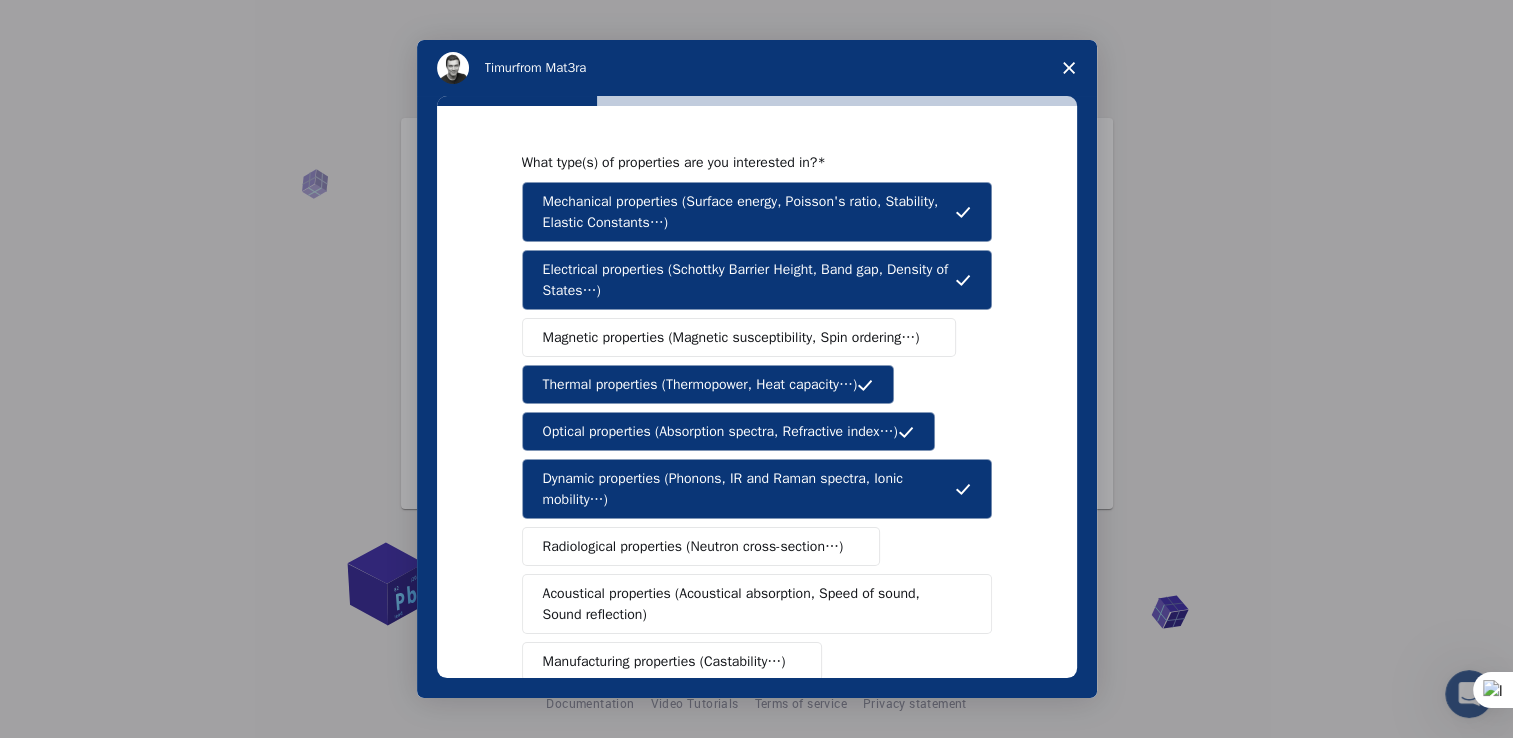click on "Magnetic properties (Magnetic susceptibility, Spin ordering…)" at bounding box center [731, 337] 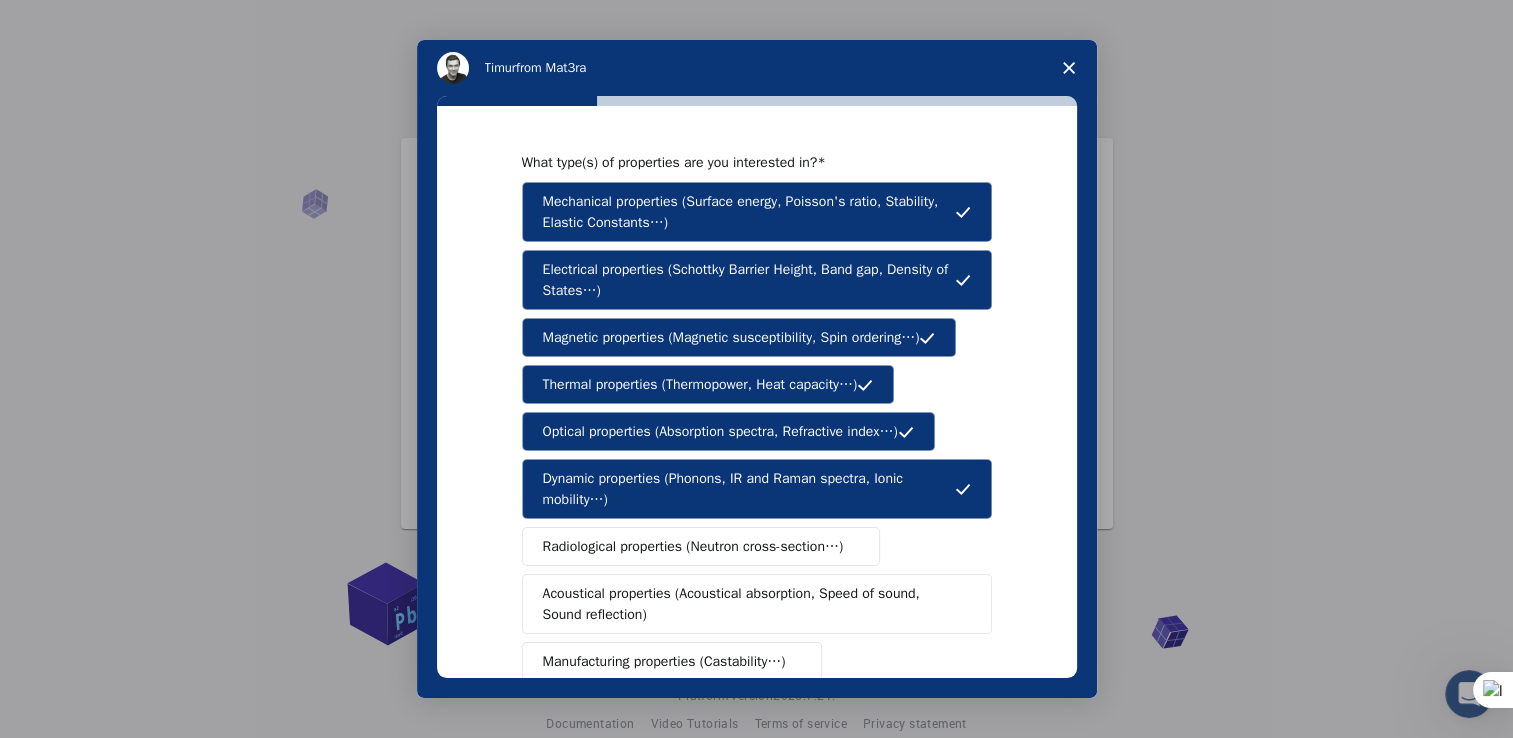 scroll, scrollTop: 28, scrollLeft: 0, axis: vertical 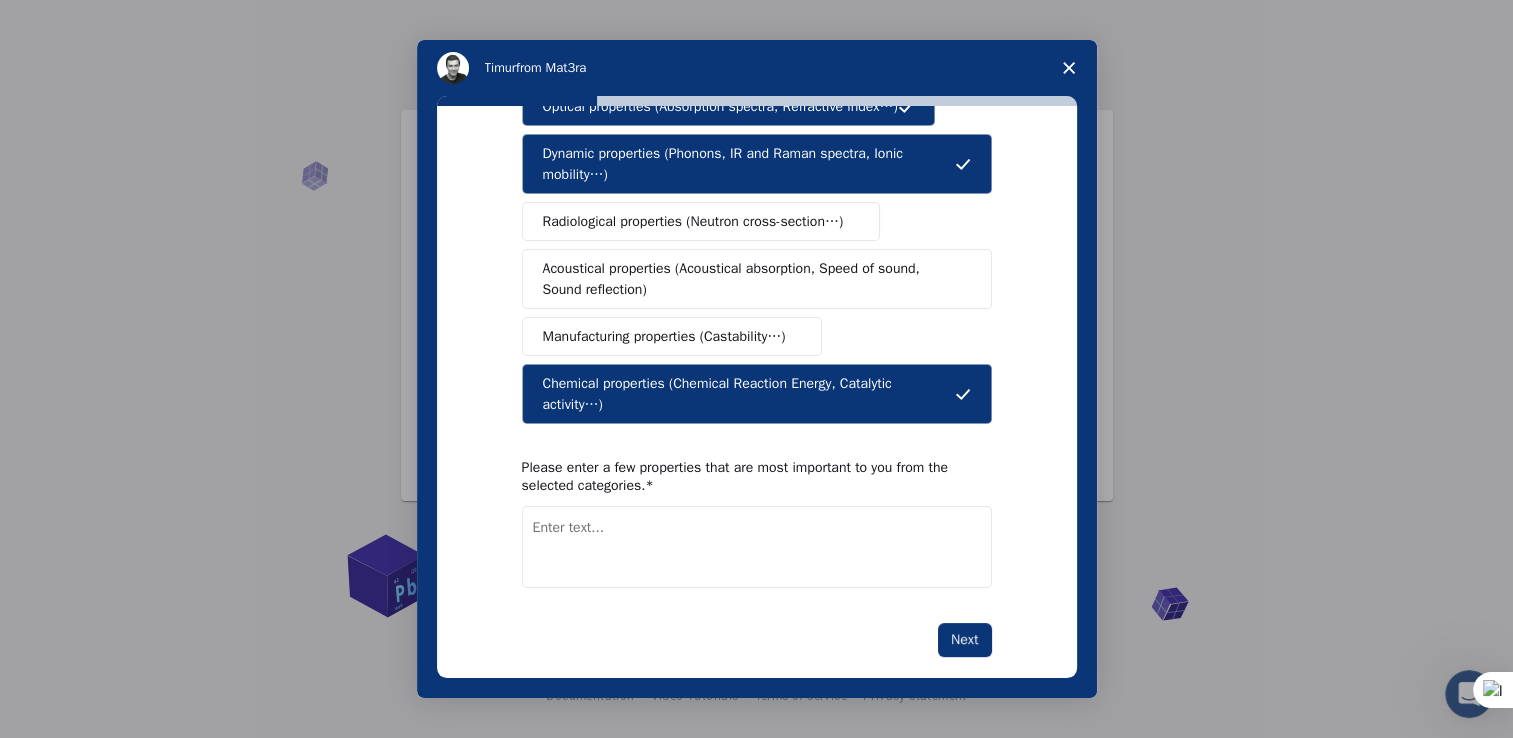 click at bounding box center (757, 547) 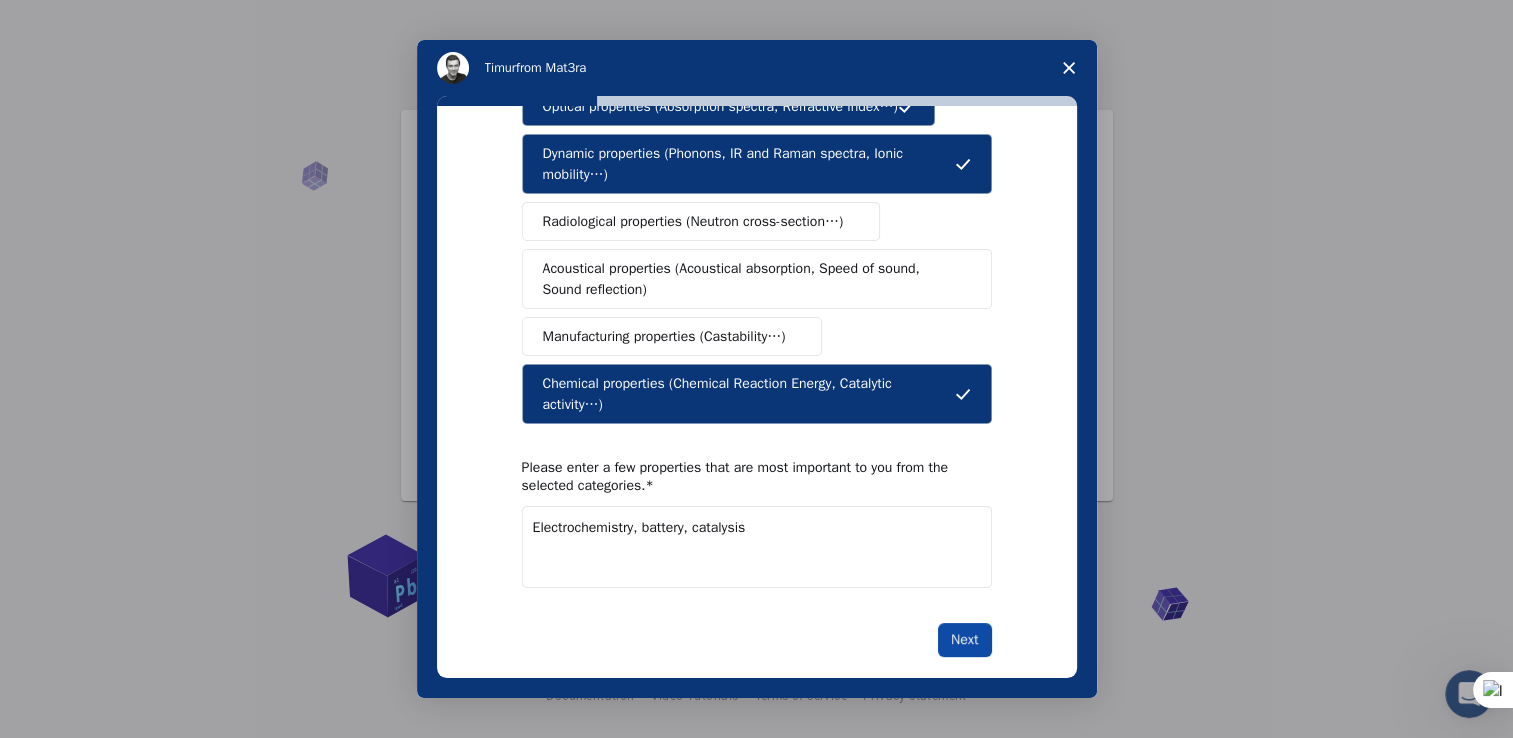 type on "Electrochemistry, battery, catalysis" 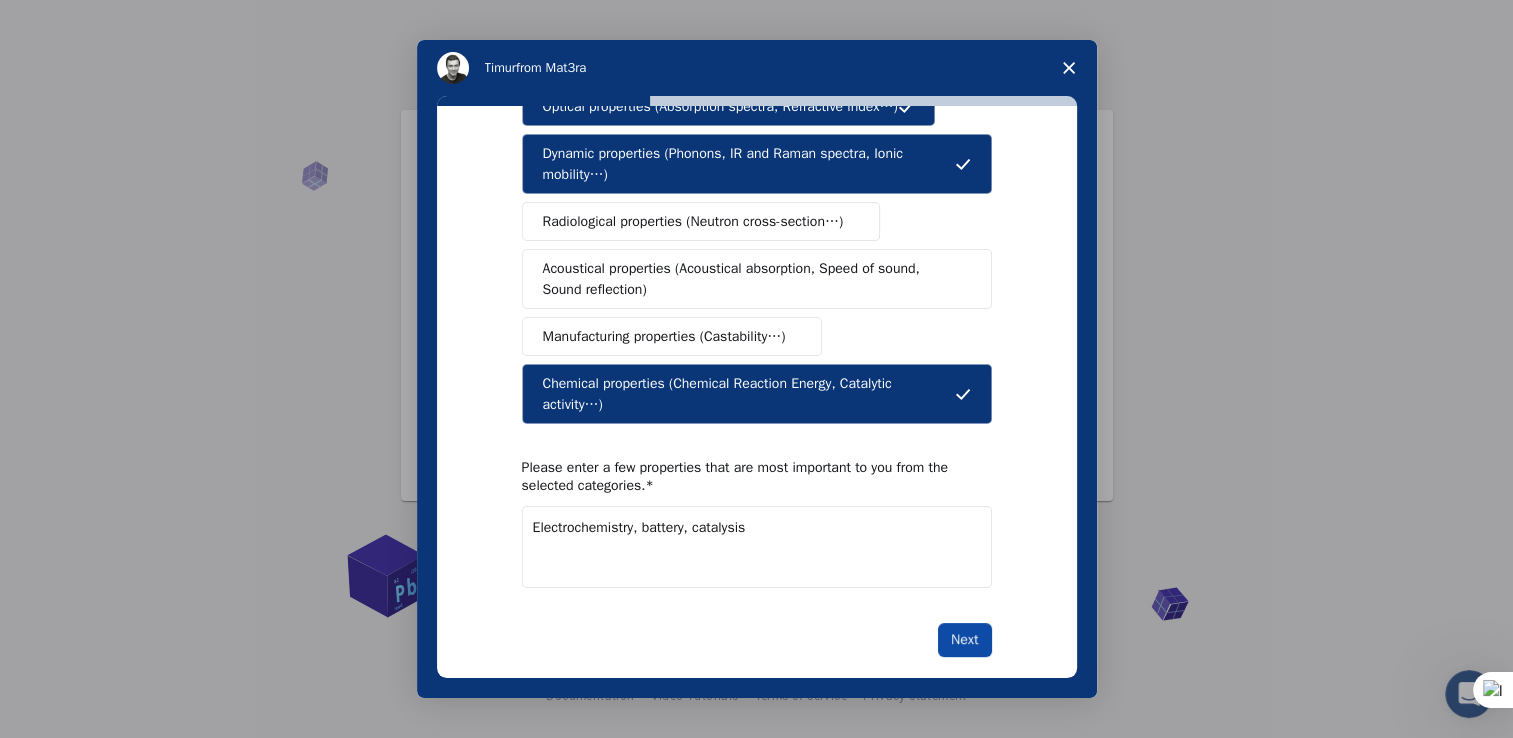 click on "Next" at bounding box center (964, 640) 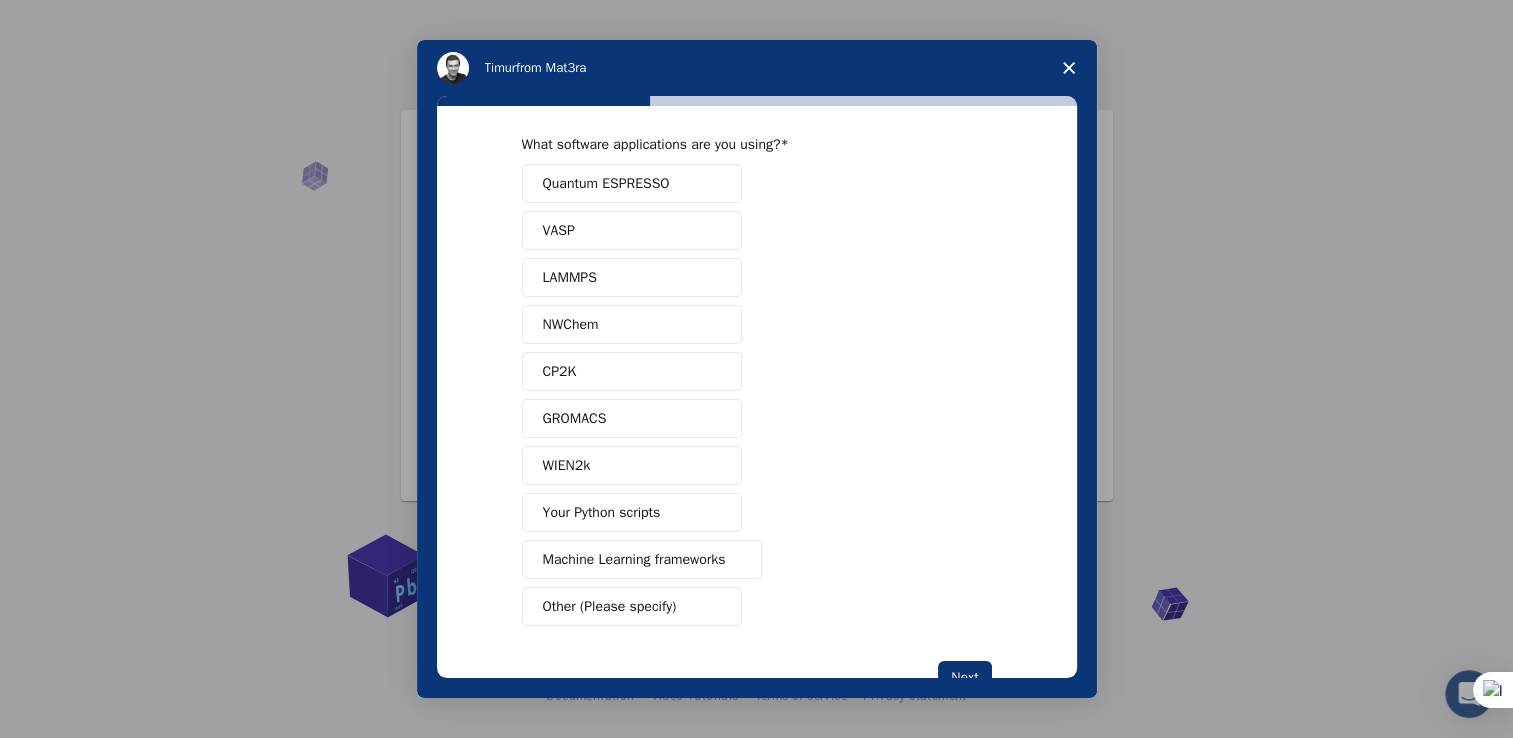scroll, scrollTop: 16, scrollLeft: 0, axis: vertical 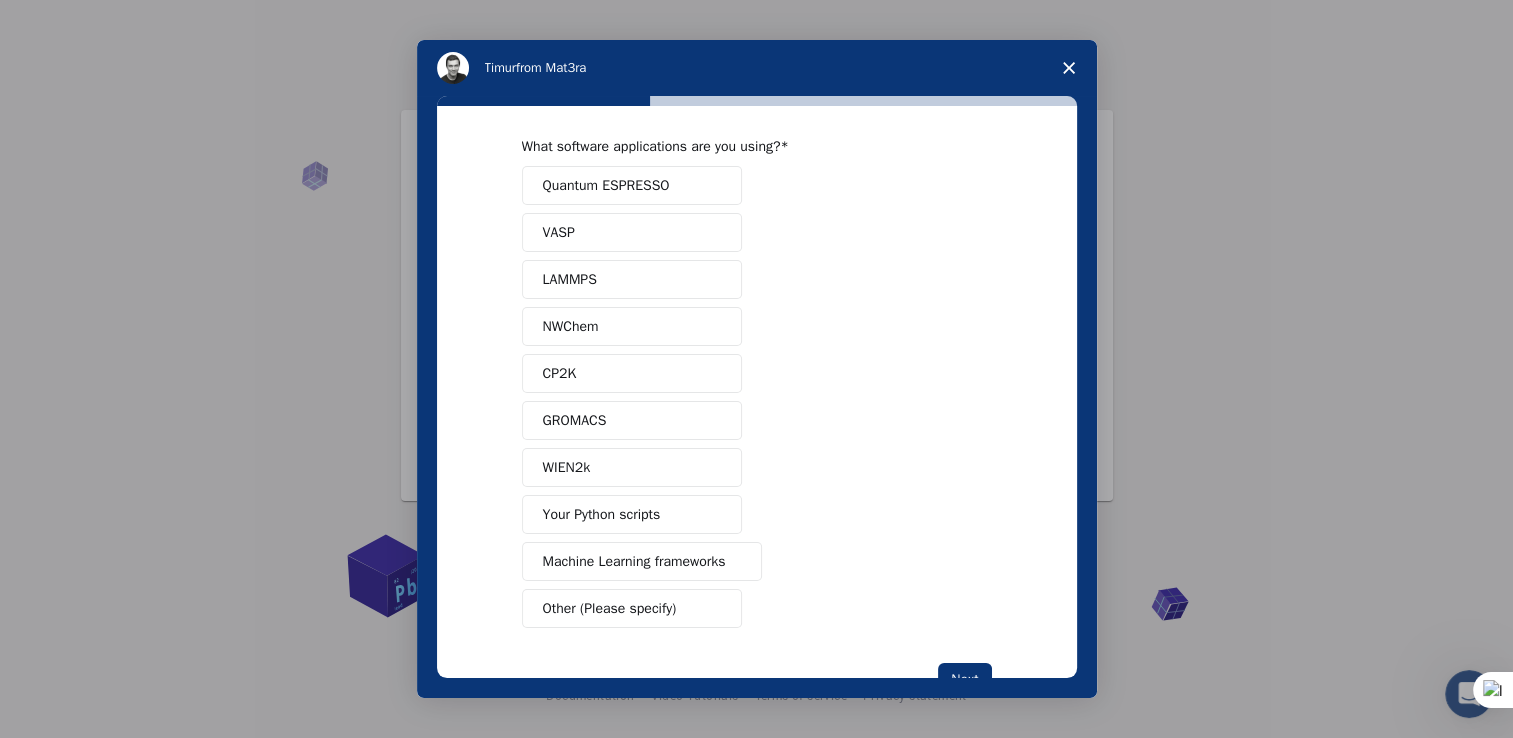 click on "Quantum ESPRESSO" at bounding box center (632, 185) 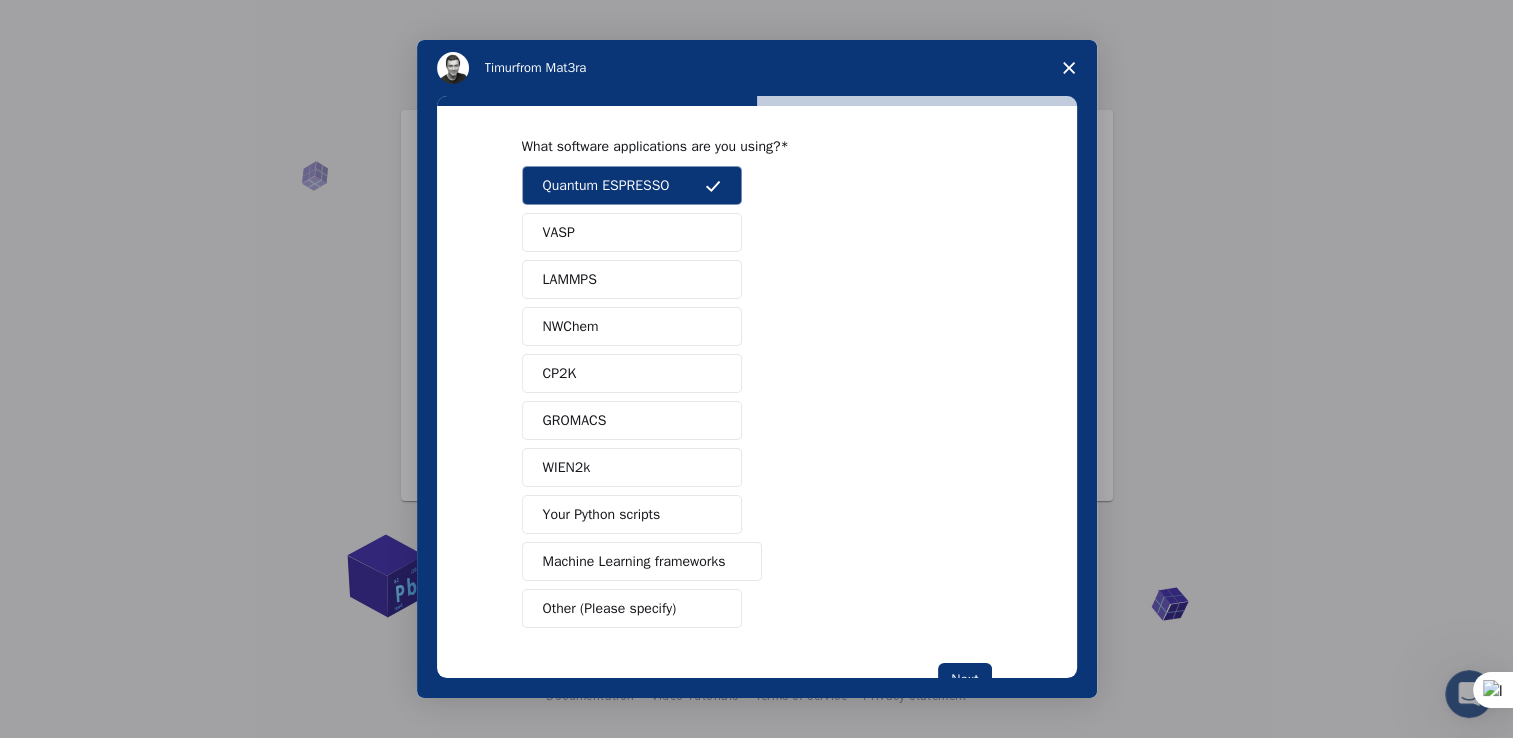 scroll, scrollTop: 78, scrollLeft: 0, axis: vertical 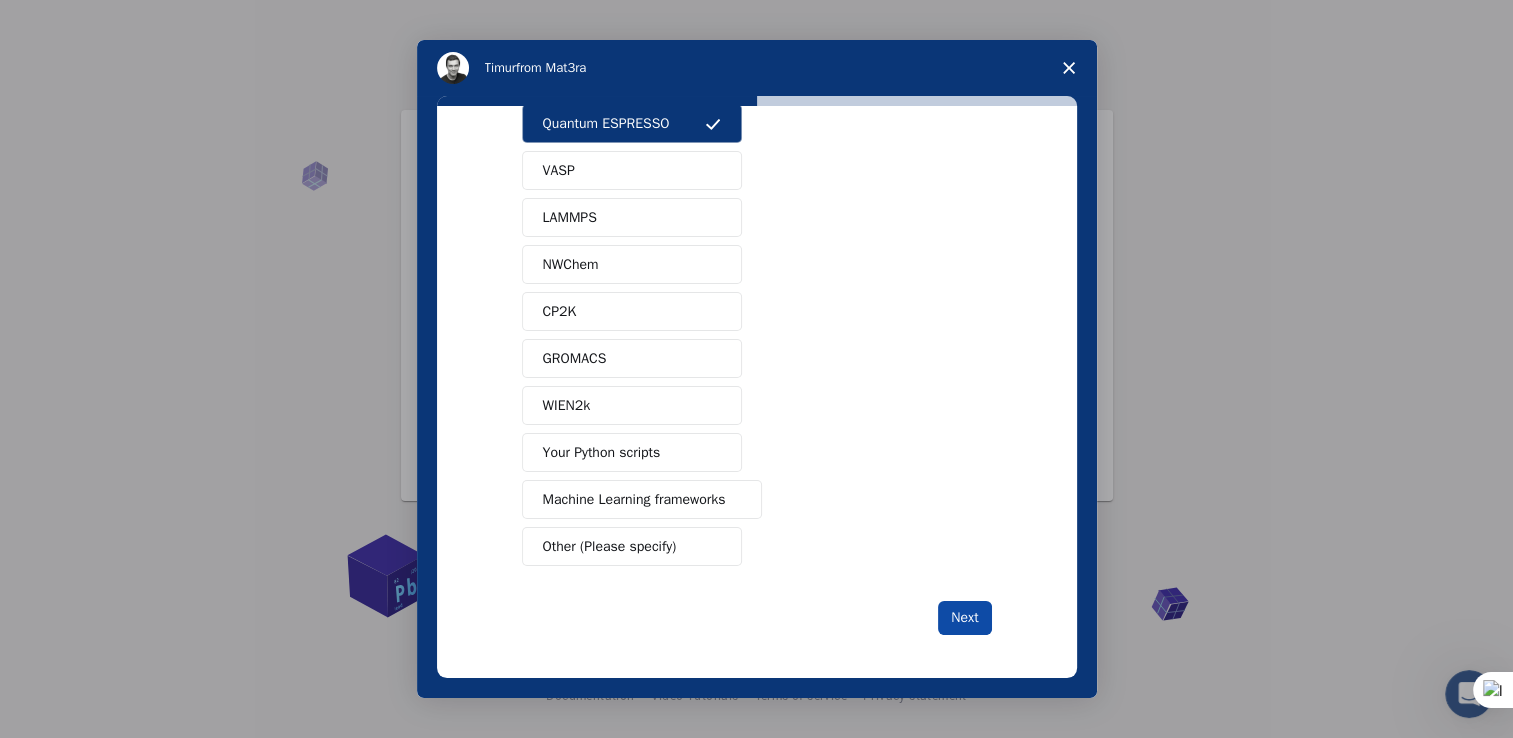 click on "Next" at bounding box center [964, 618] 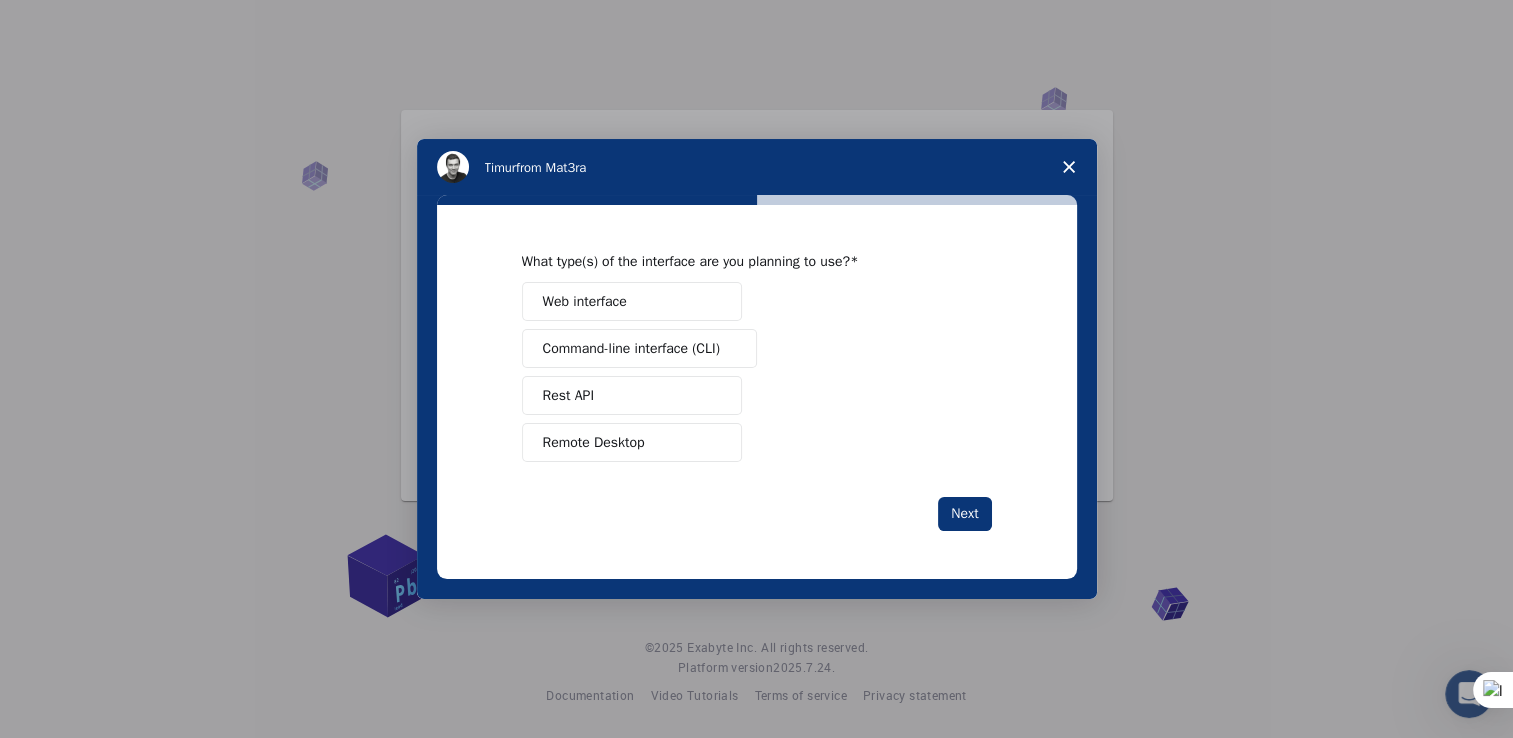 scroll, scrollTop: 0, scrollLeft: 0, axis: both 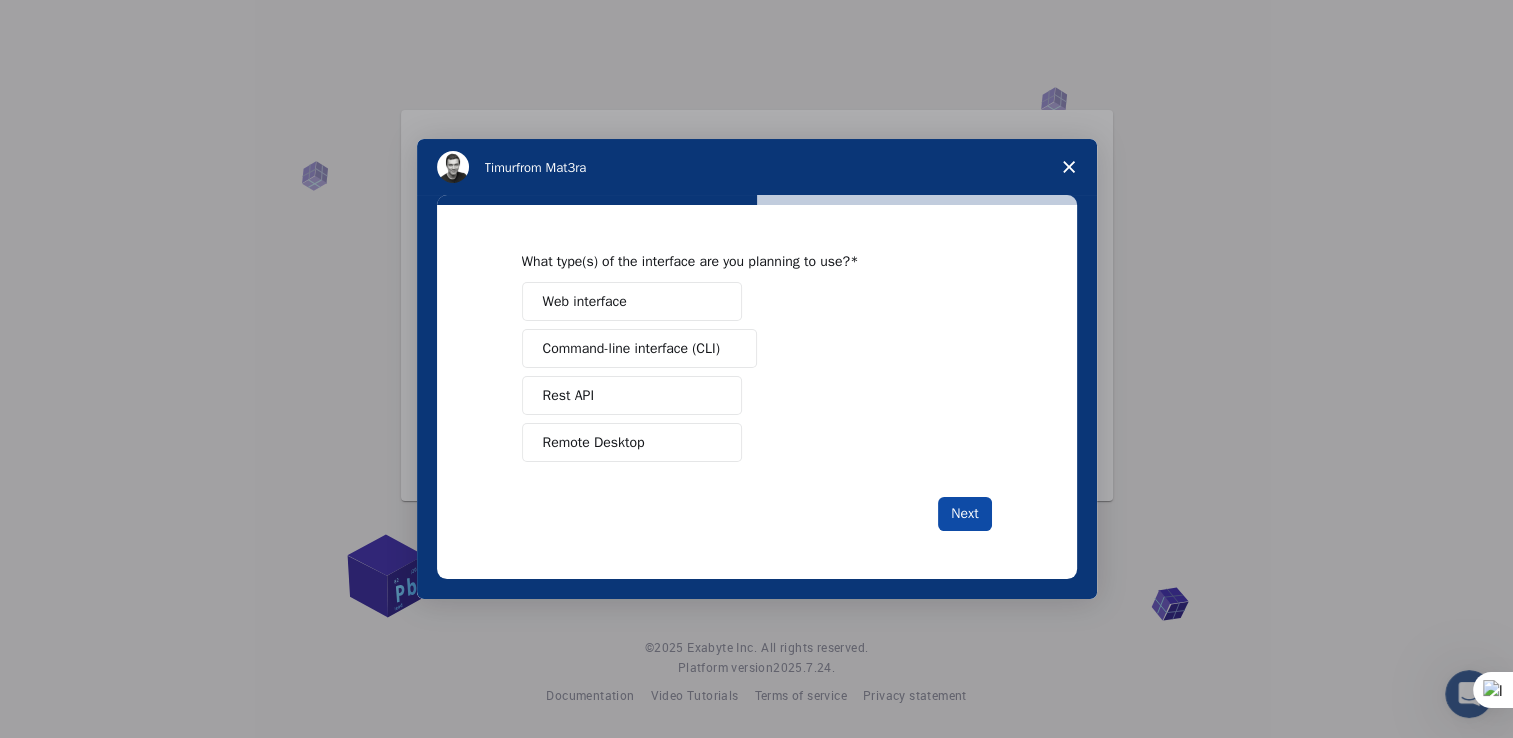 click on "Next" at bounding box center (964, 514) 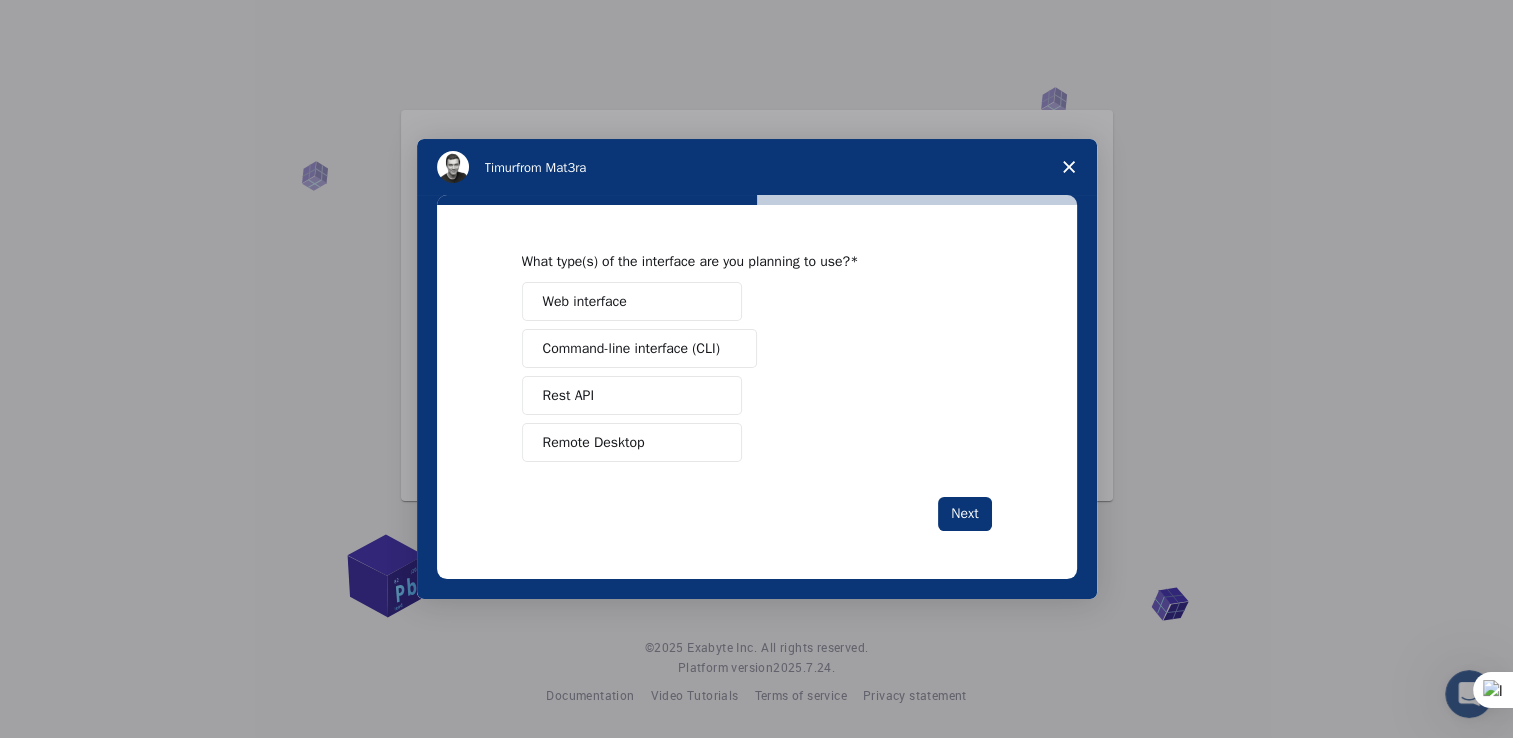 click on "Web interface" at bounding box center [632, 301] 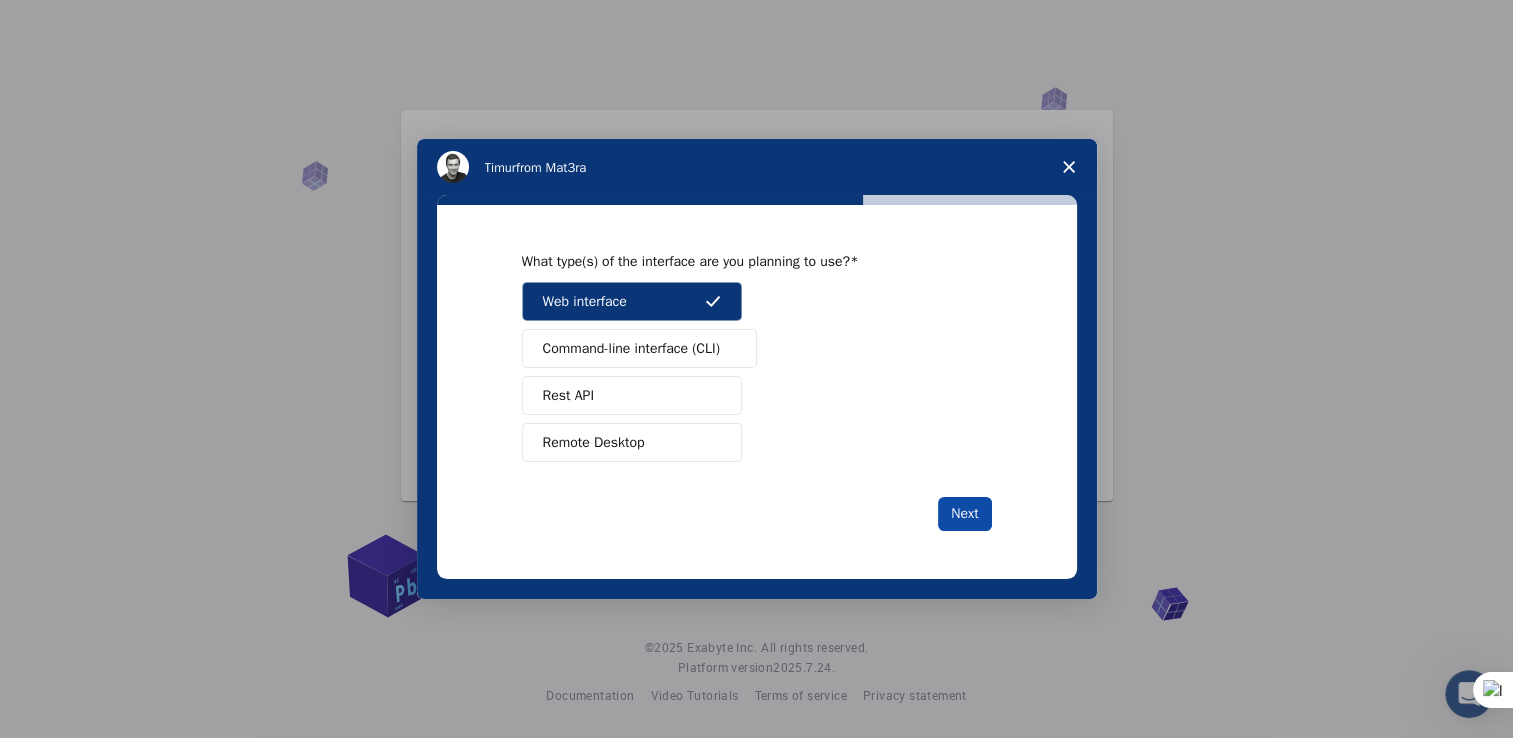 click on "Next" at bounding box center [964, 514] 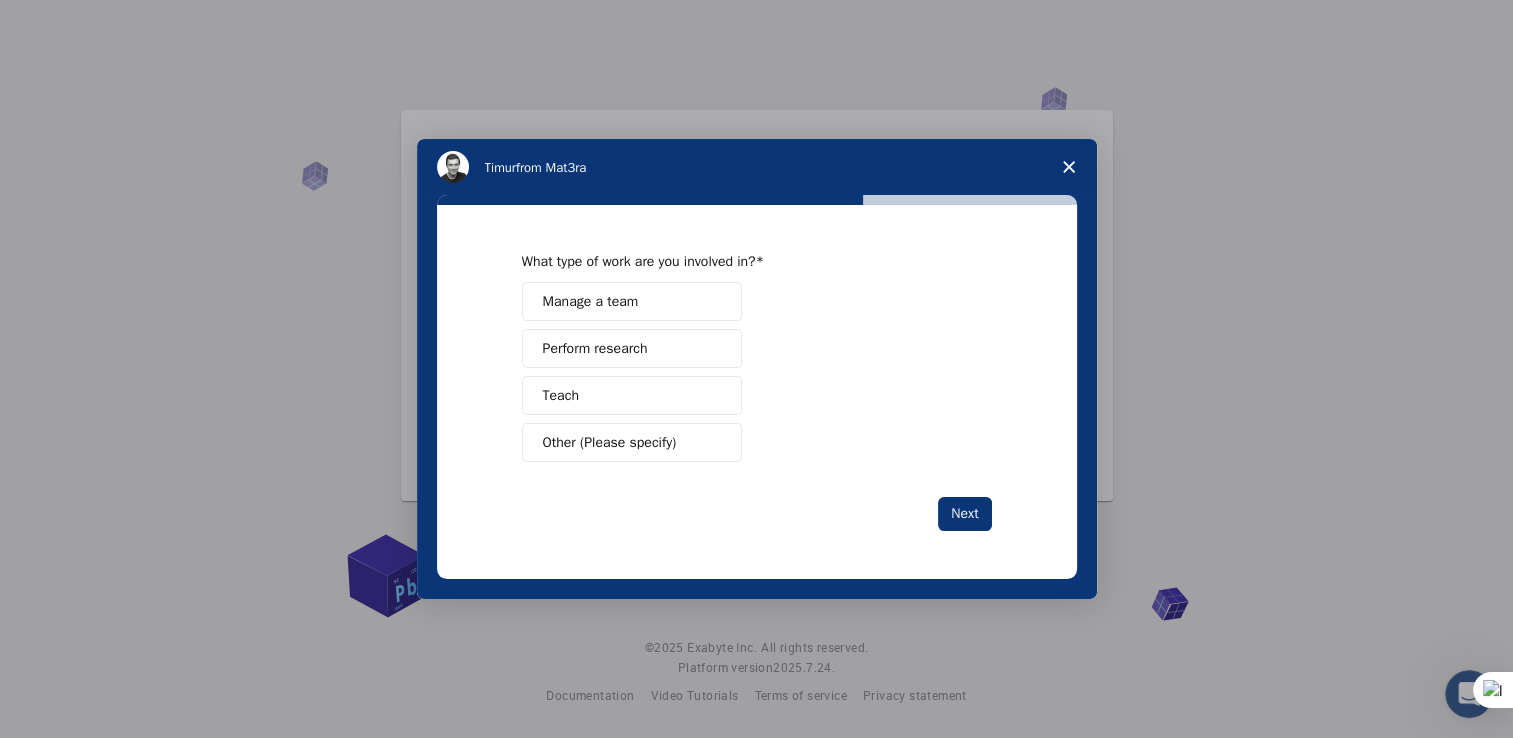 click on "Next" at bounding box center (964, 514) 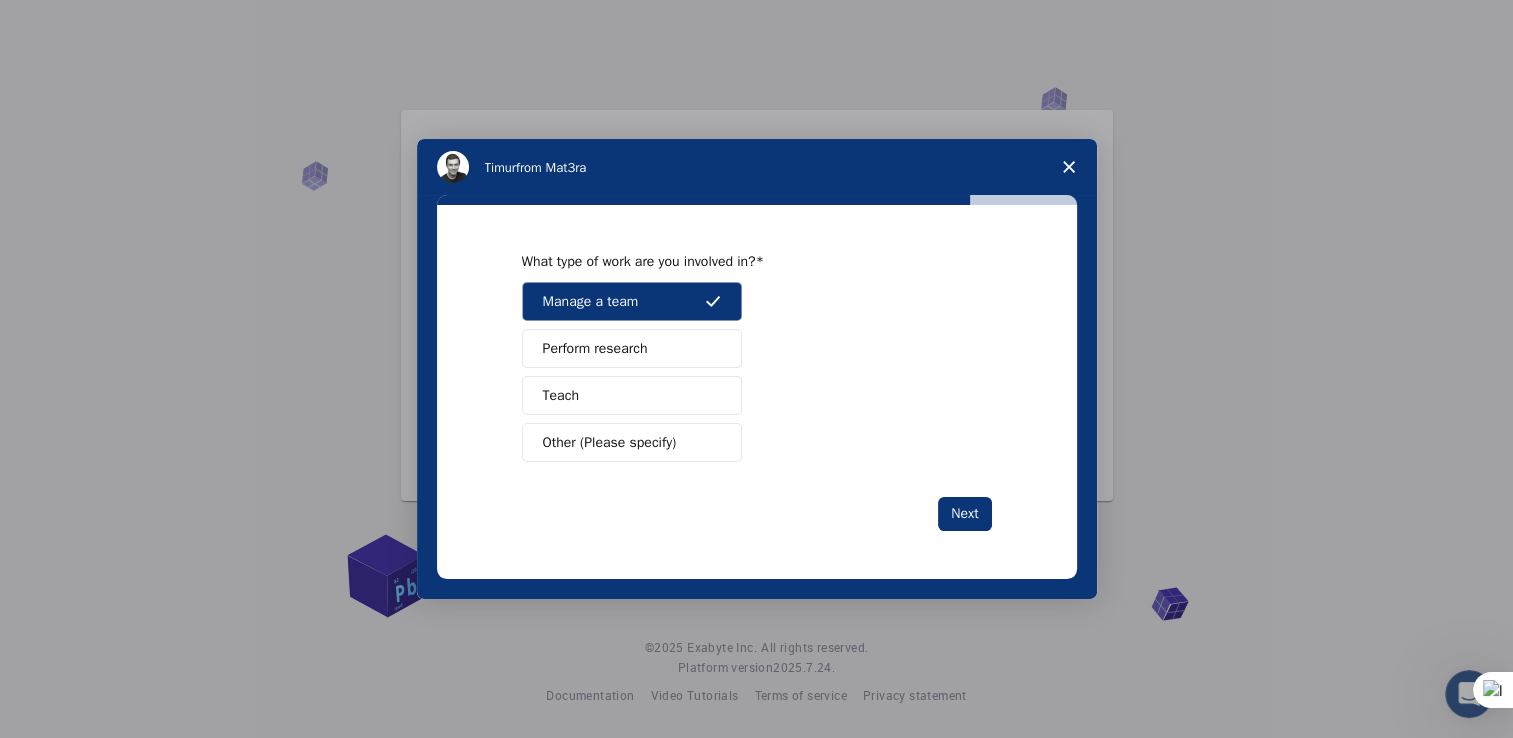 click on "Manage a team" at bounding box center [632, 301] 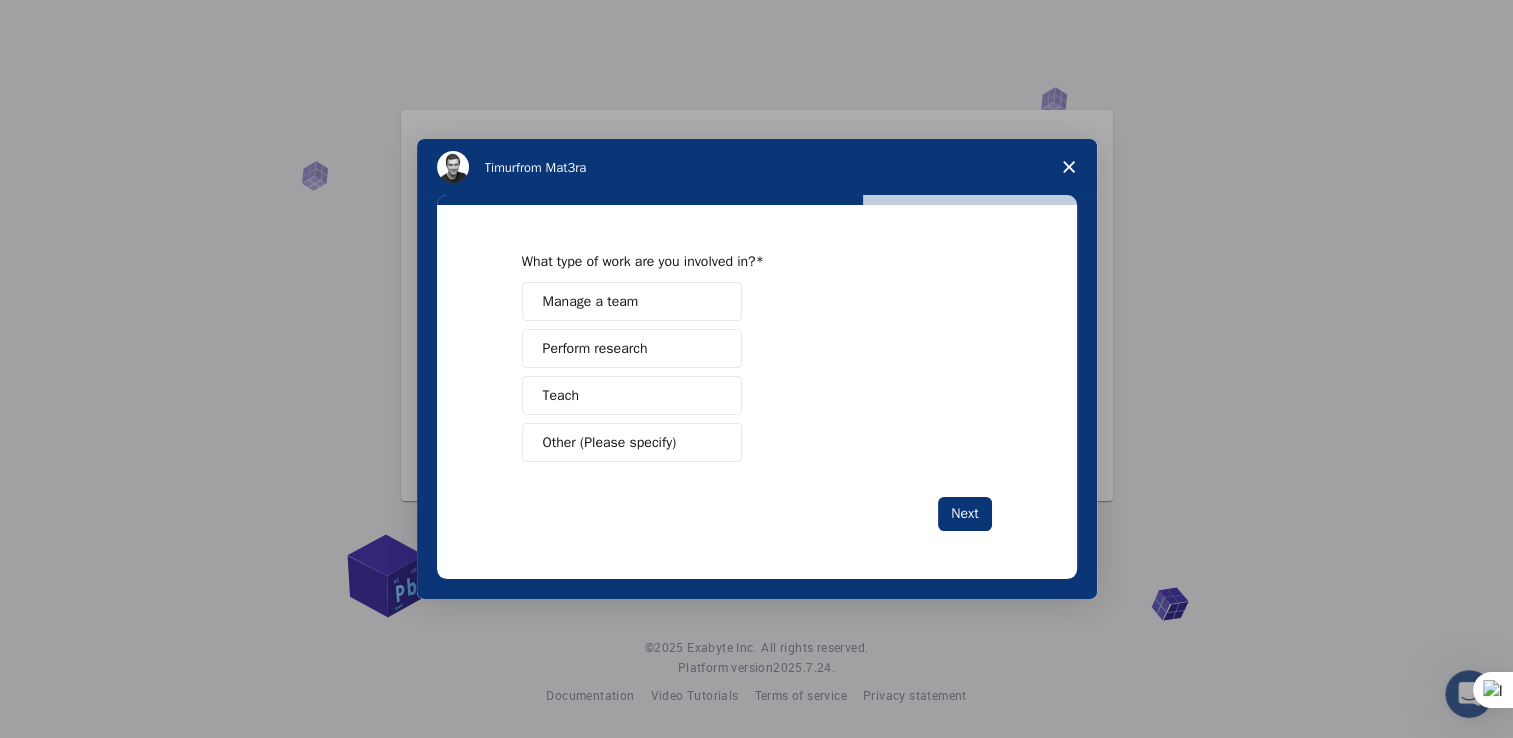 click on "Perform research" at bounding box center [632, 348] 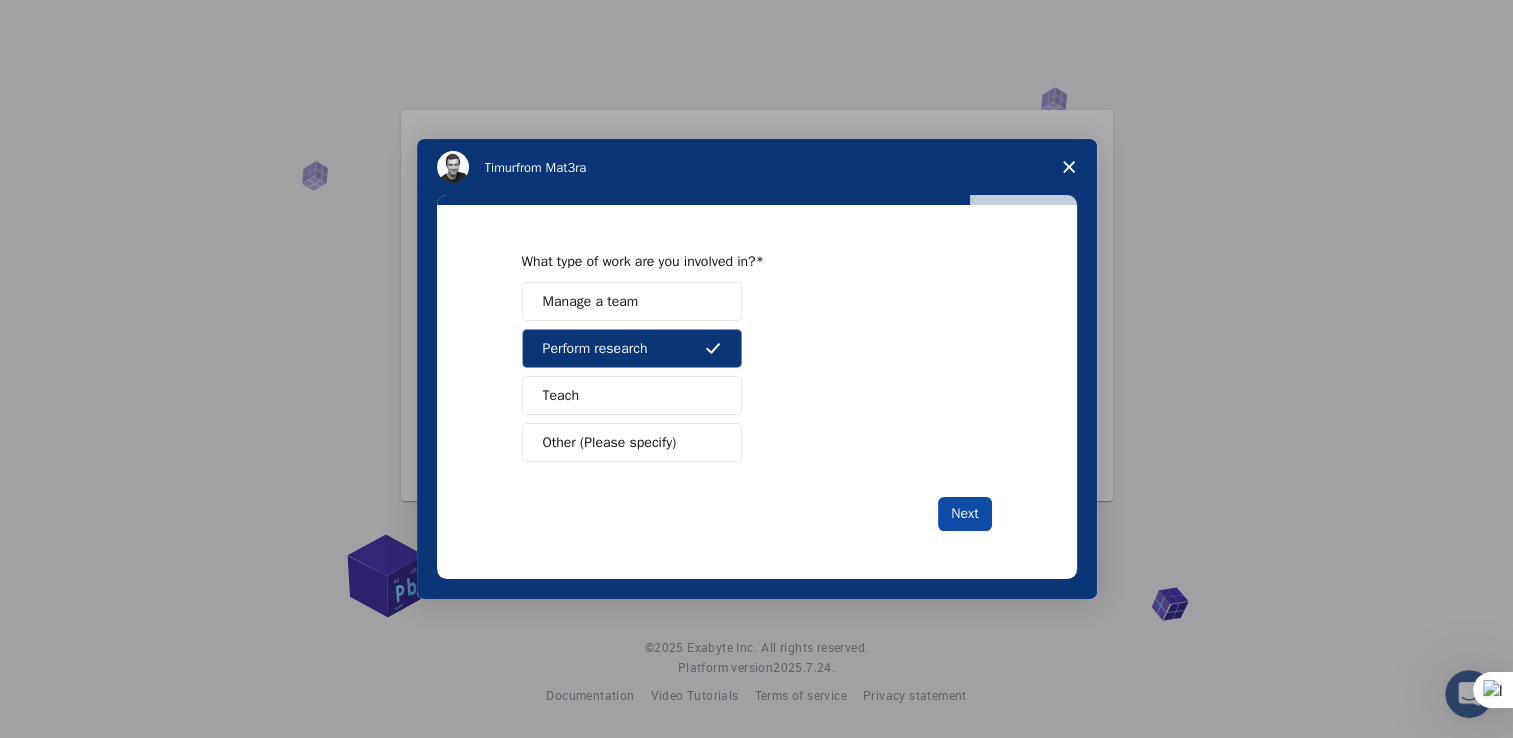 click on "Next" at bounding box center [964, 514] 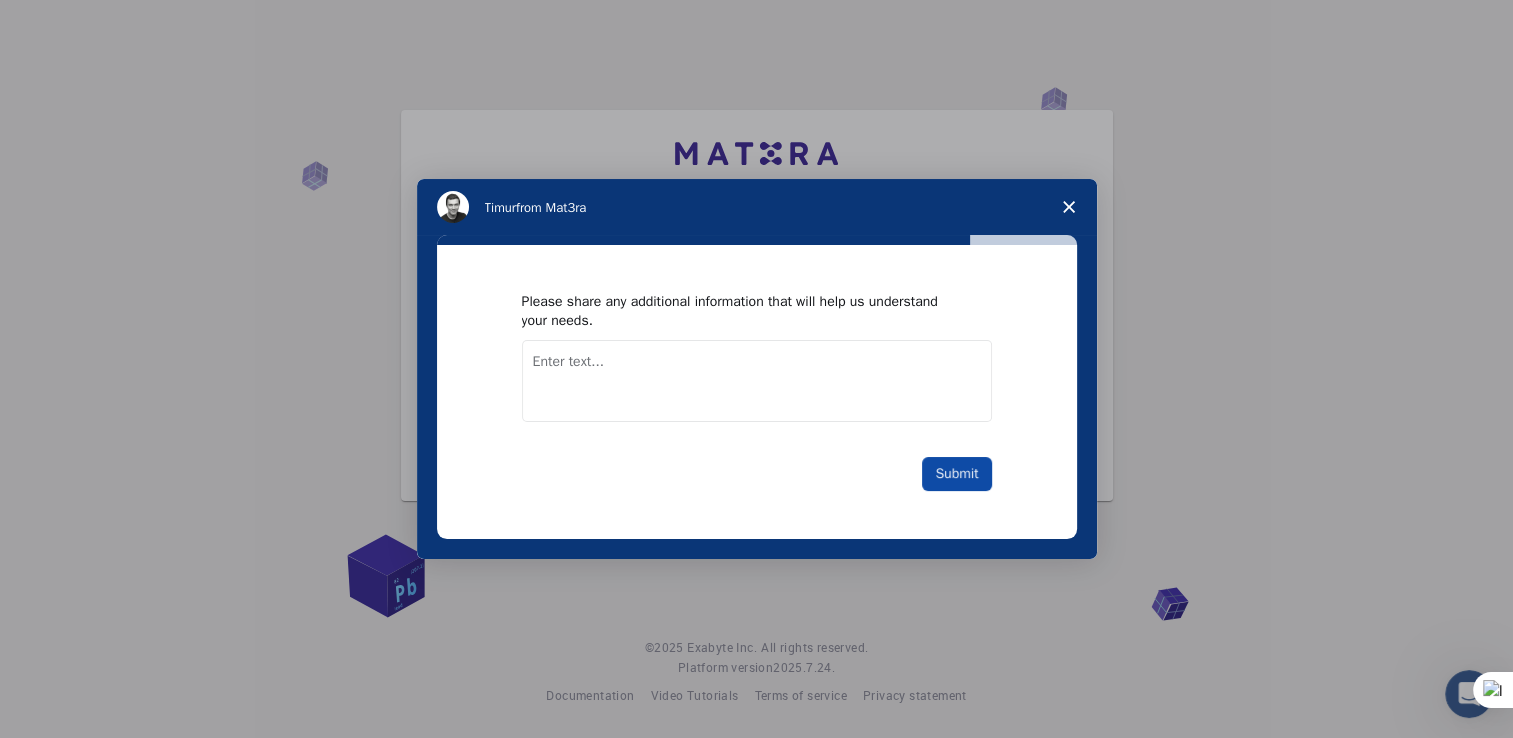 click on "Submit" at bounding box center [956, 474] 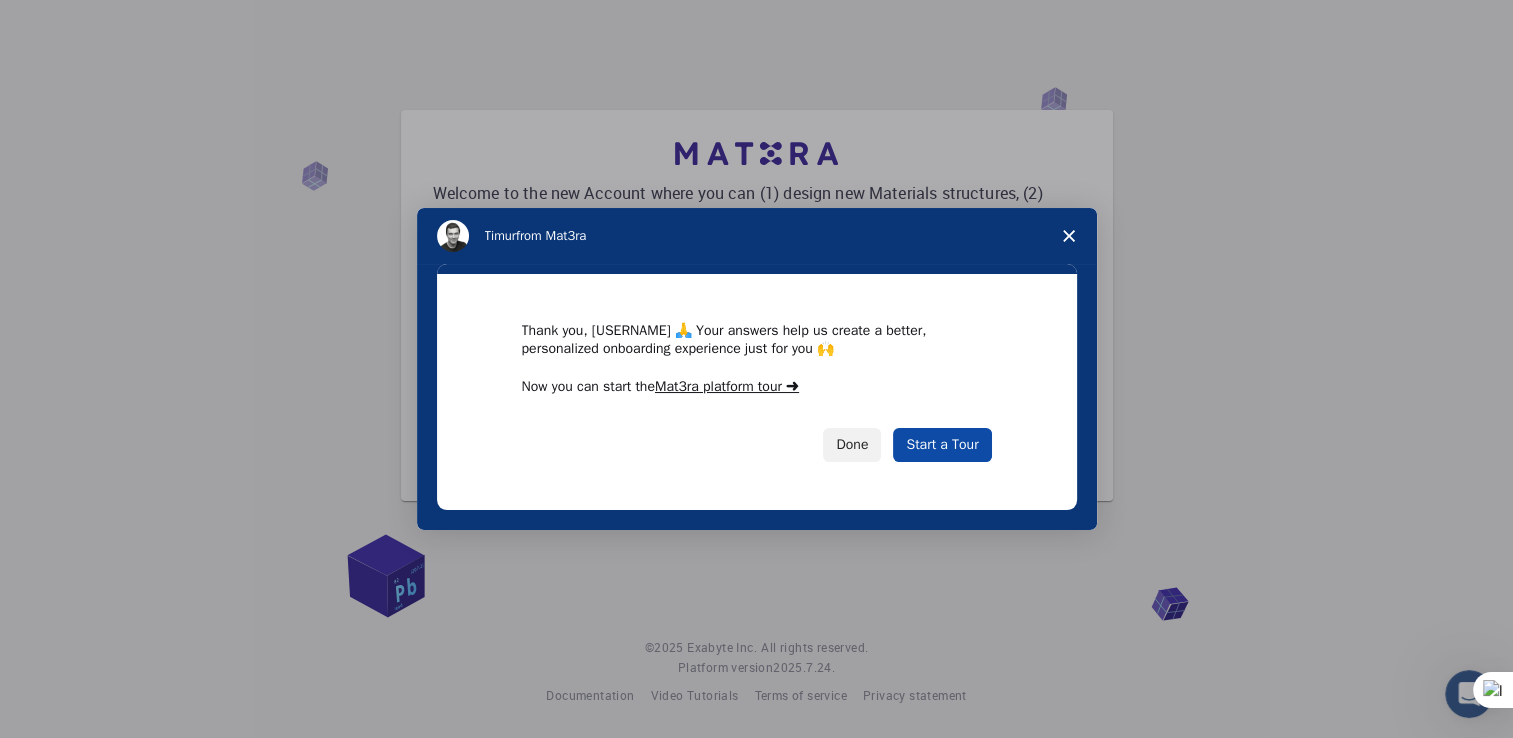 click on "Start a Tour" at bounding box center (942, 445) 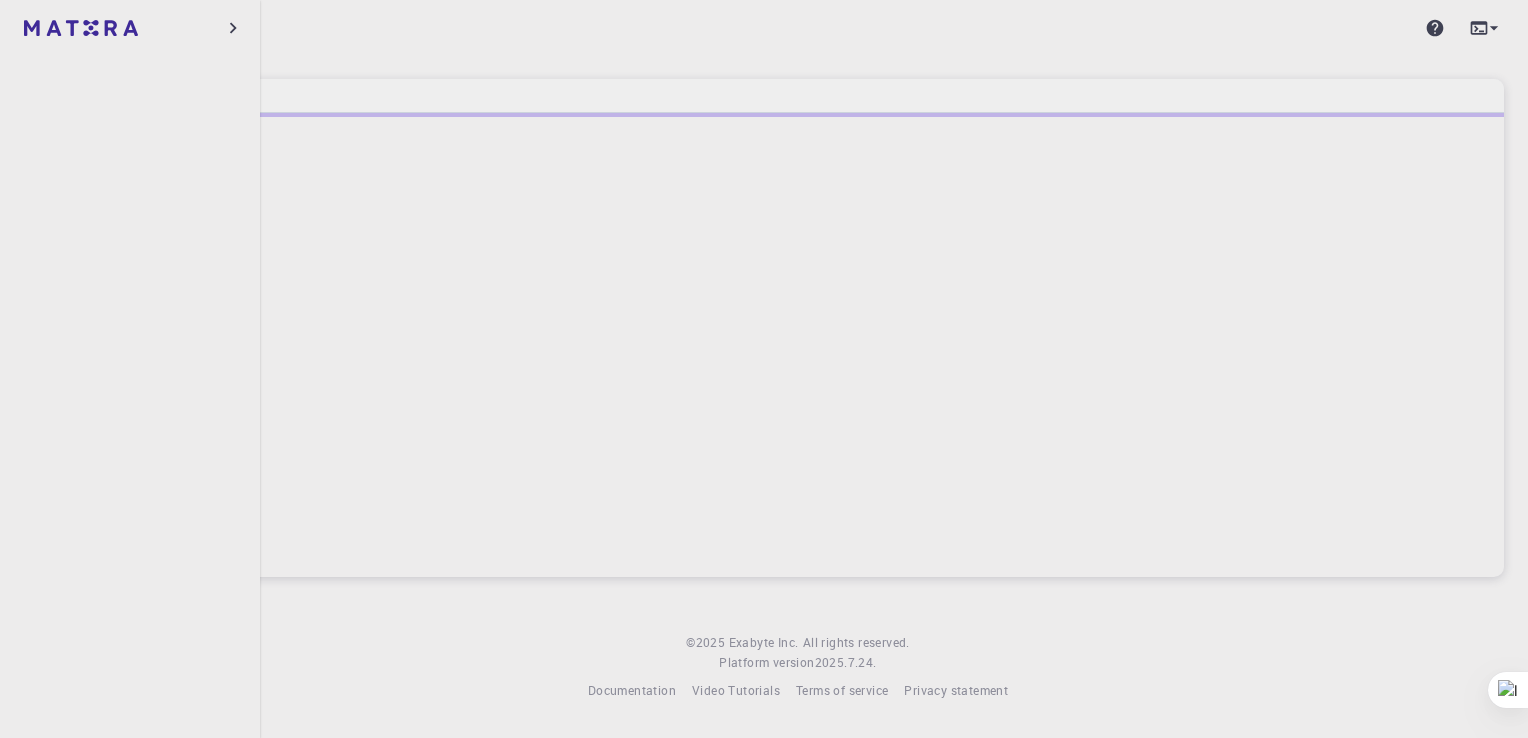 scroll, scrollTop: 0, scrollLeft: 0, axis: both 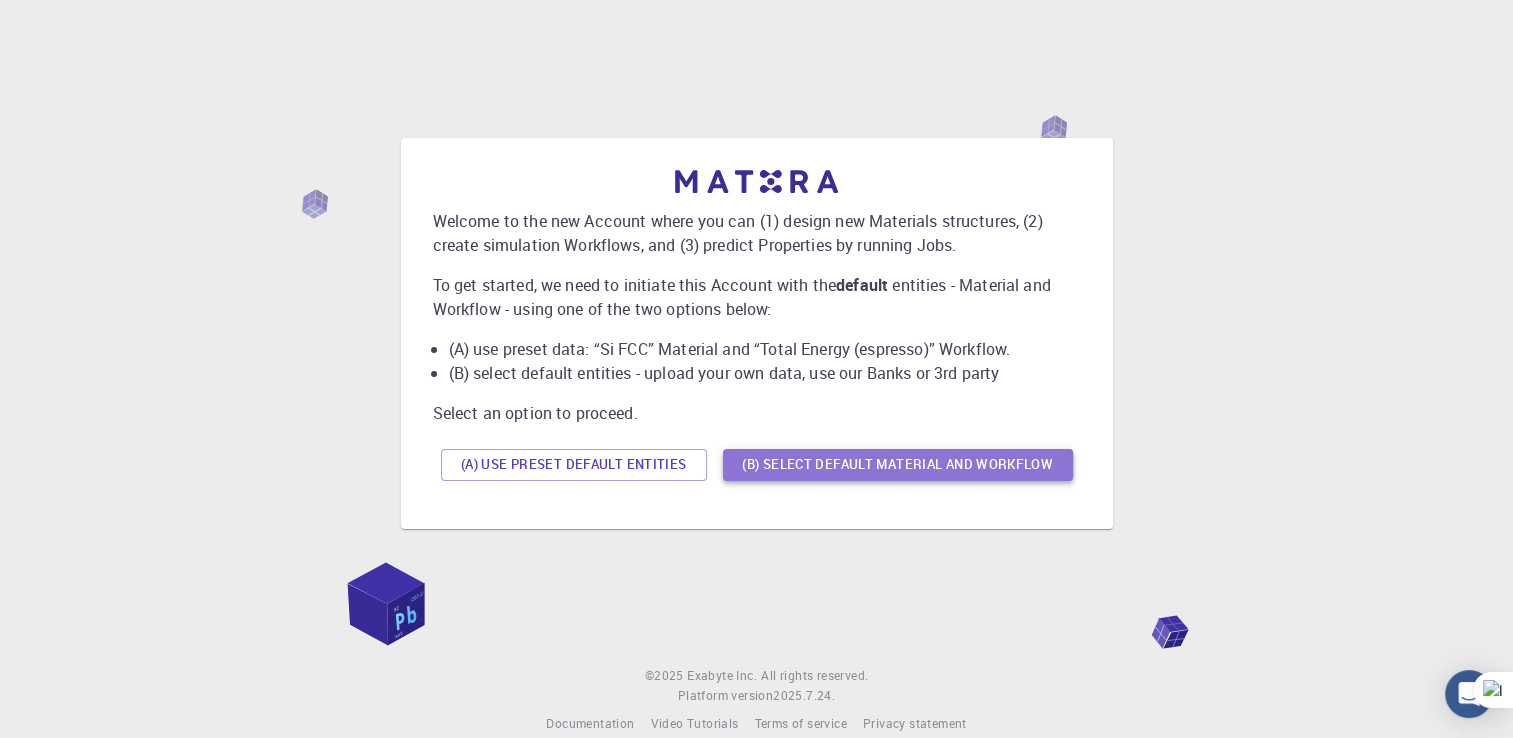click on "(B) Select default material and workflow" at bounding box center [898, 465] 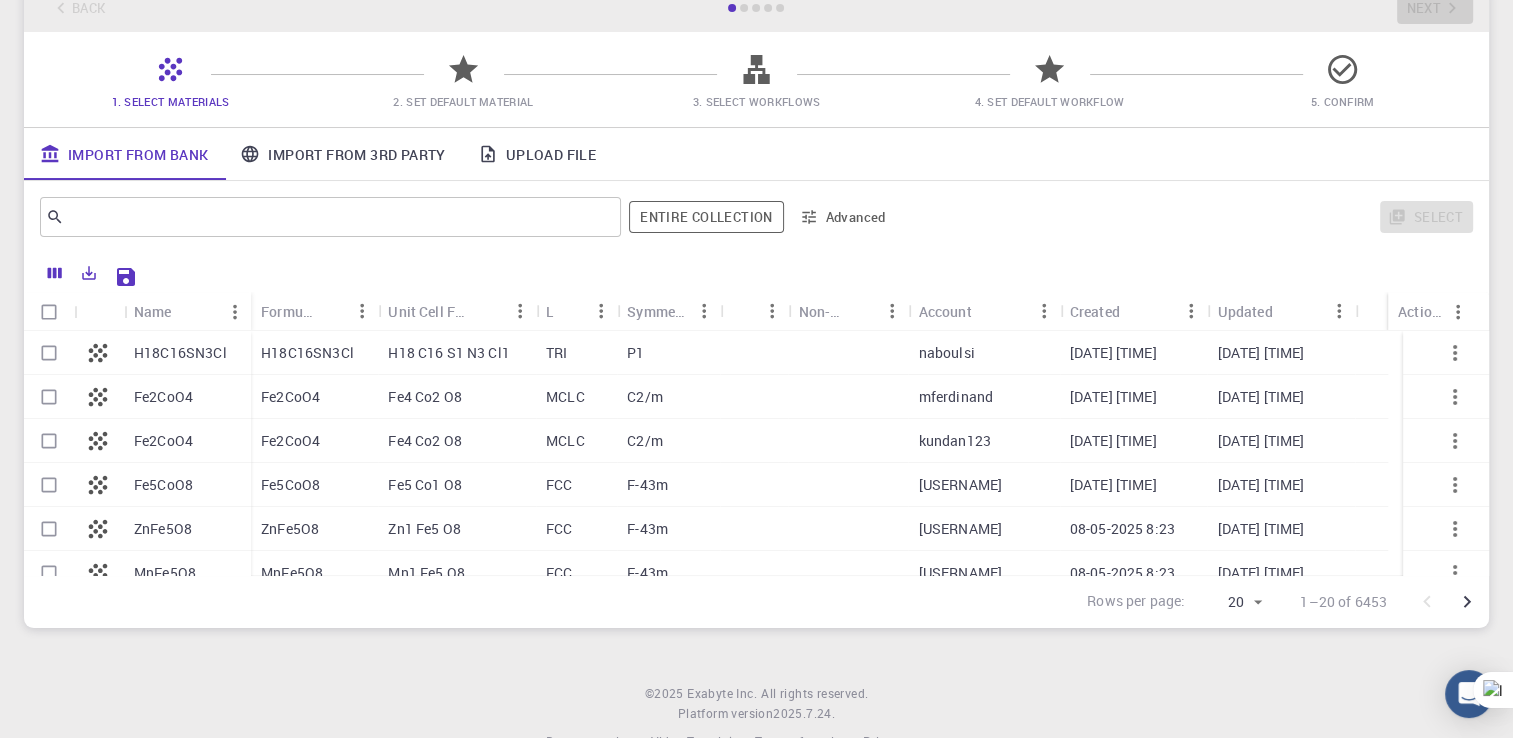 scroll, scrollTop: 138, scrollLeft: 0, axis: vertical 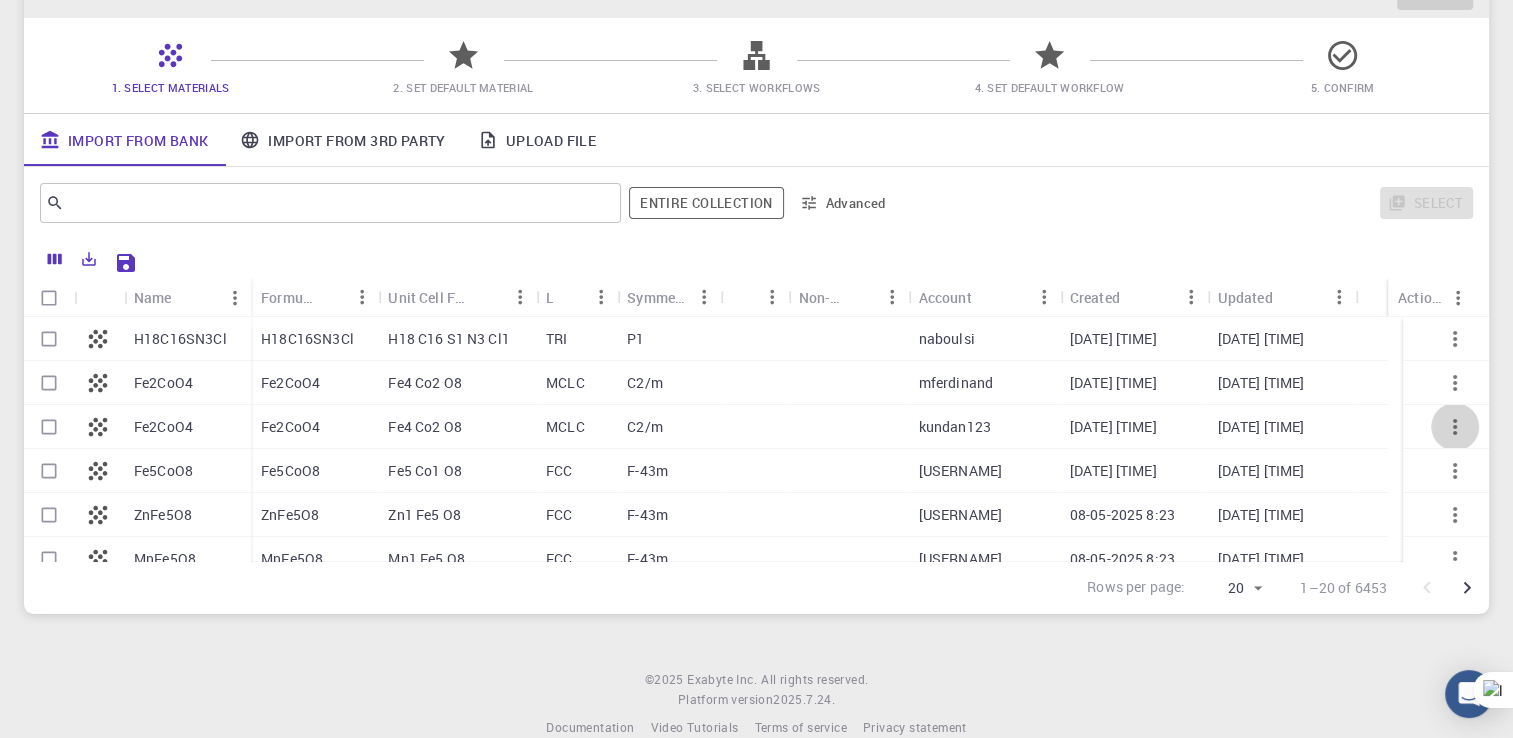 click 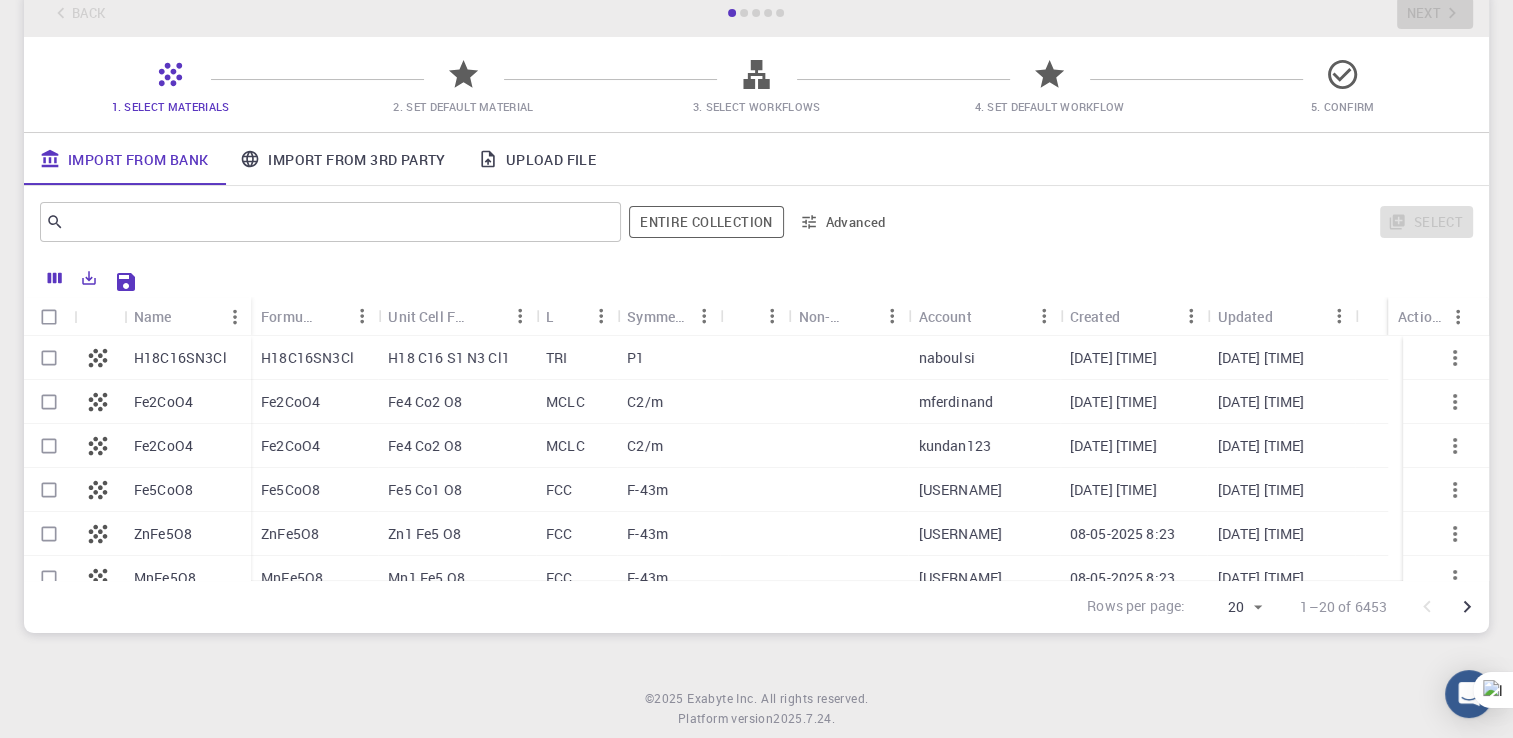 scroll, scrollTop: 120, scrollLeft: 0, axis: vertical 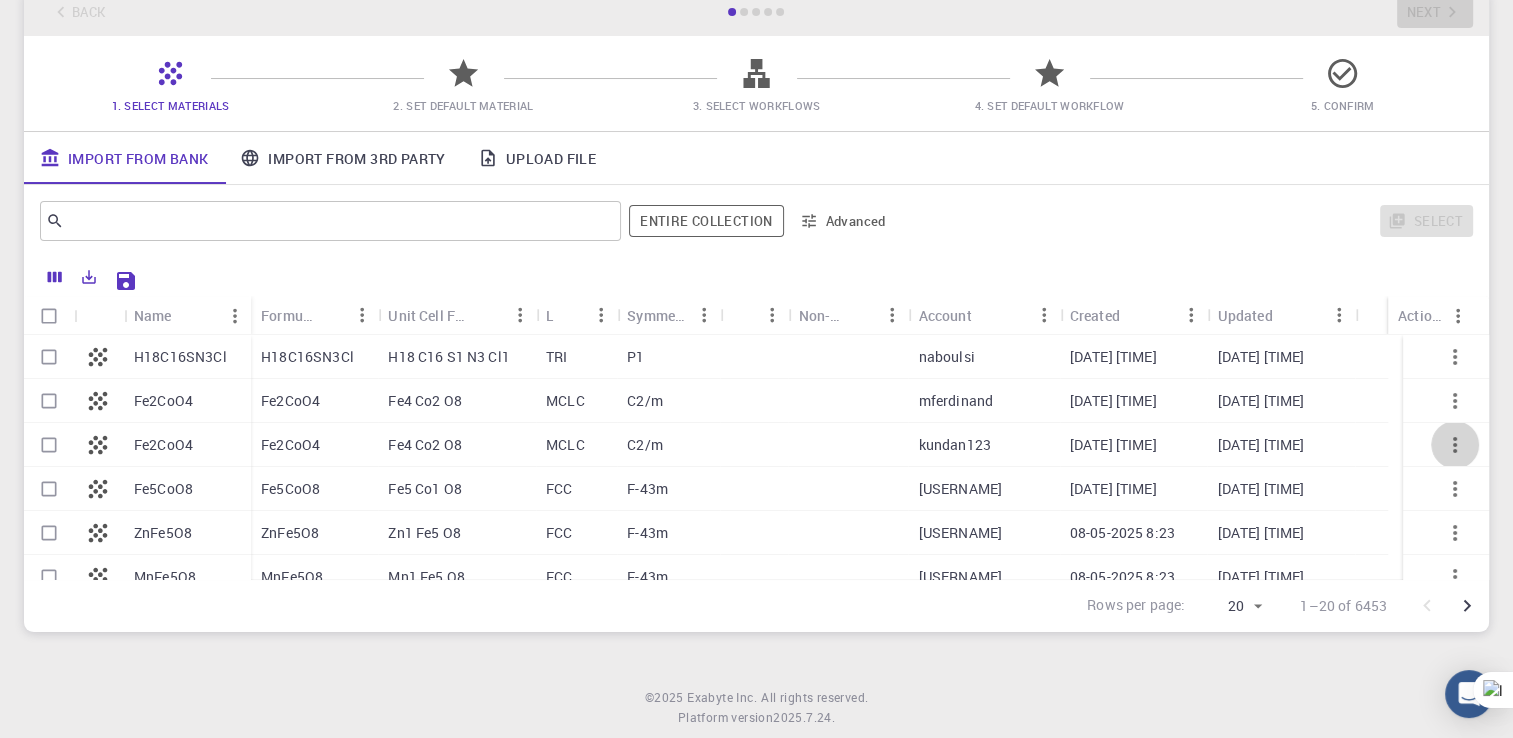 click 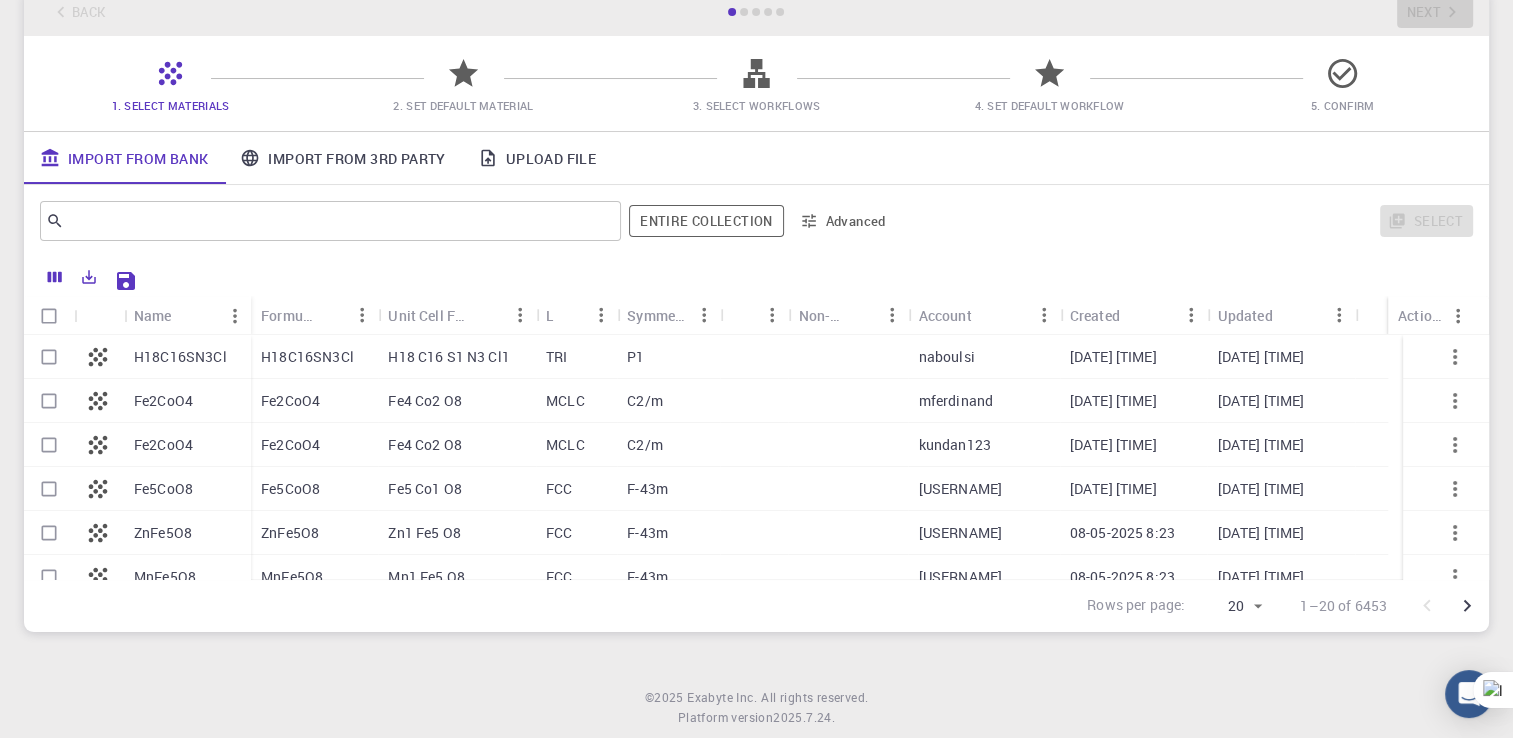 click on "Fe2CoO4" at bounding box center [314, 445] 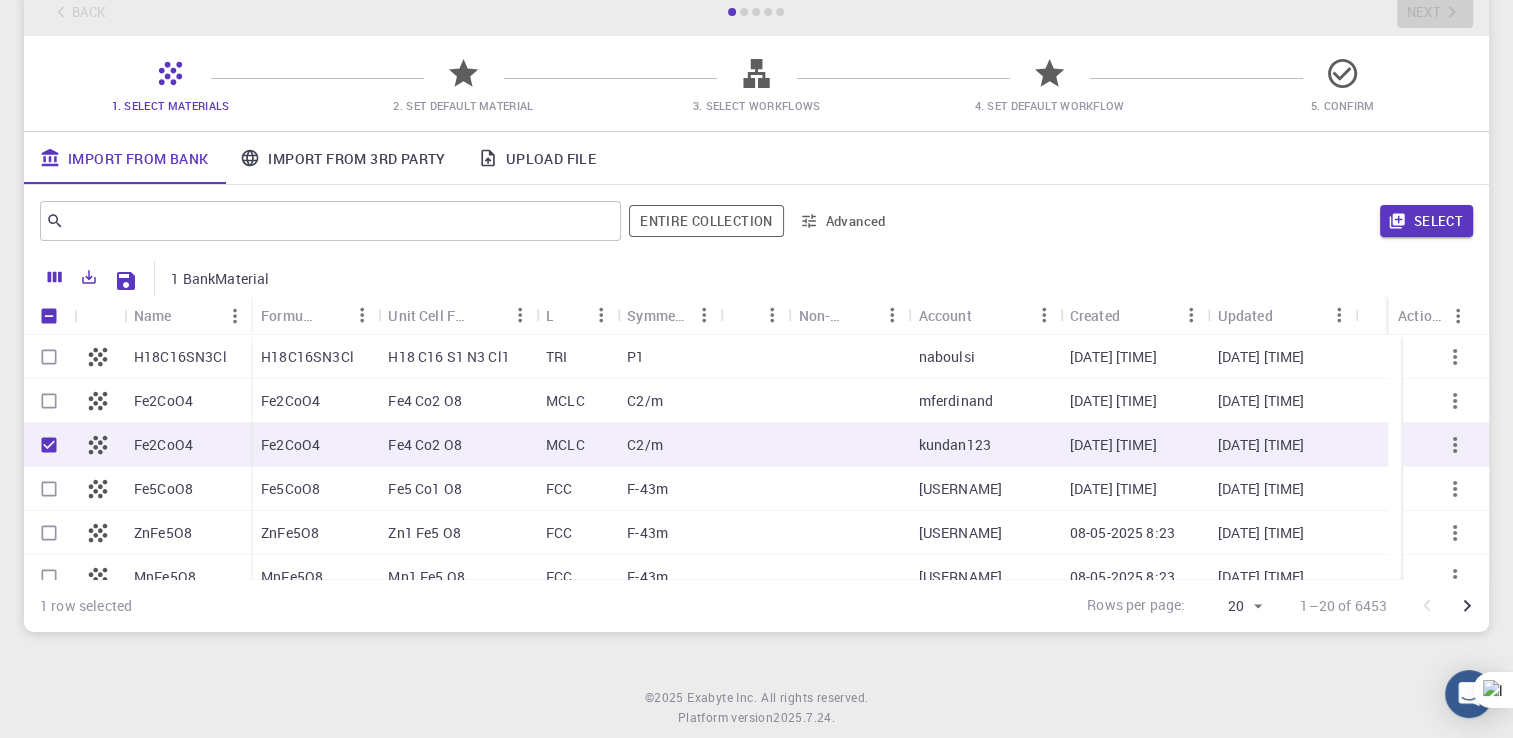 click on "Fe2CoO4" at bounding box center (314, 445) 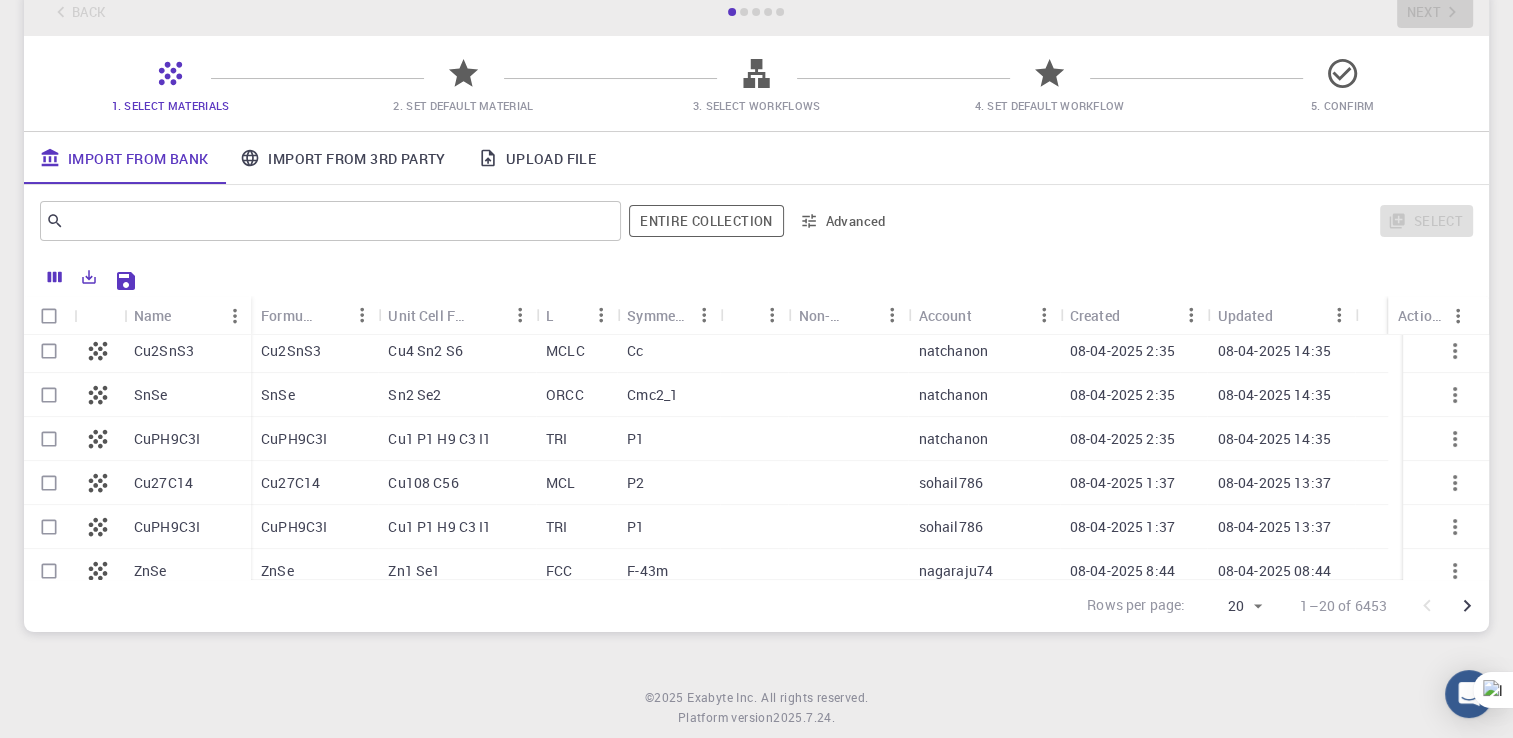 scroll, scrollTop: 635, scrollLeft: 0, axis: vertical 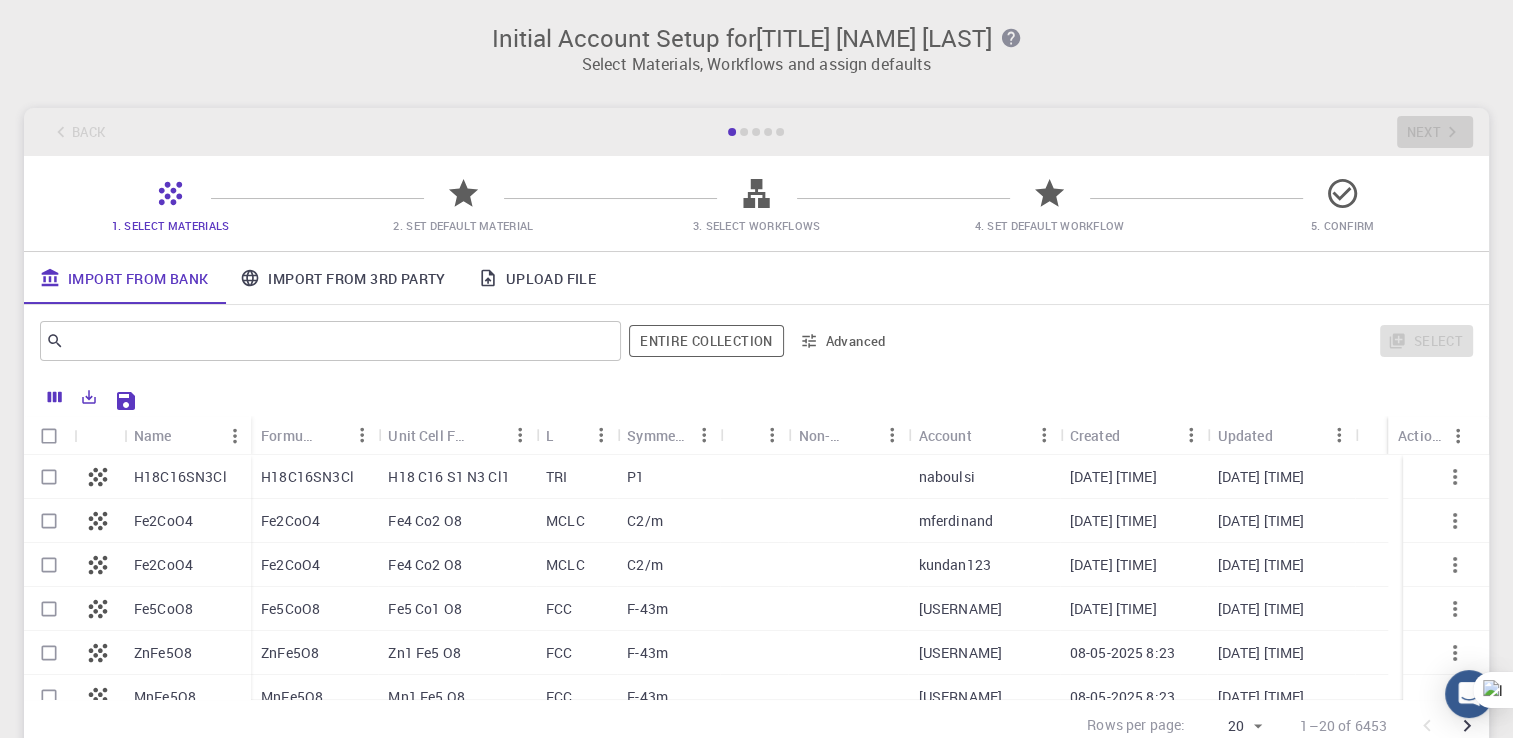 click on "Import From 3rd Party" at bounding box center [342, 278] 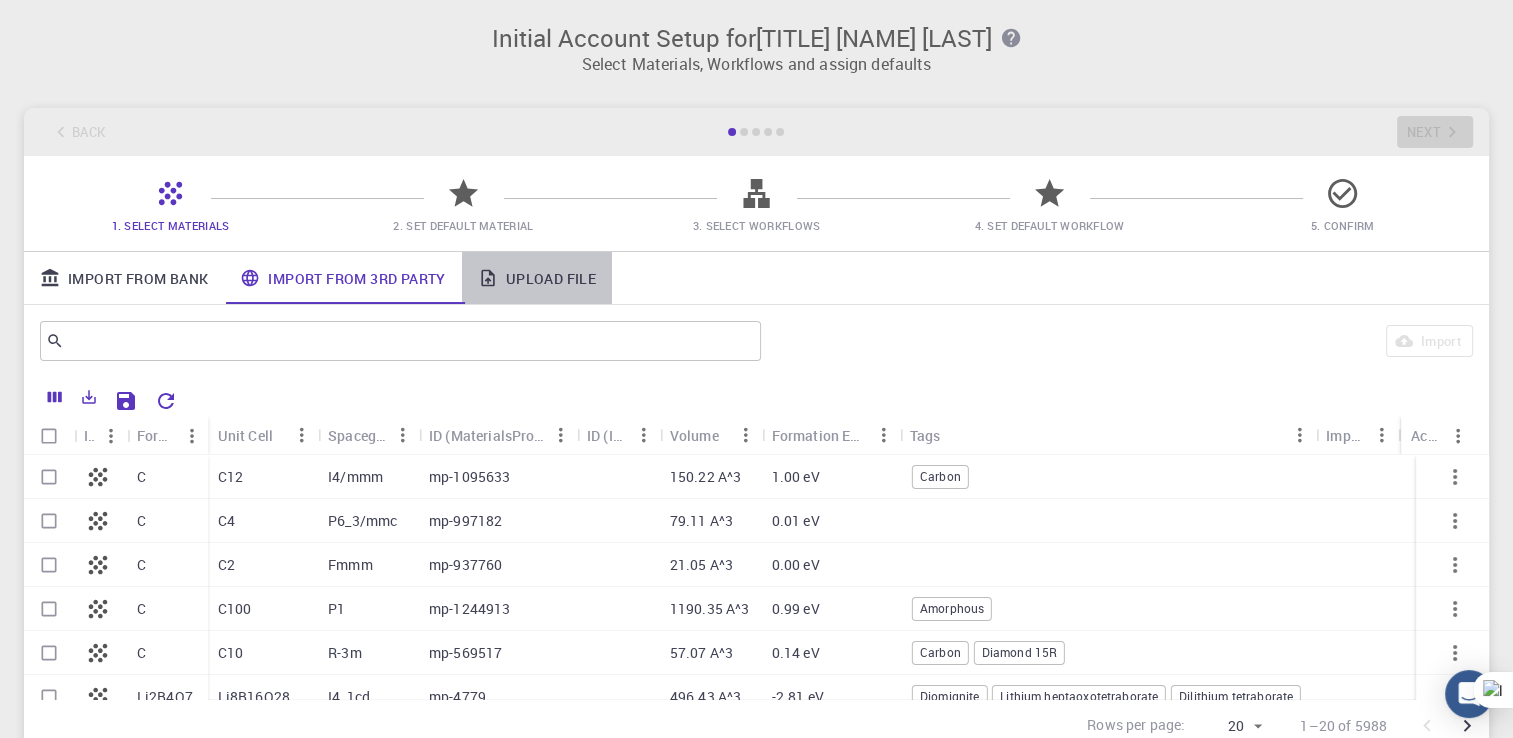 click on "Upload File" at bounding box center [537, 278] 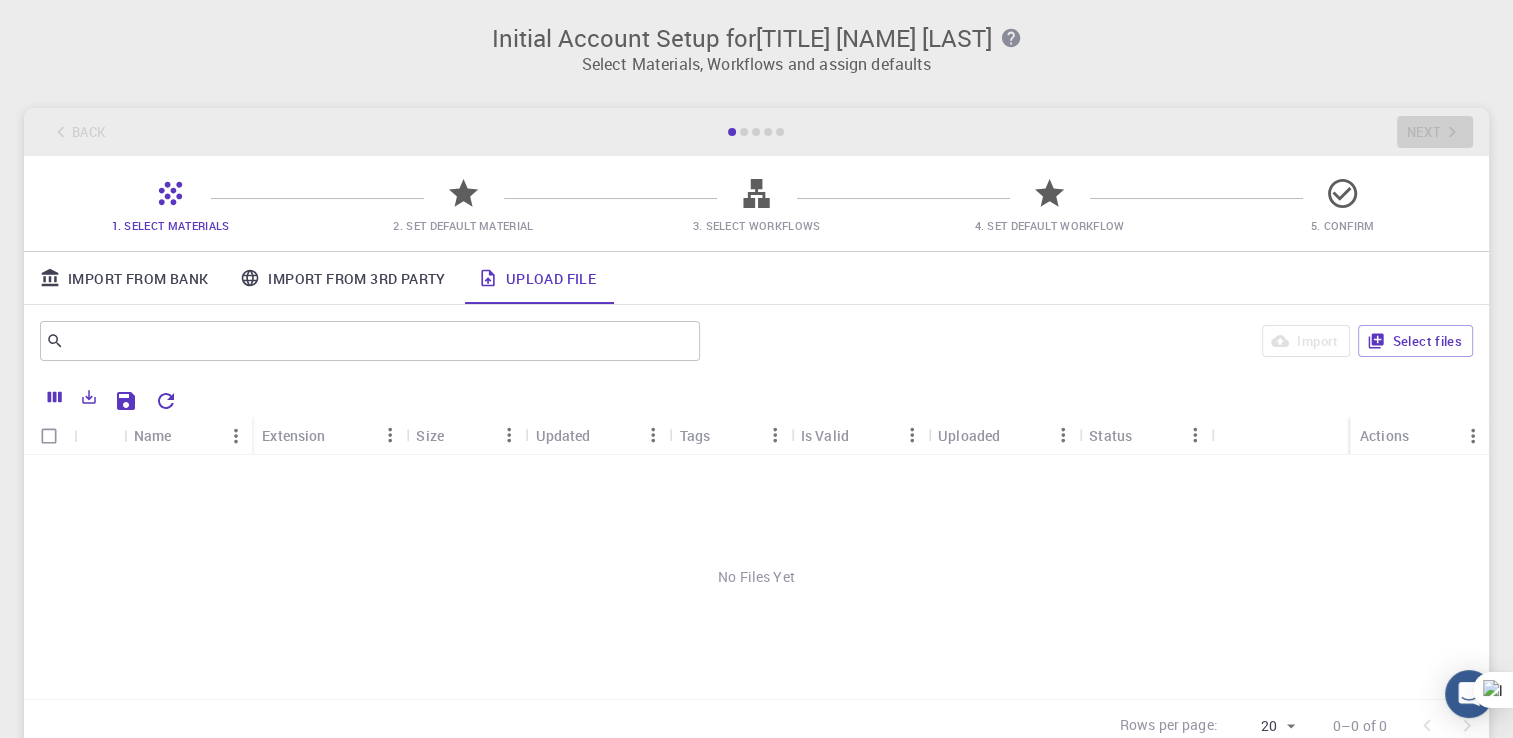 click at bounding box center [744, 132] 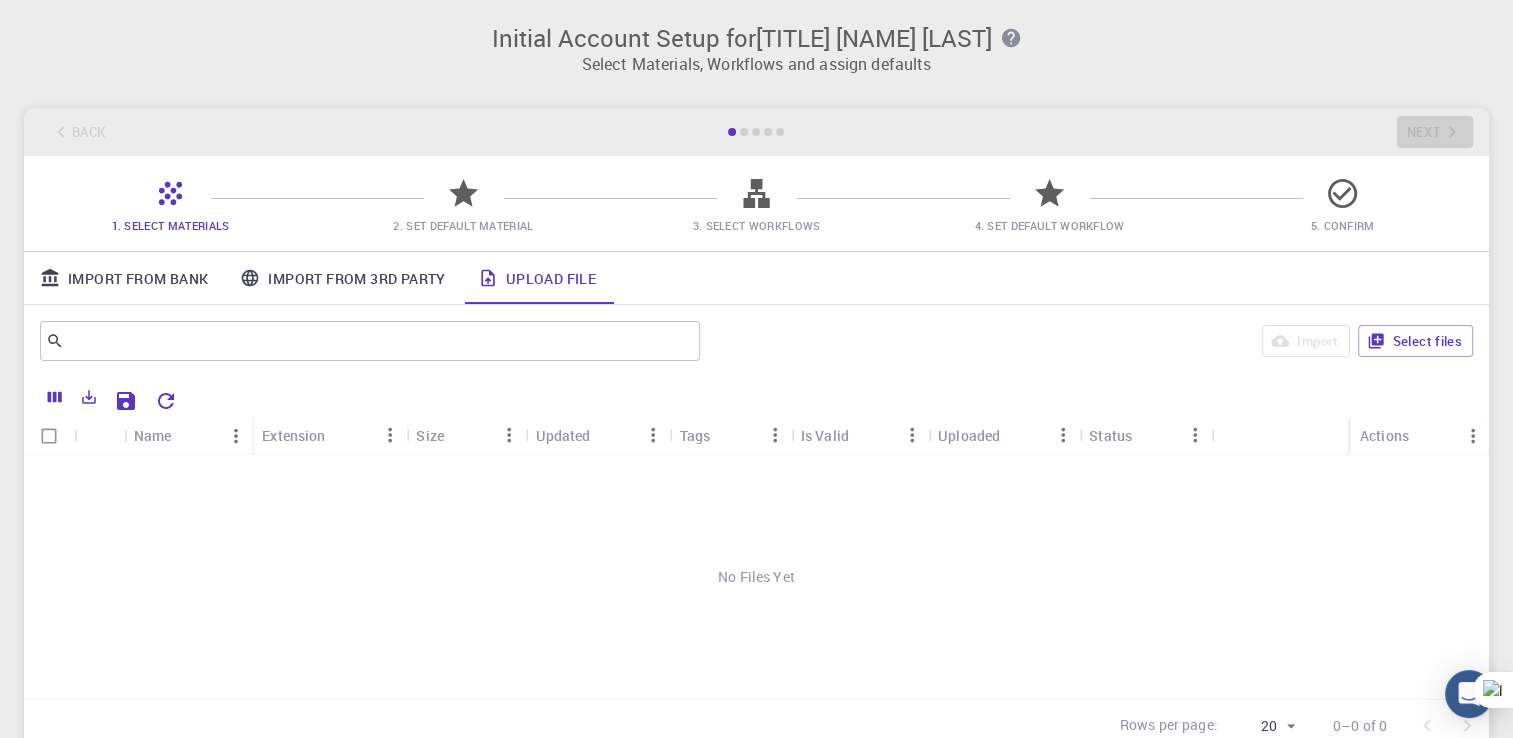 scroll, scrollTop: 169, scrollLeft: 0, axis: vertical 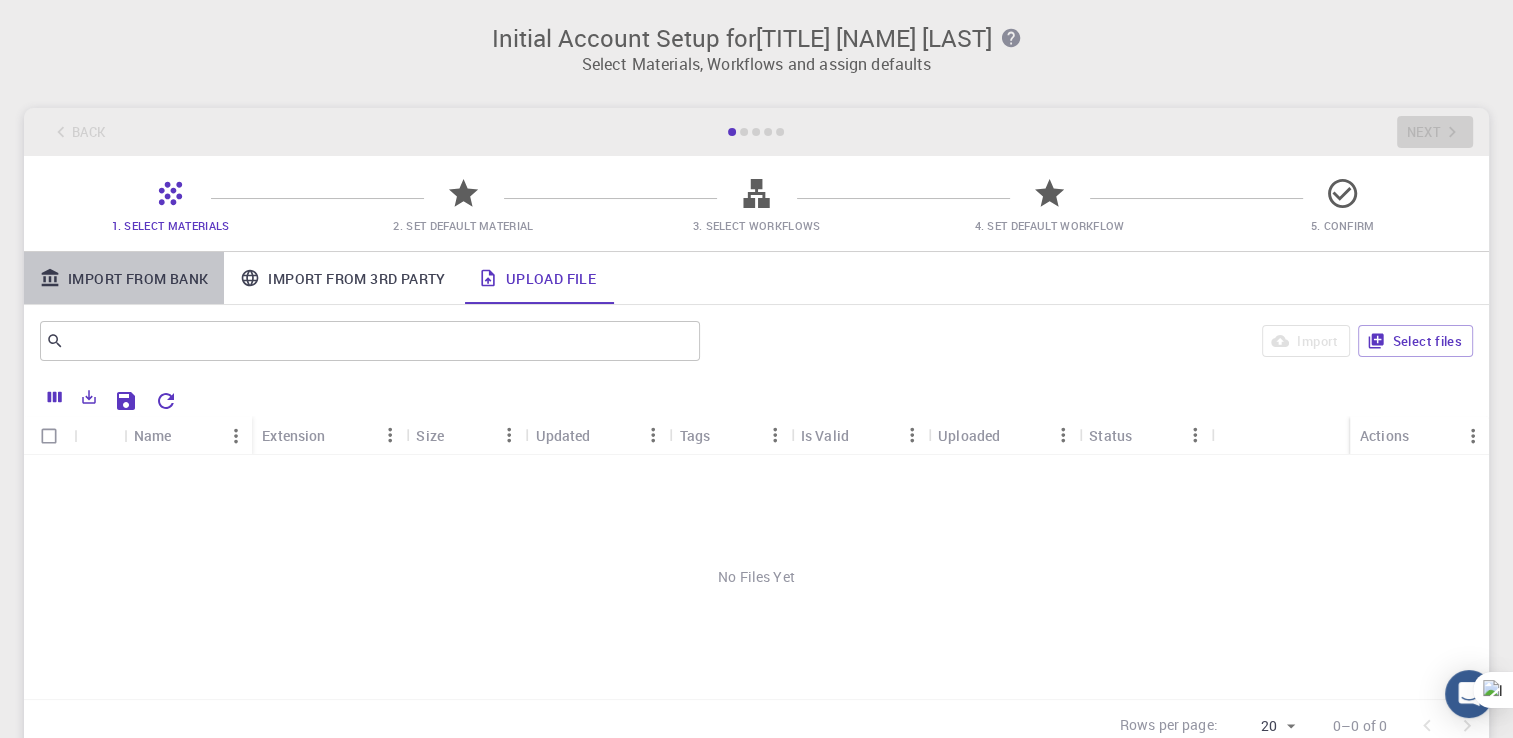 click on "Import From Bank" at bounding box center [124, 278] 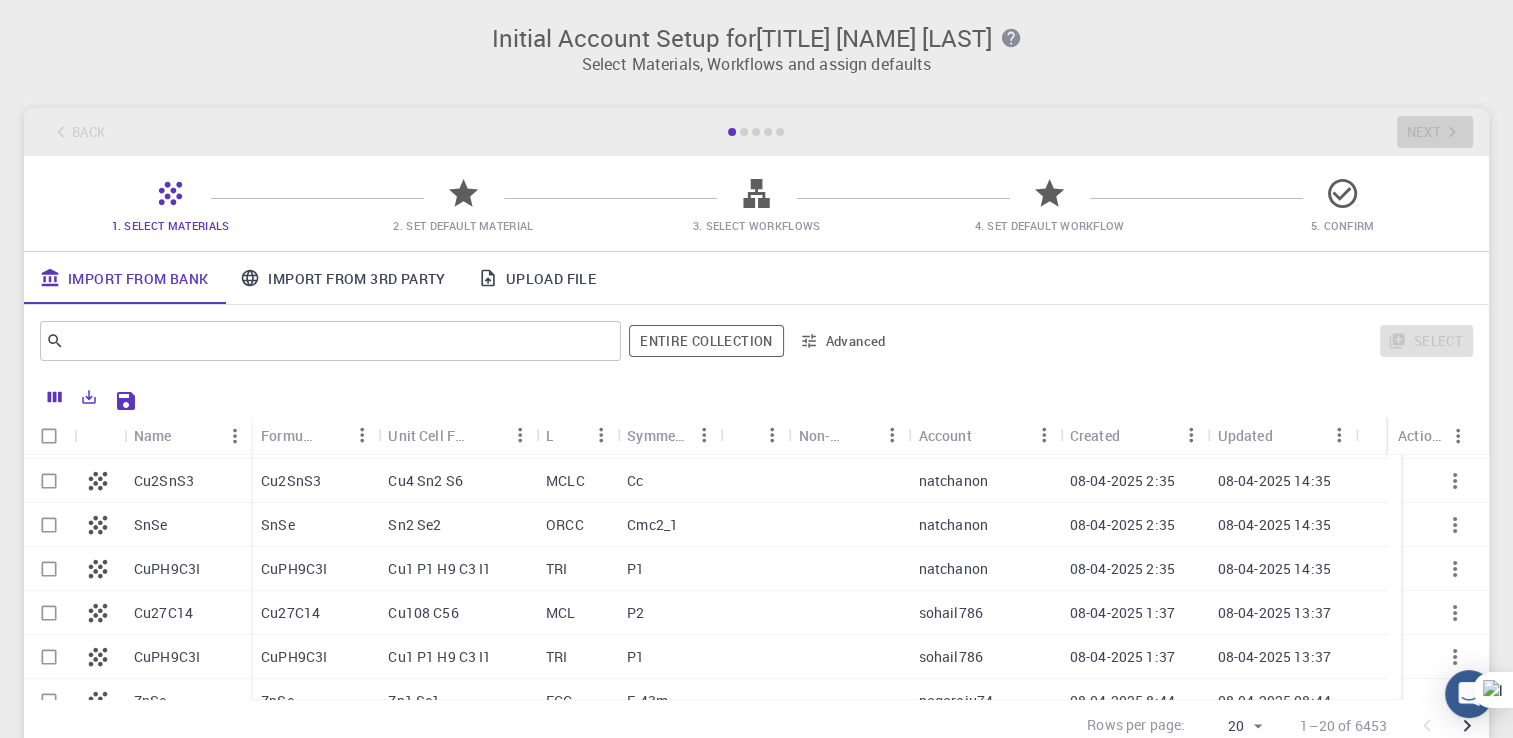 scroll, scrollTop: 635, scrollLeft: 0, axis: vertical 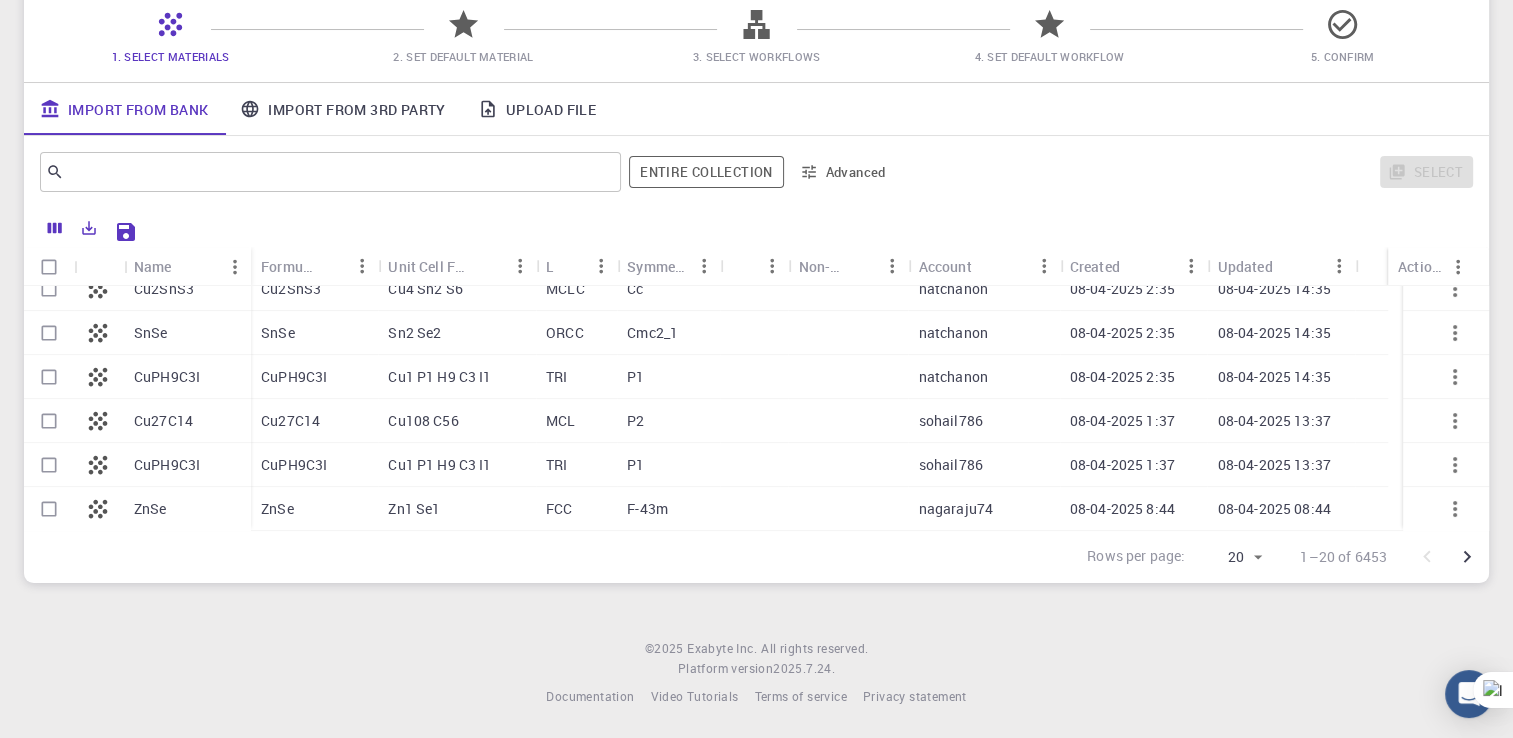 click on "ZnSe" at bounding box center (314, 509) 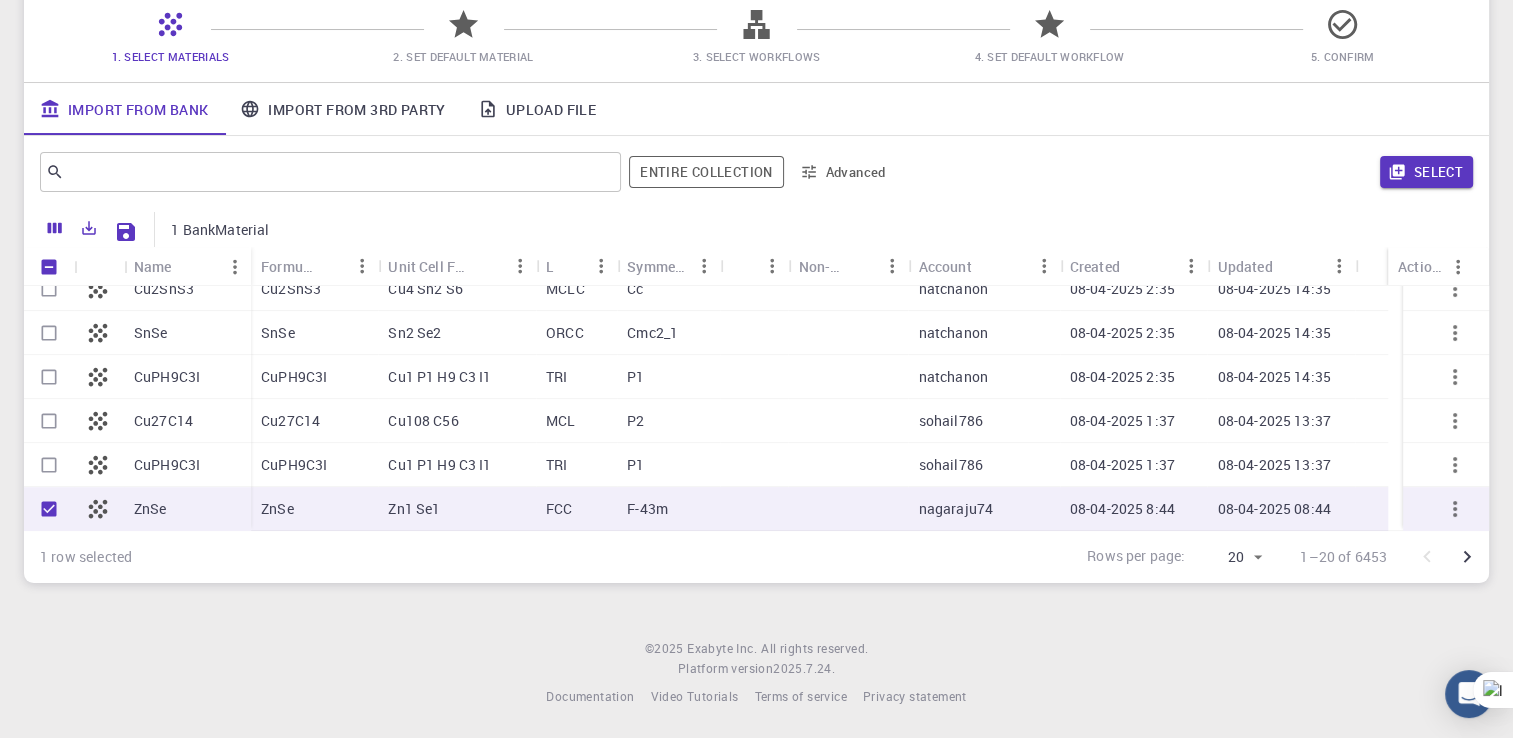 click on "ZnSe" at bounding box center (314, 509) 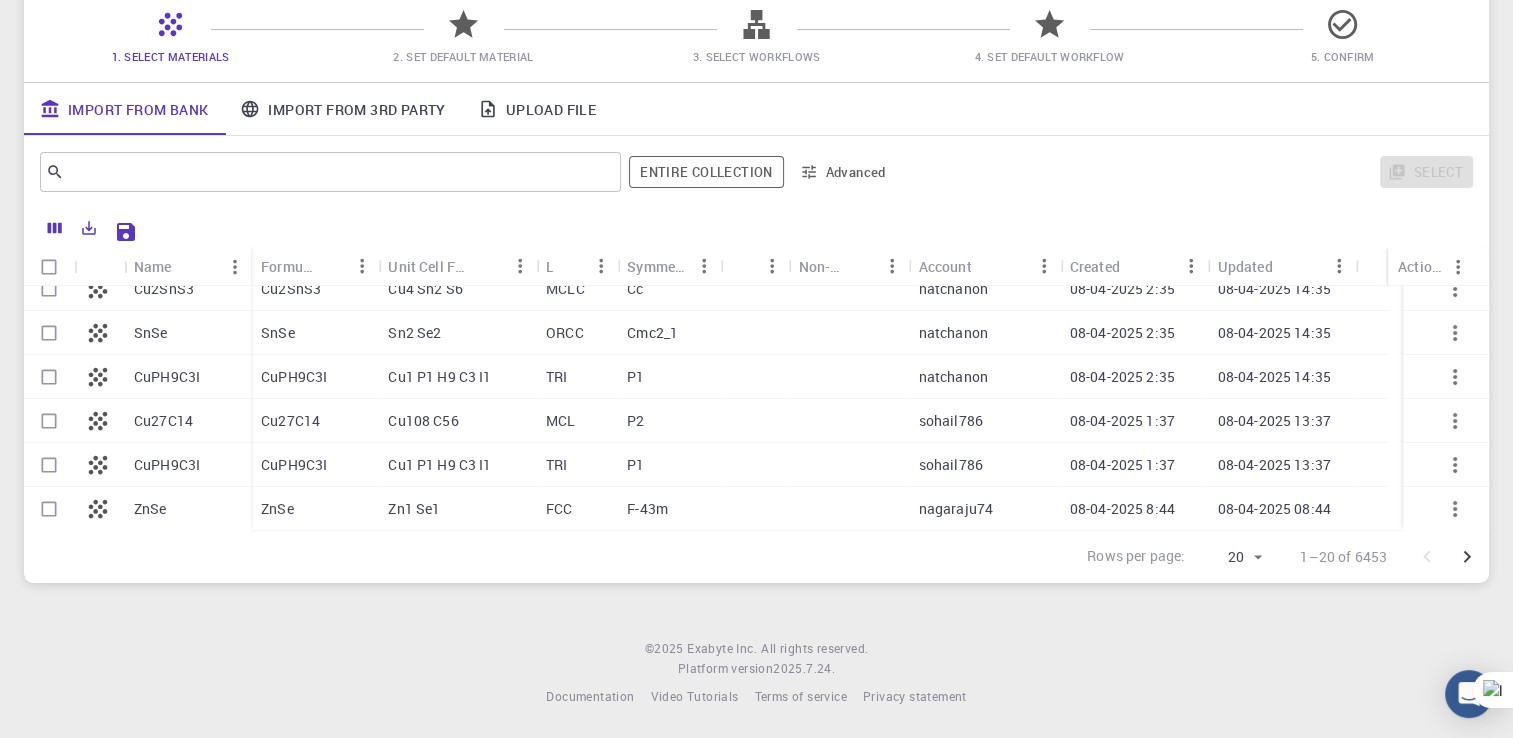 click on "ZnSe" at bounding box center (314, 509) 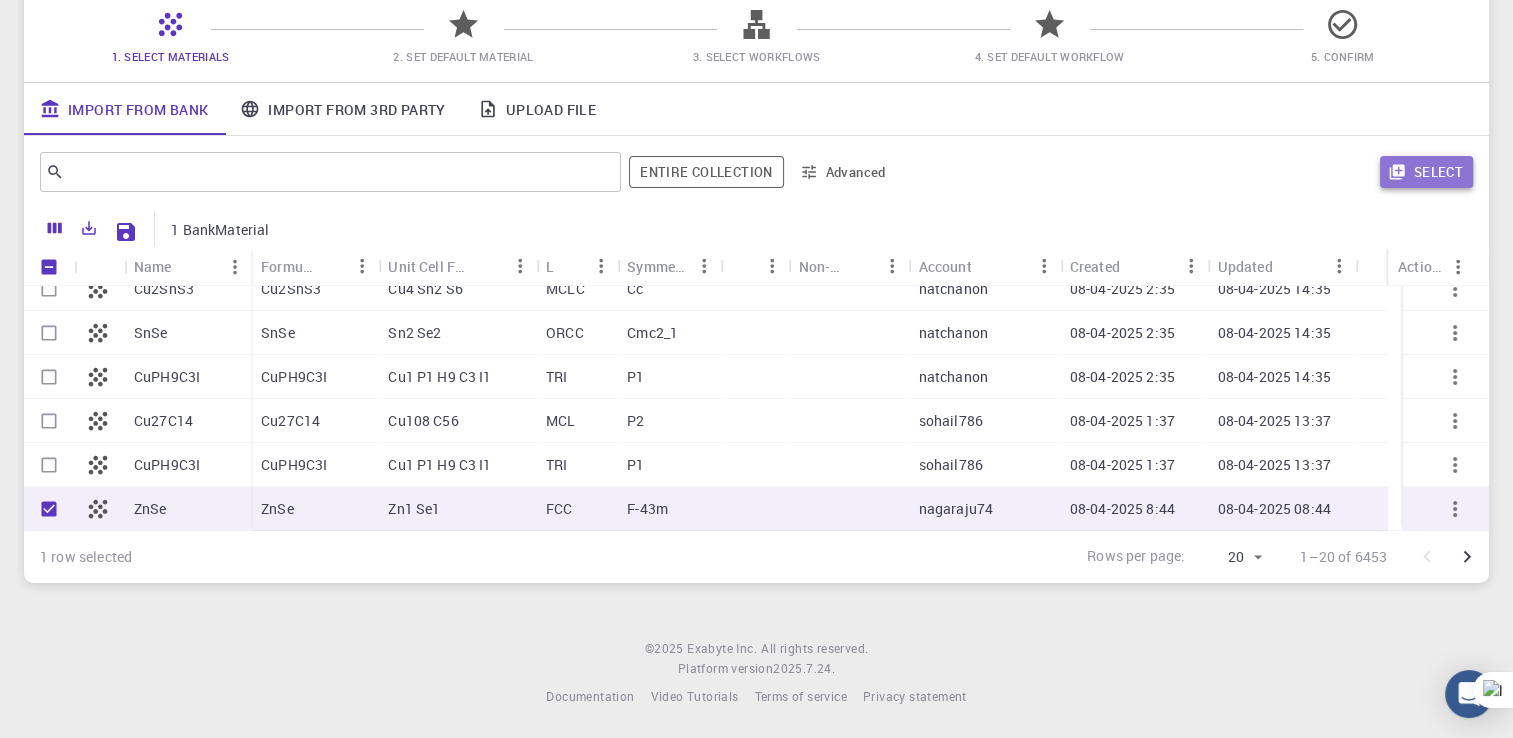 click 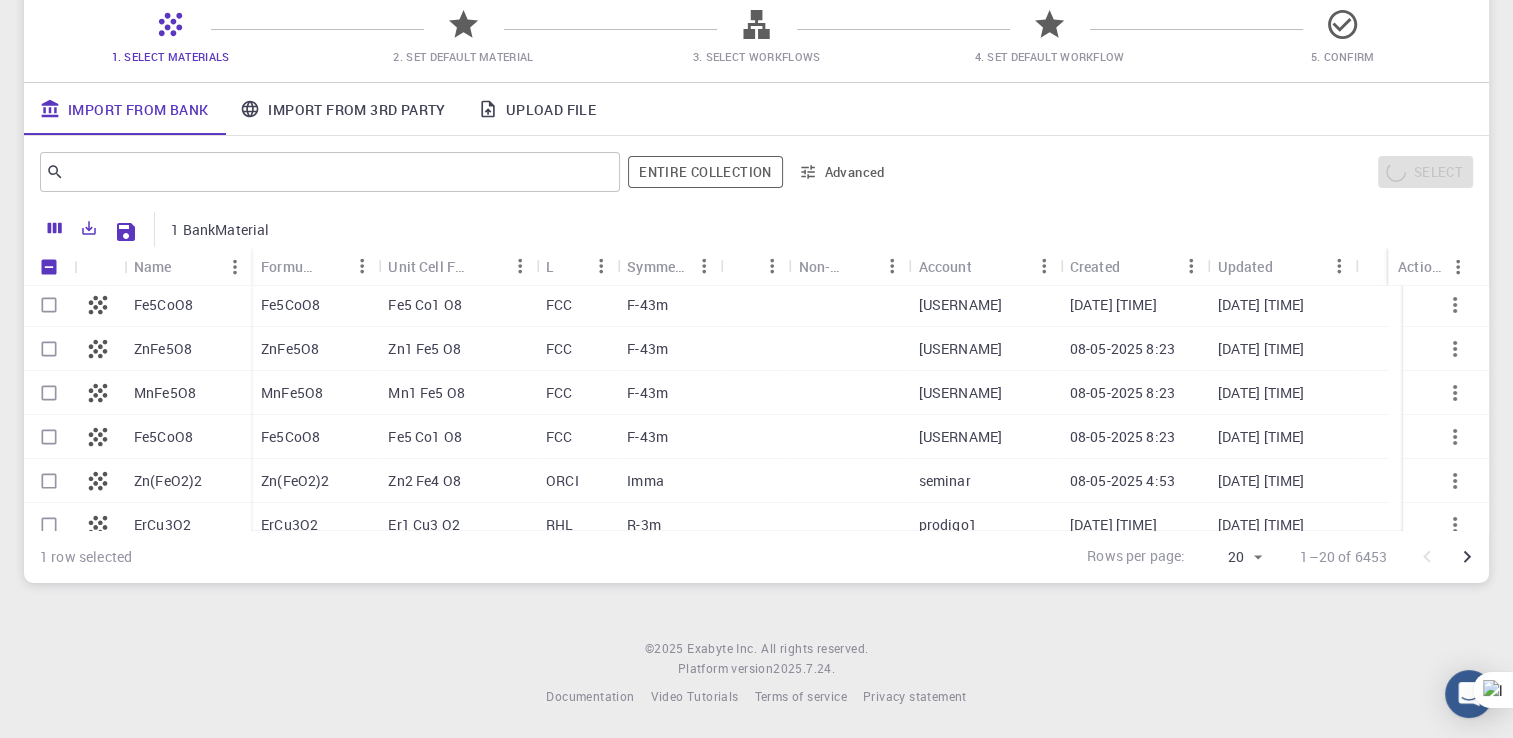 scroll, scrollTop: 0, scrollLeft: 0, axis: both 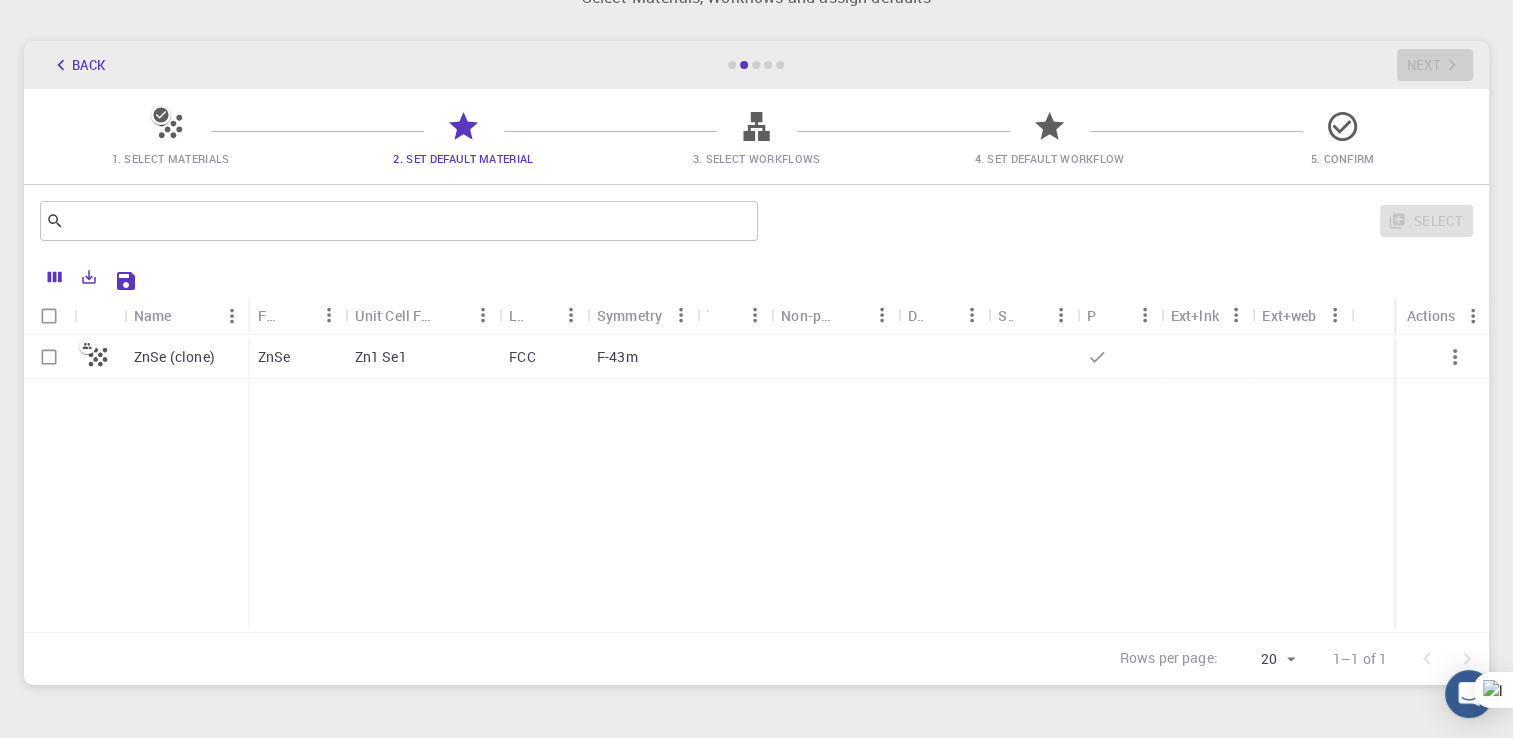 click on "ZnSe" at bounding box center (296, 357) 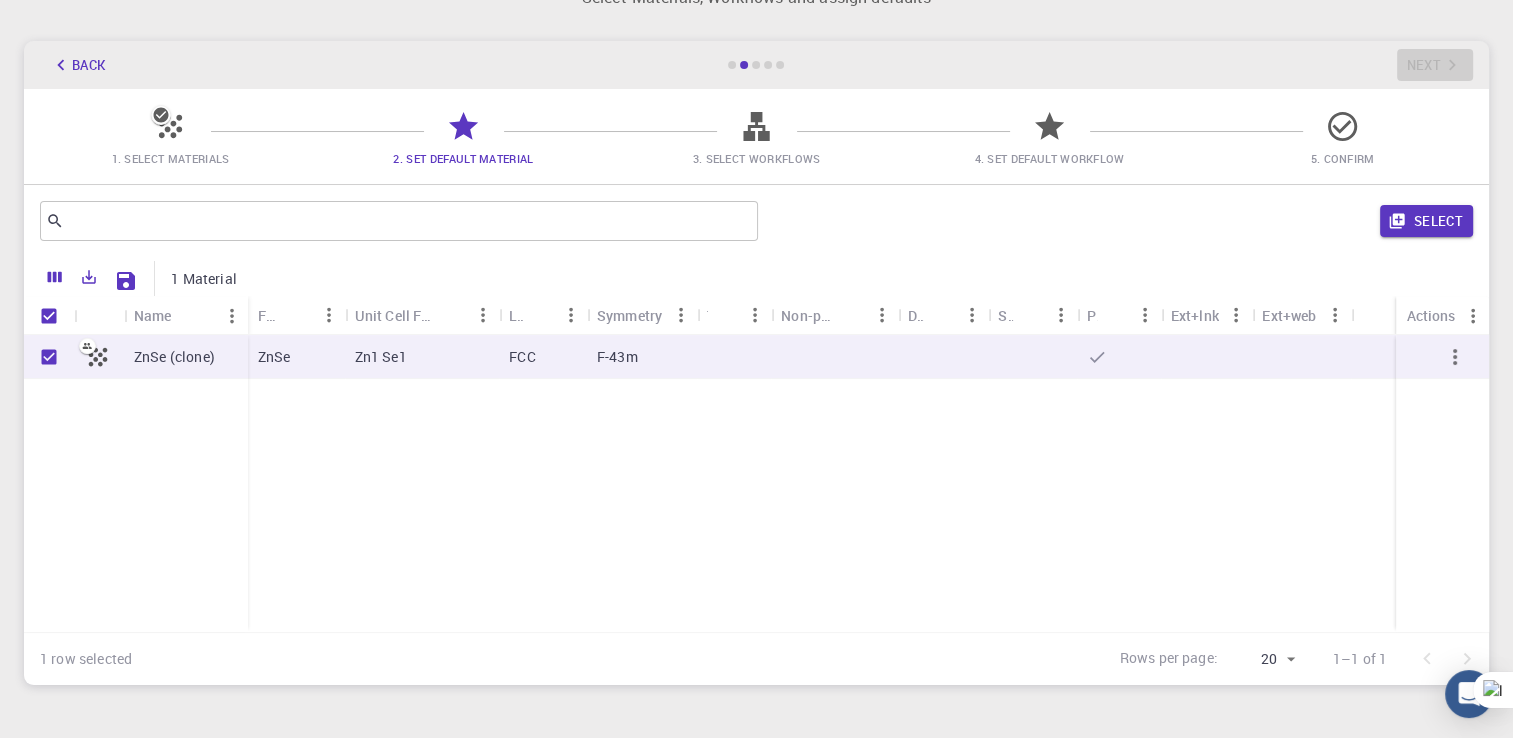 click on "ZnSe (clone) ZnSe Zn1 Se1 FCC F-43m" at bounding box center (756, 483) 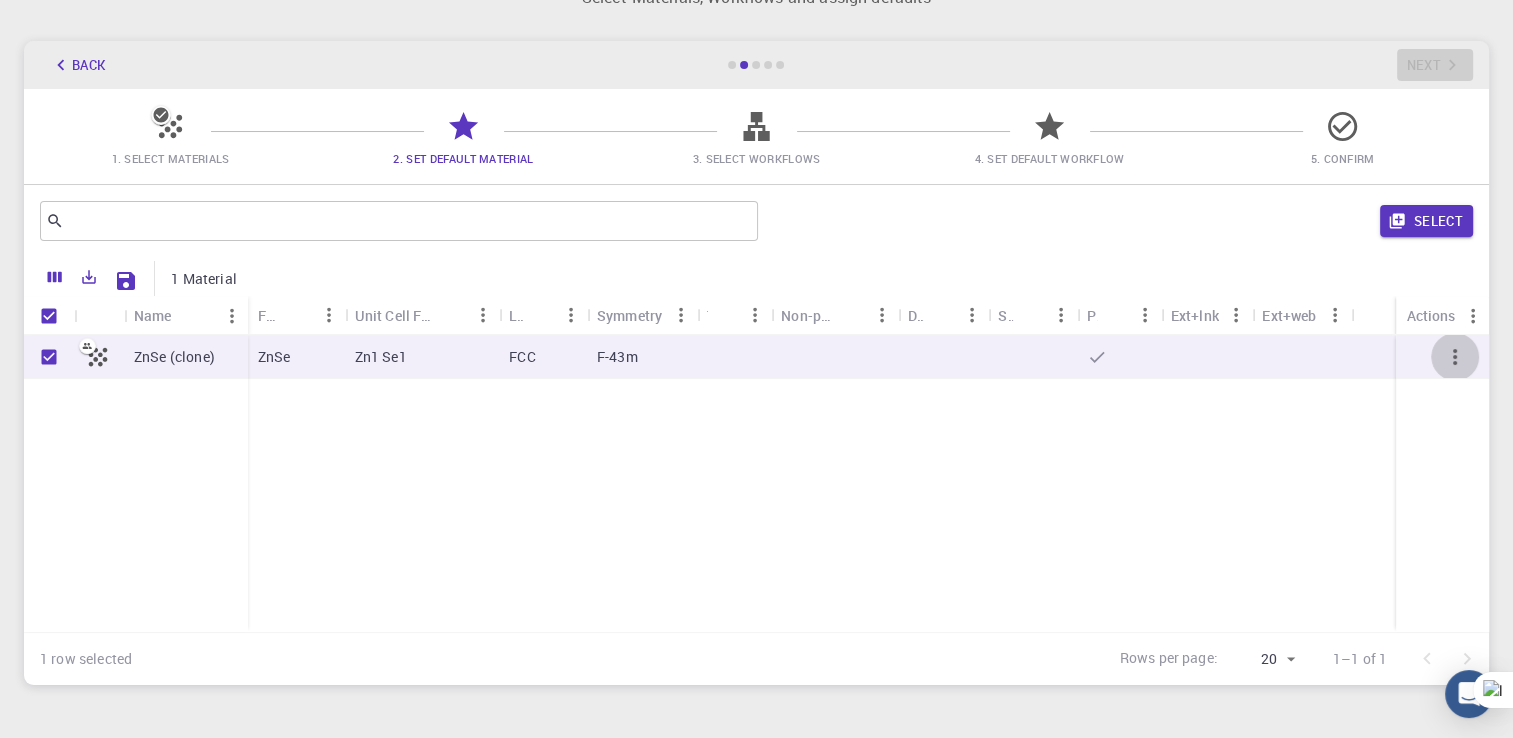click 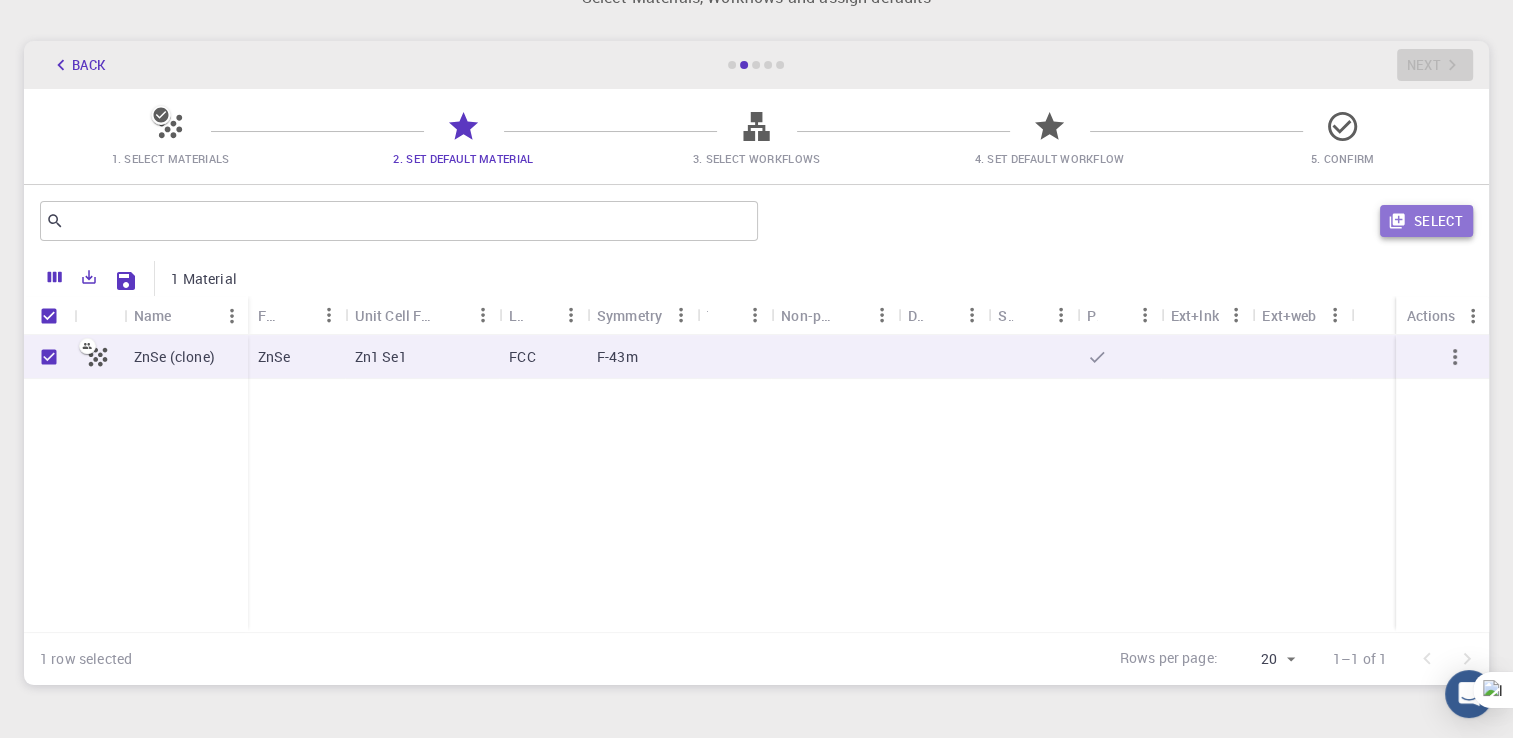 click on "Select" at bounding box center [1426, 221] 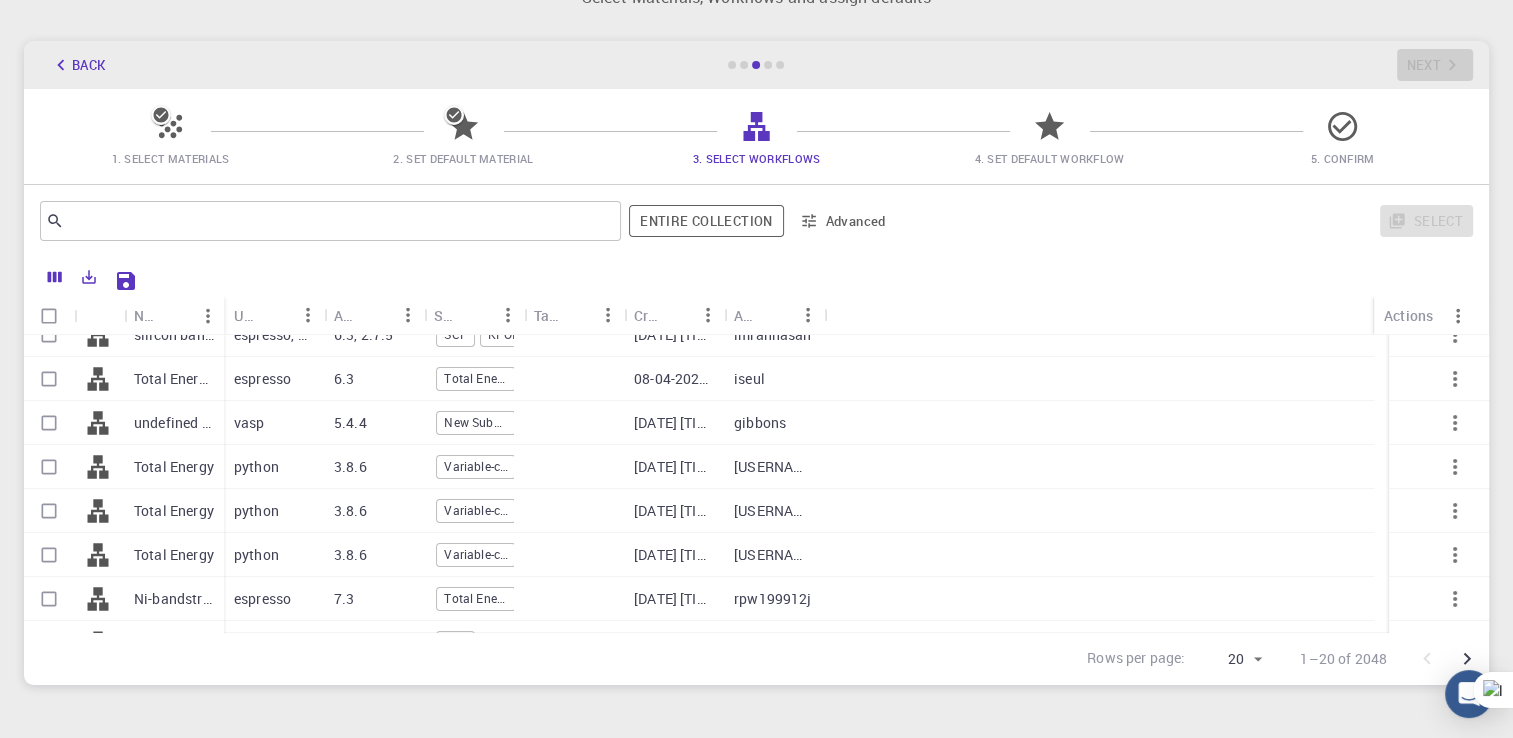 scroll, scrollTop: 24, scrollLeft: 0, axis: vertical 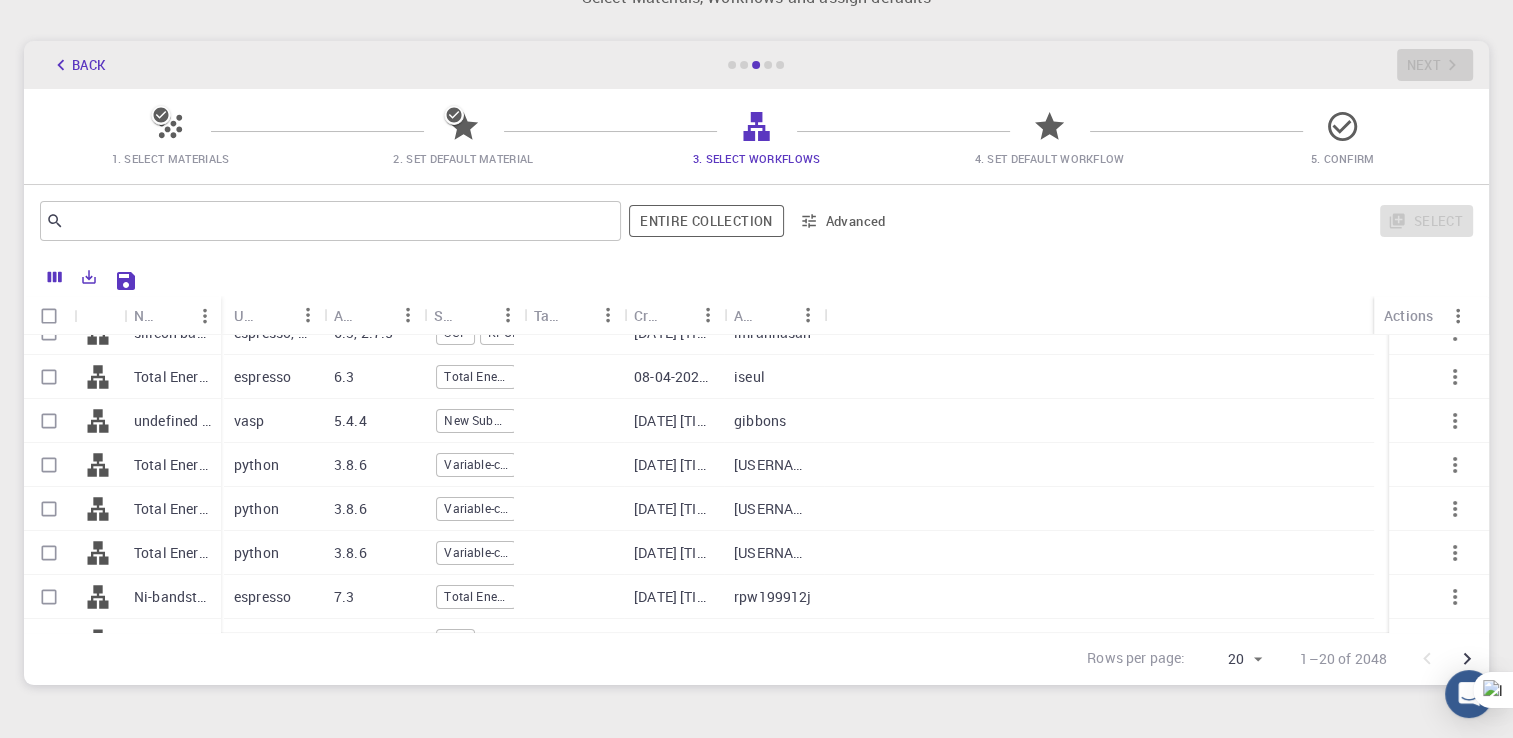 drag, startPoint x: 220, startPoint y: 307, endPoint x: 217, endPoint y: 330, distance: 23.194826 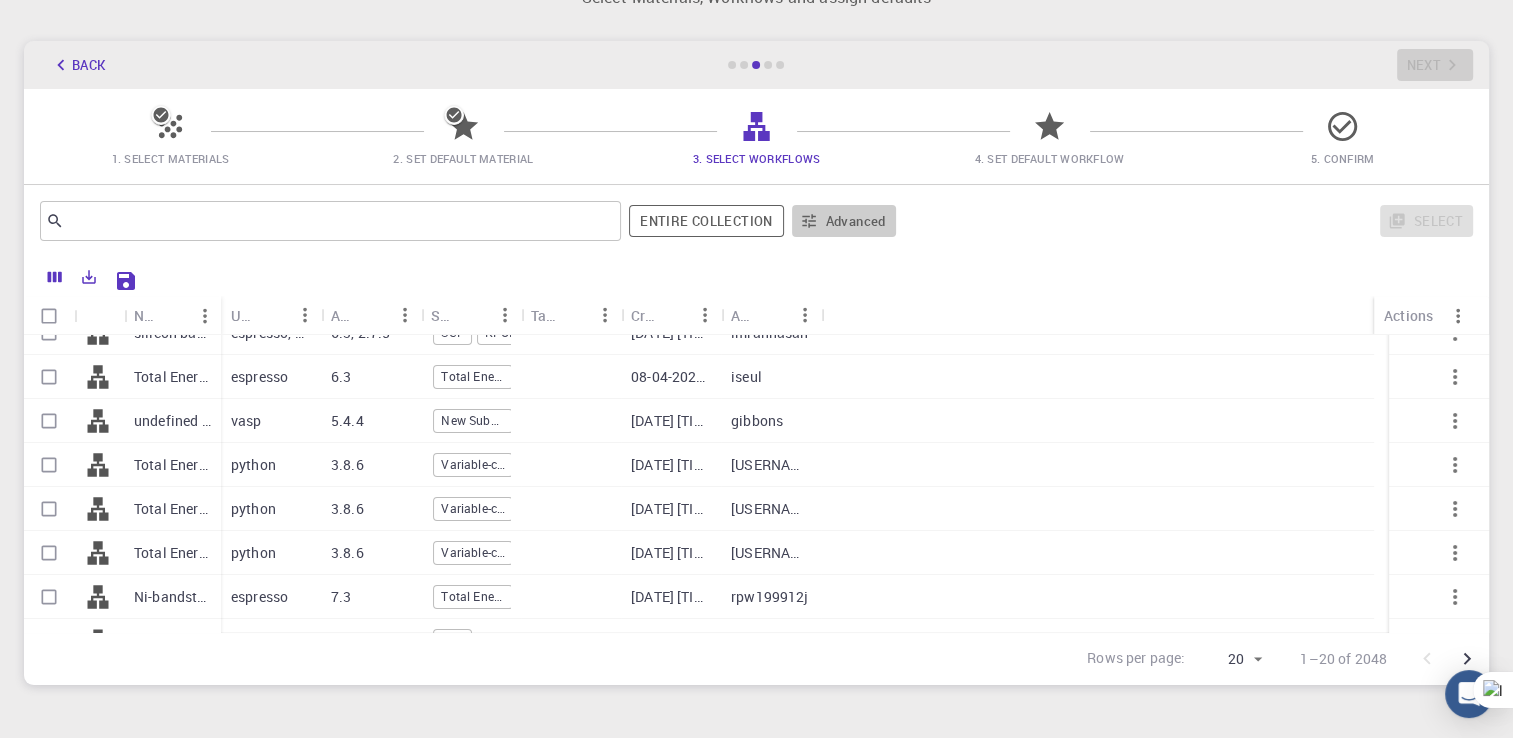 click on "Advanced" at bounding box center [844, 221] 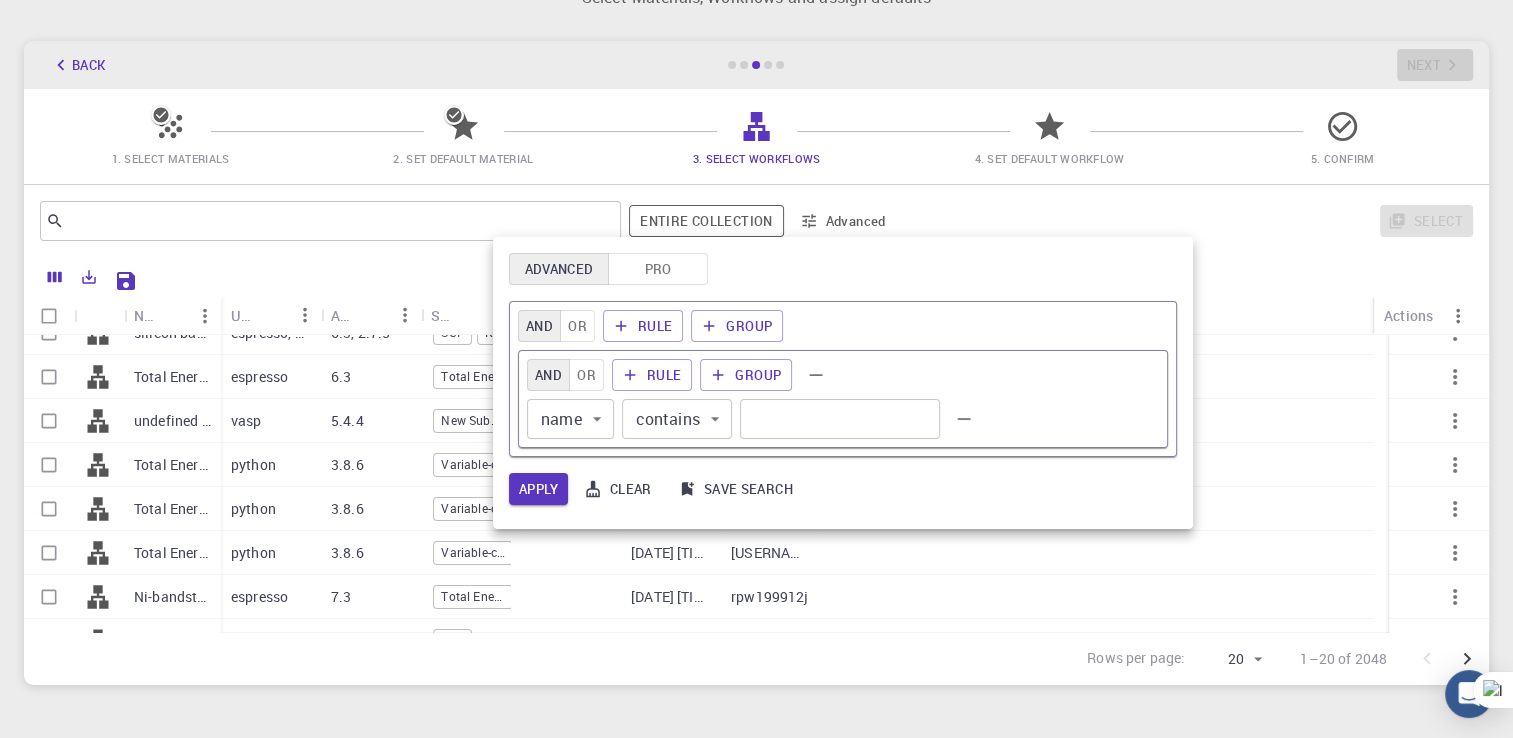 click at bounding box center (756, 369) 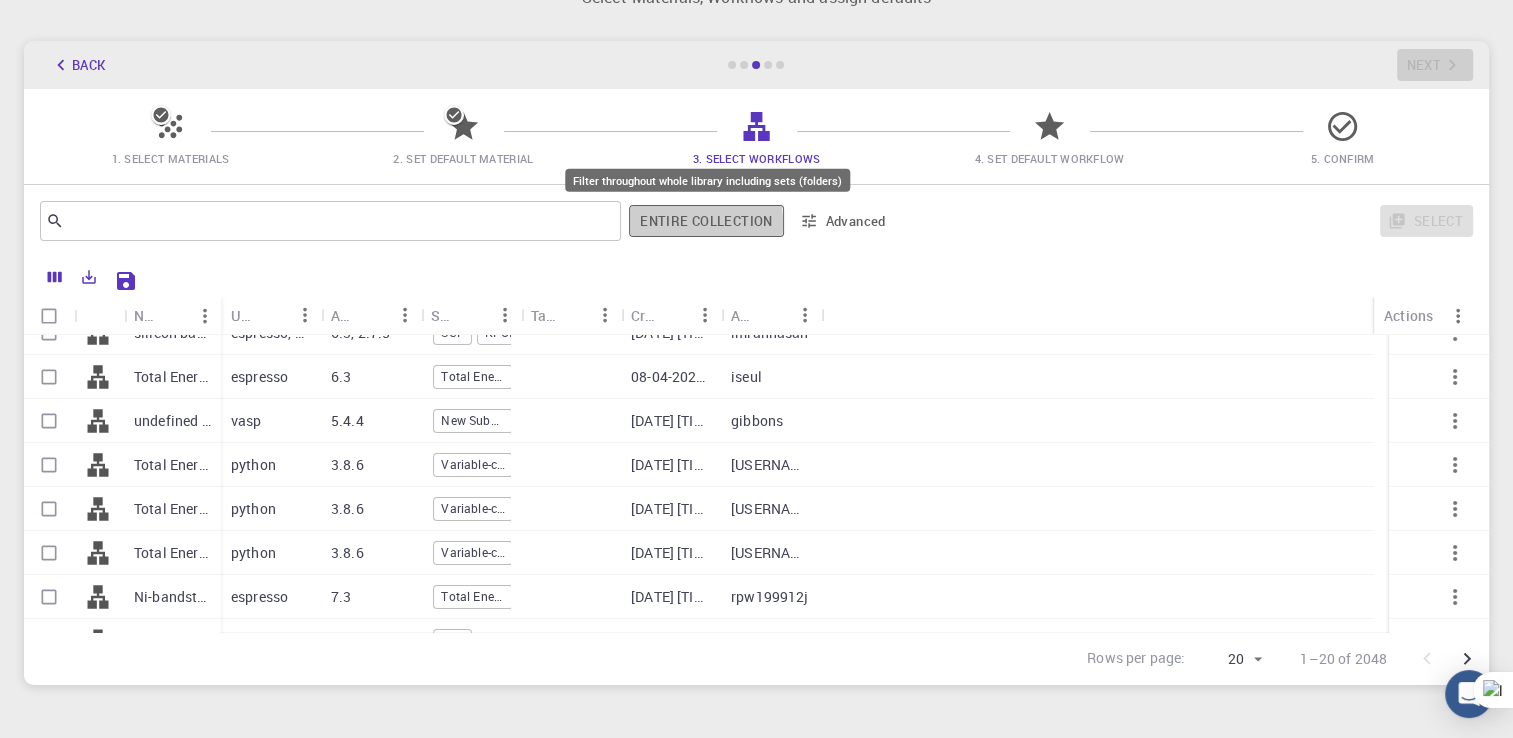click on "Entire collection" at bounding box center [706, 221] 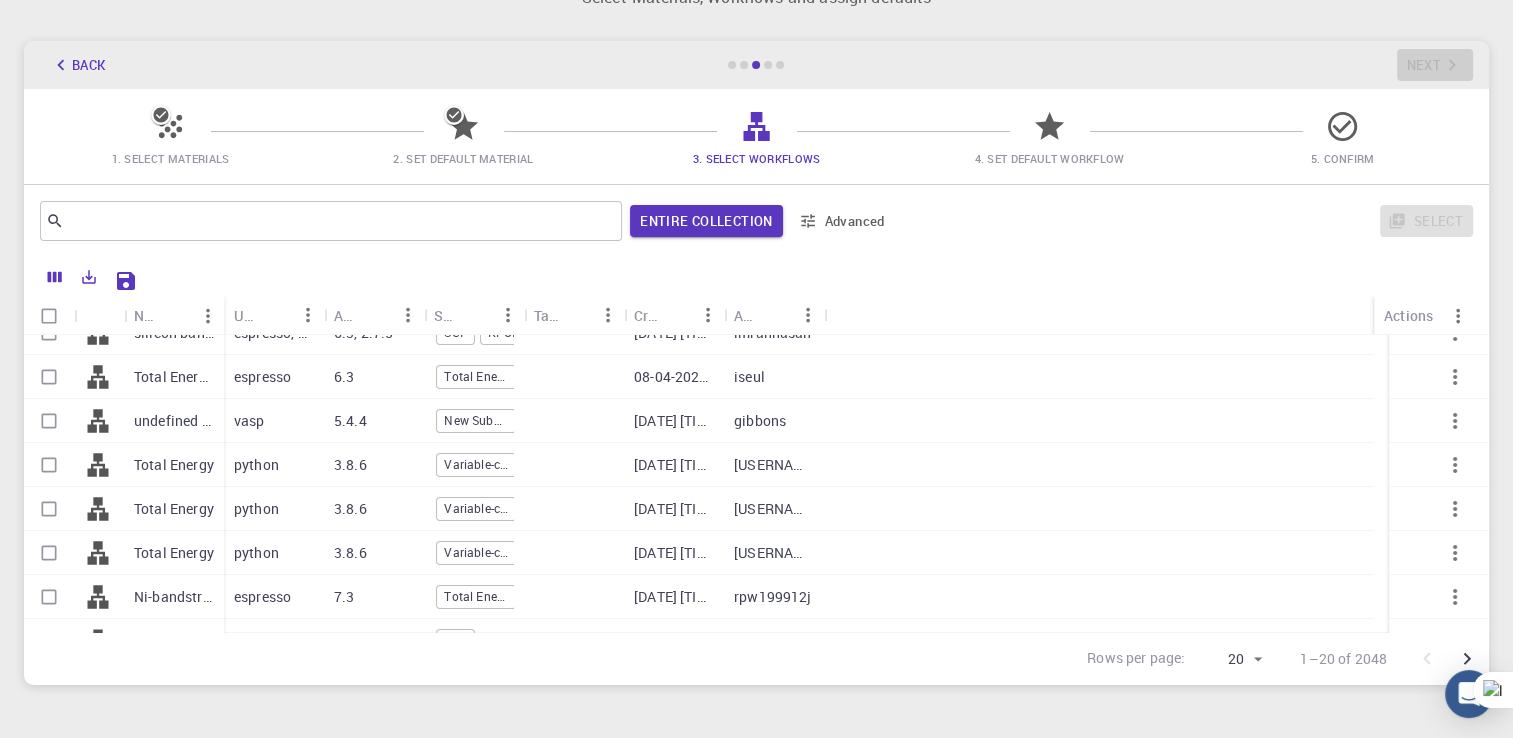 click at bounding box center (1099, 465) 